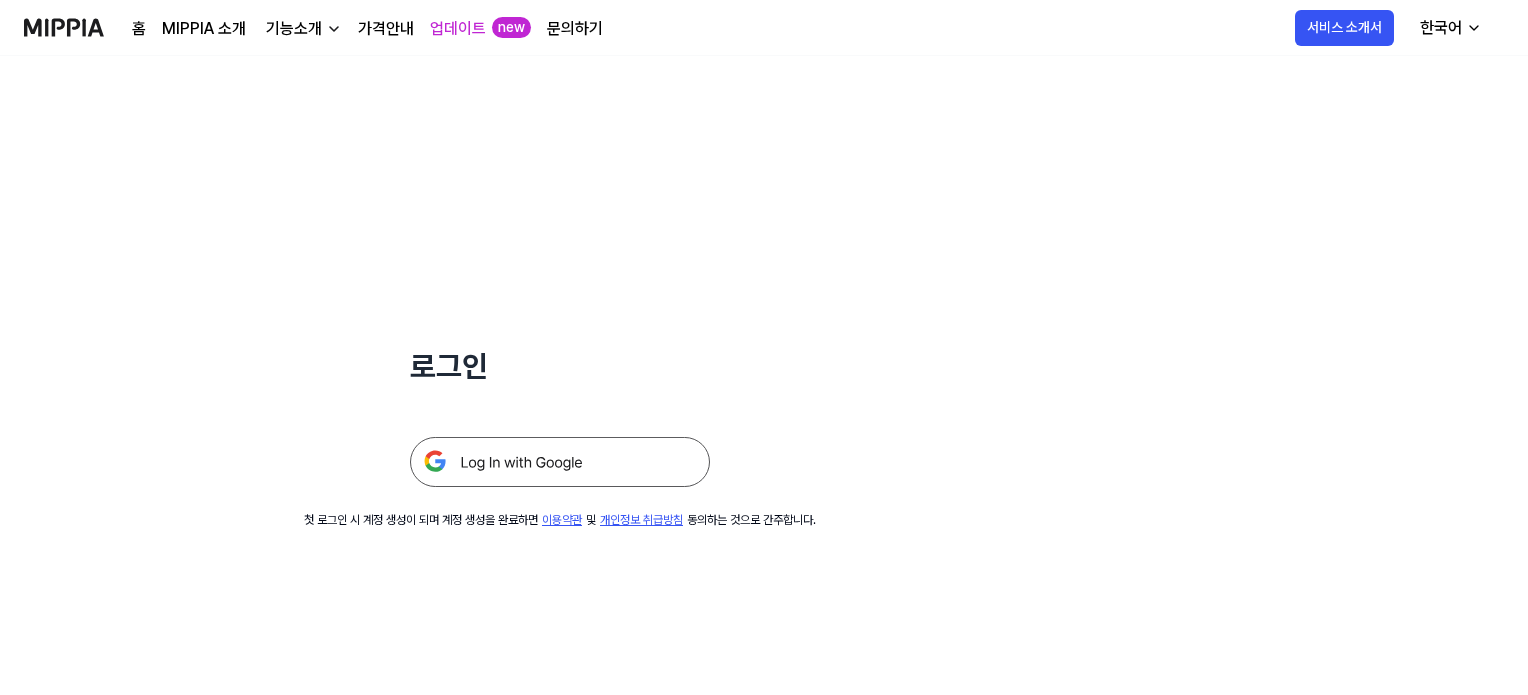 scroll, scrollTop: 0, scrollLeft: 0, axis: both 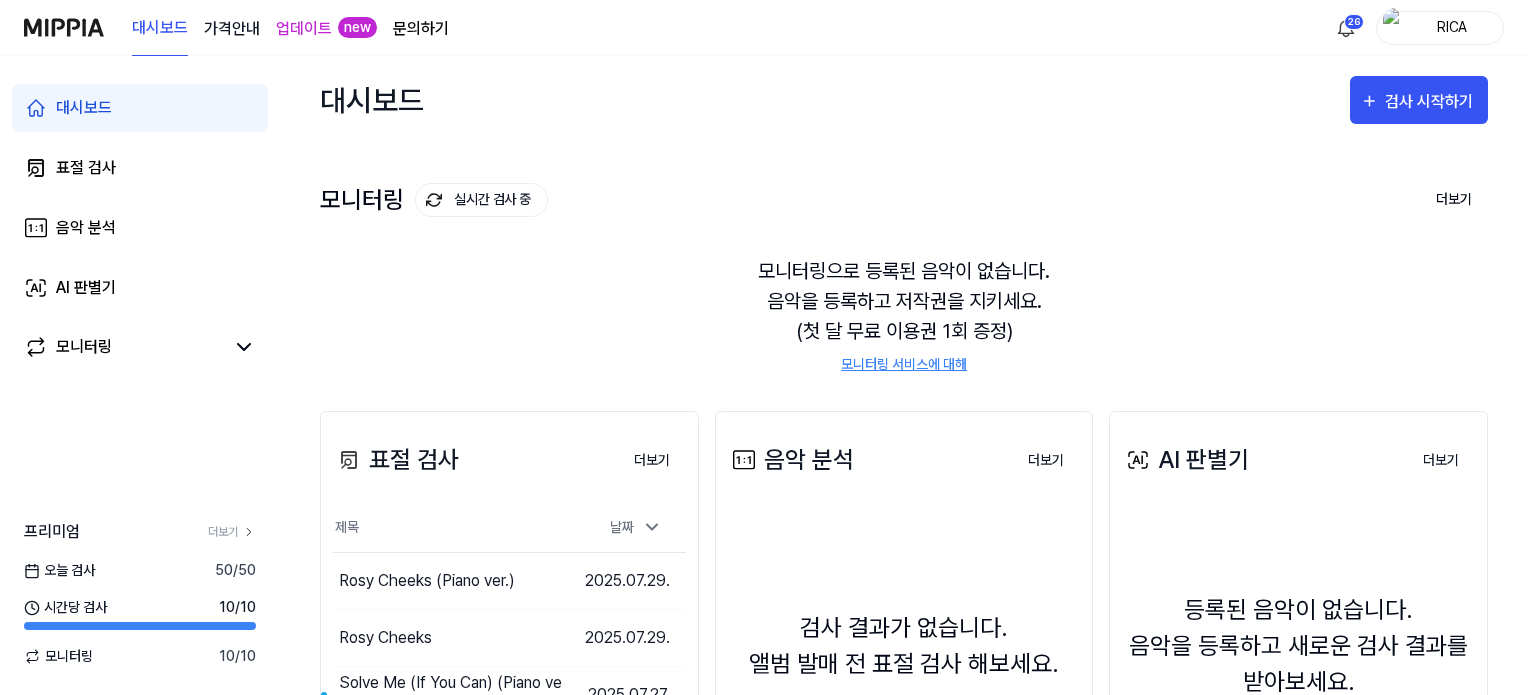 click on "가격안내" at bounding box center (232, 29) 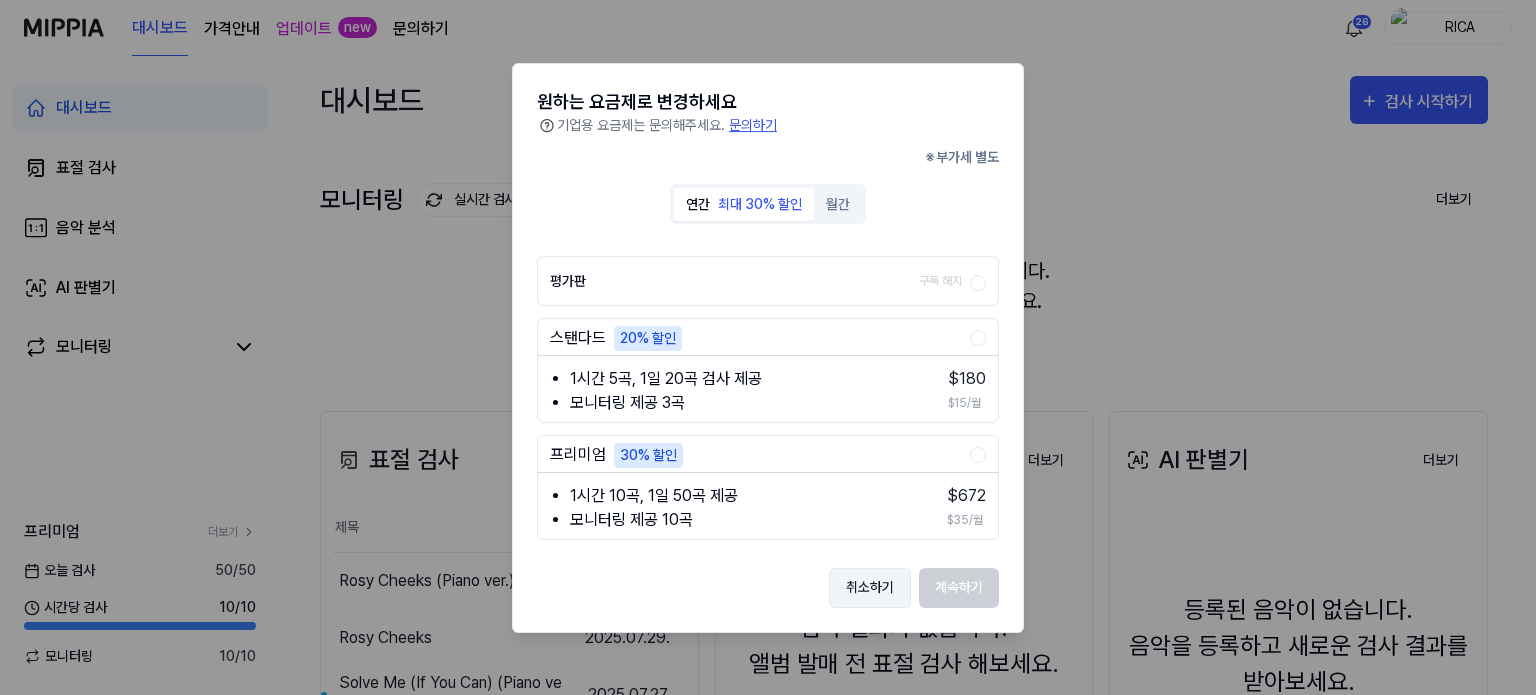 click on "취소하기" at bounding box center (870, 587) 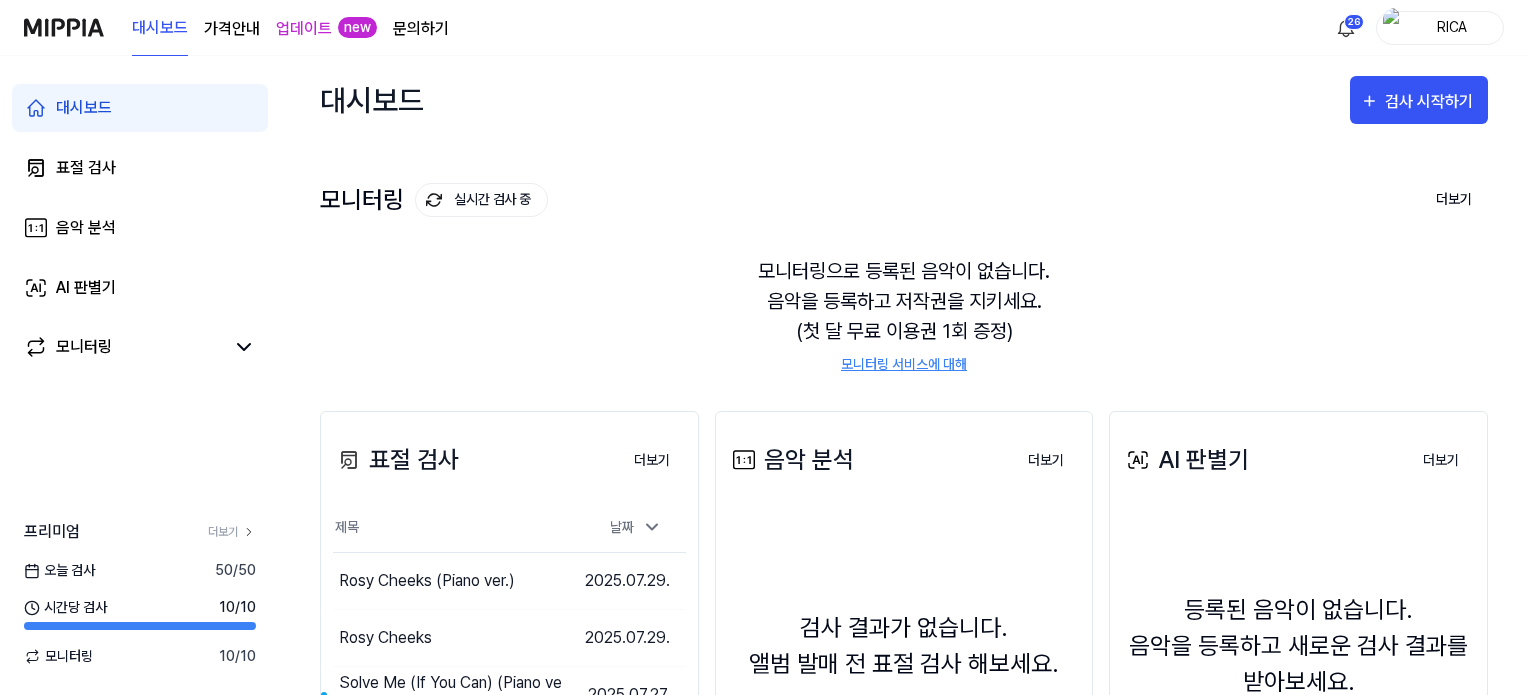 click on "문의하기" at bounding box center (421, 29) 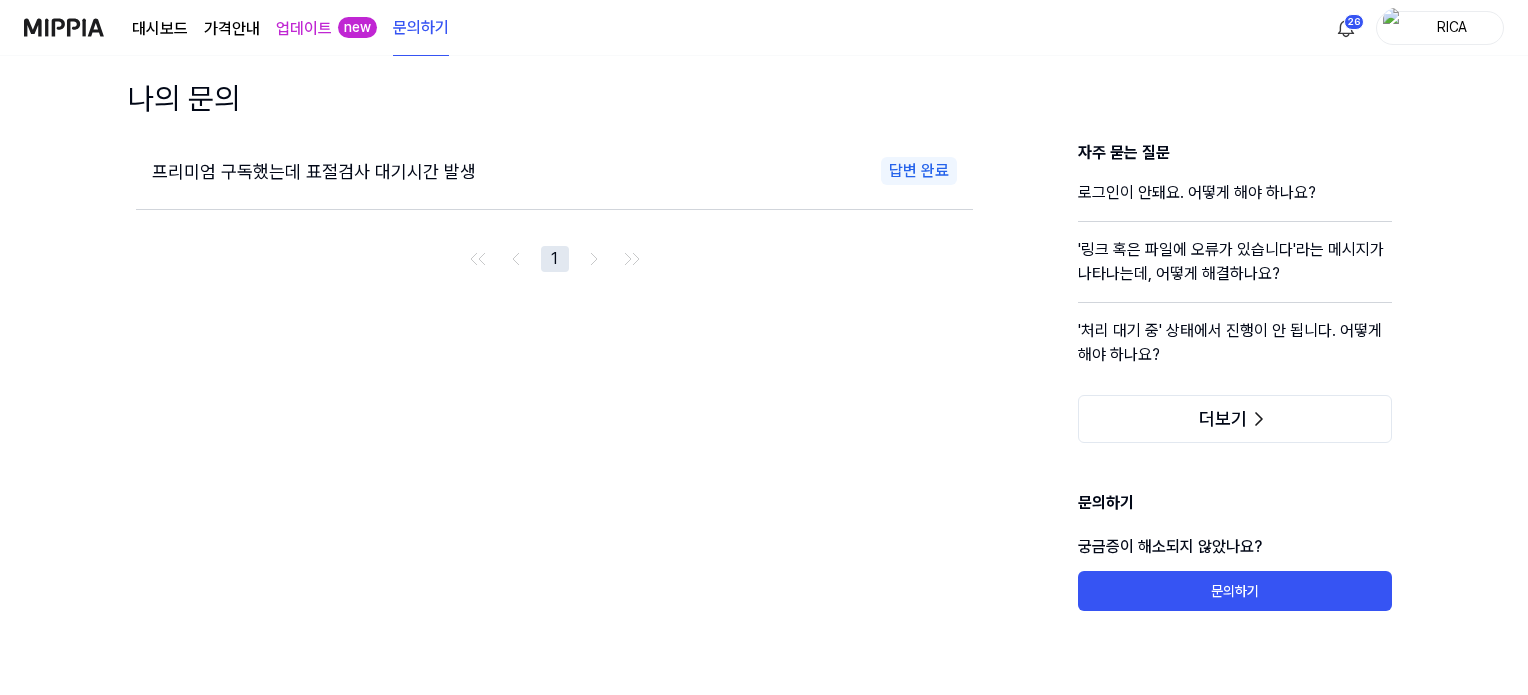 scroll, scrollTop: 40, scrollLeft: 0, axis: vertical 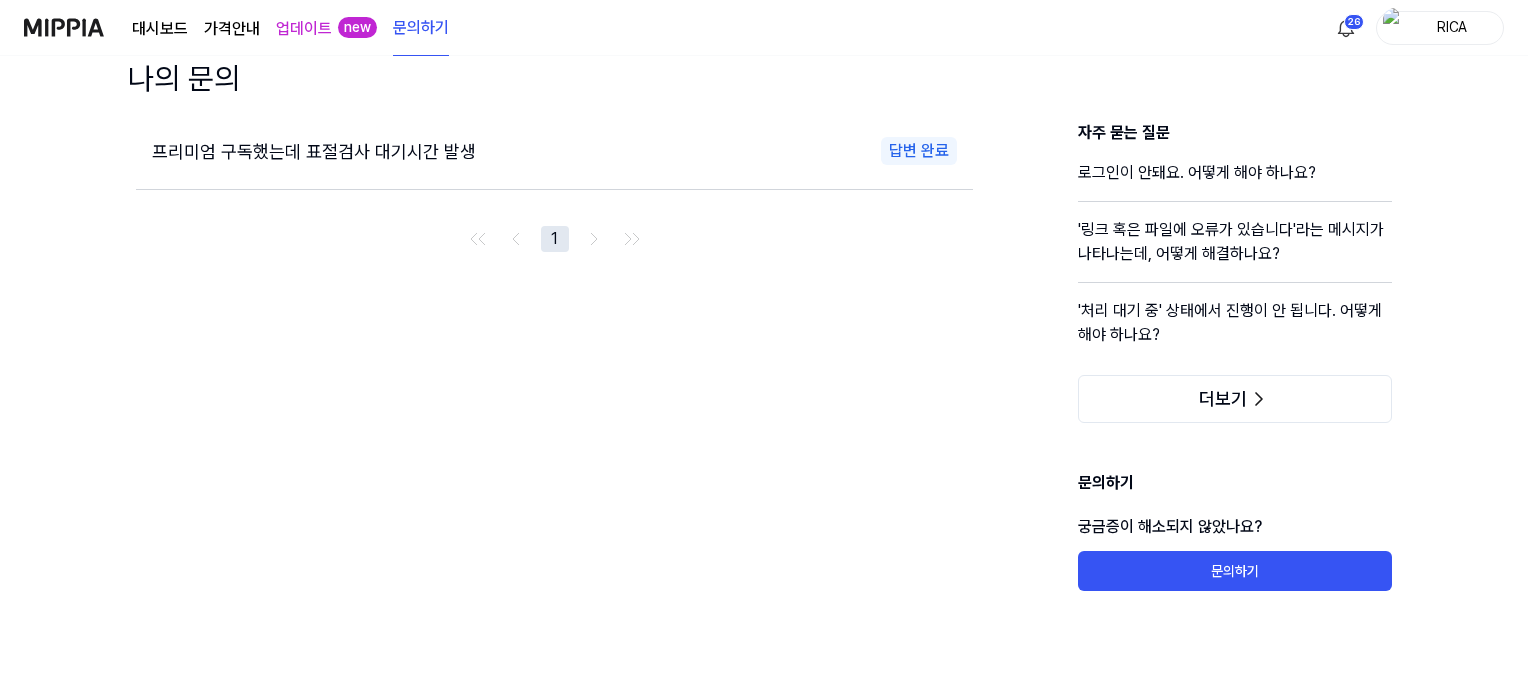 click at bounding box center [1395, 28] 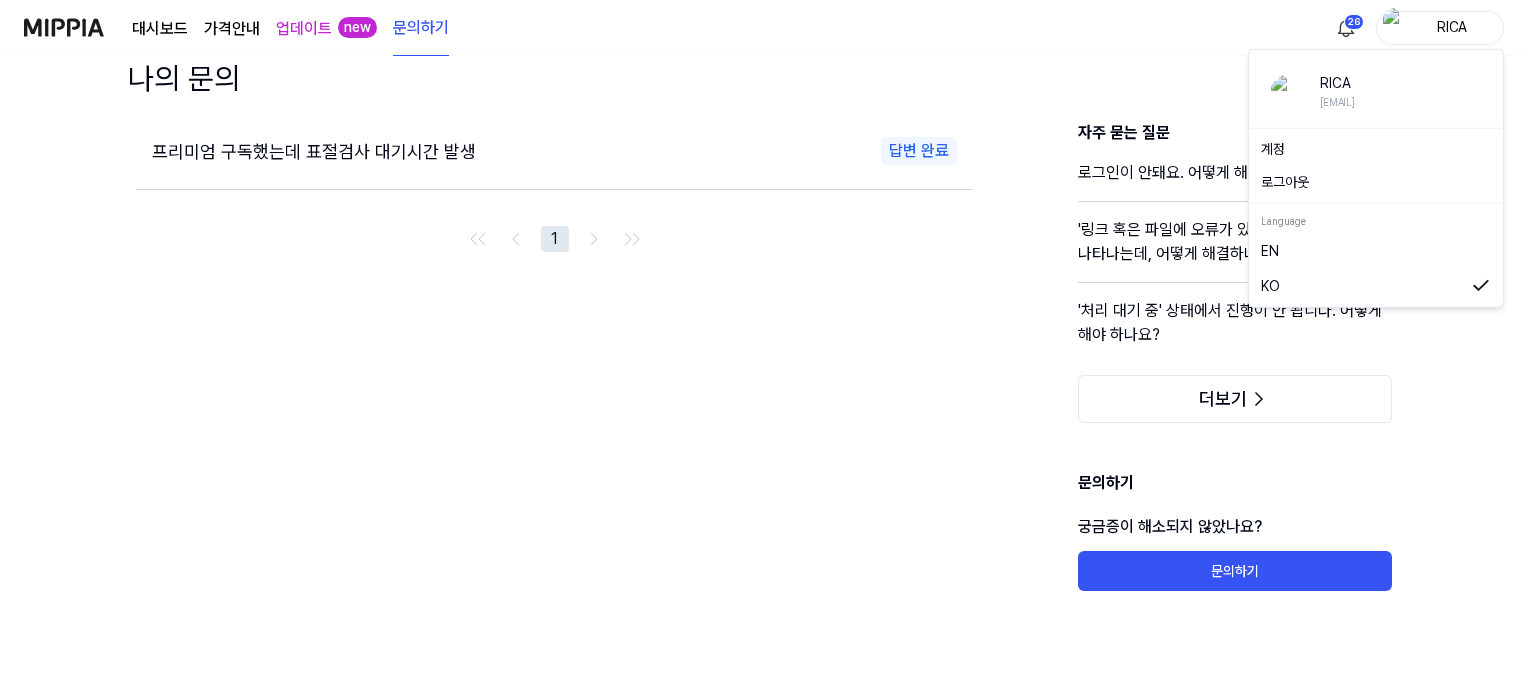 click on "계정" at bounding box center [1376, 149] 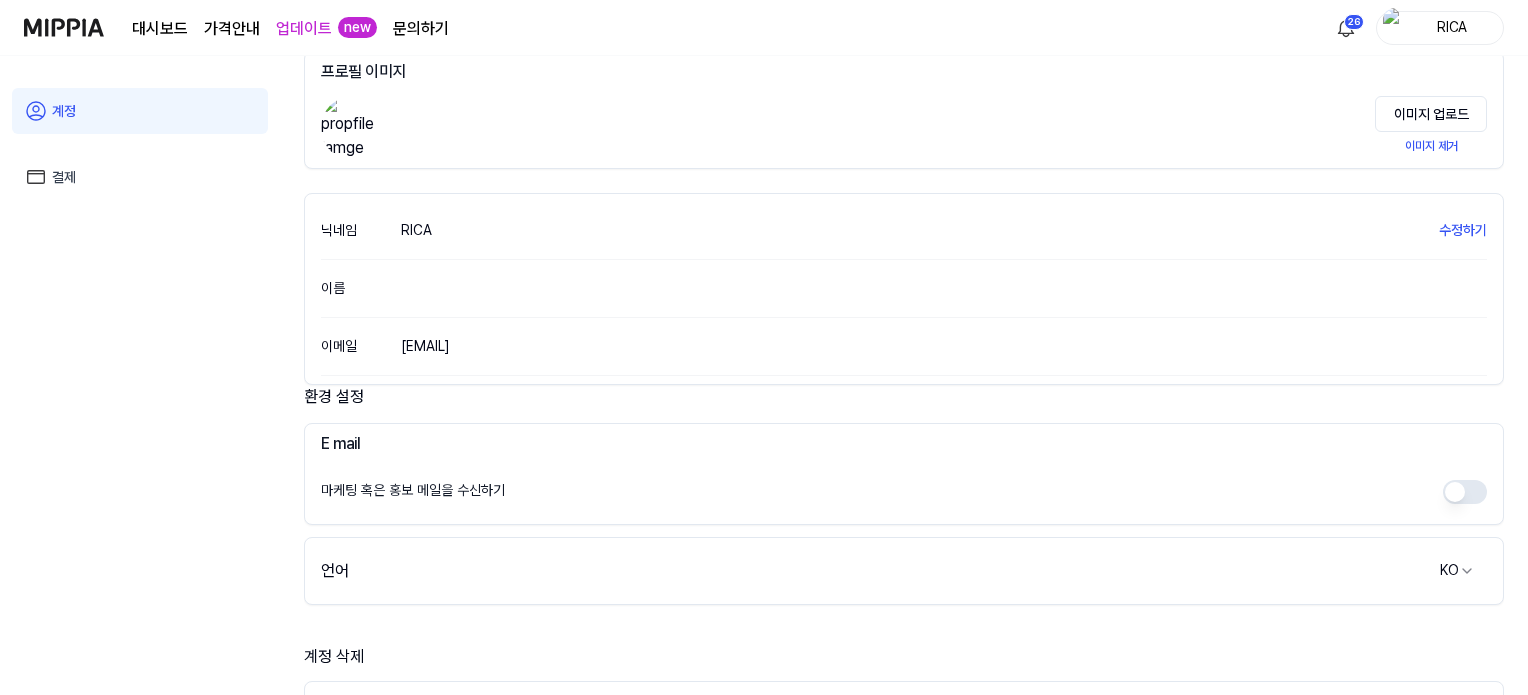 scroll, scrollTop: 0, scrollLeft: 0, axis: both 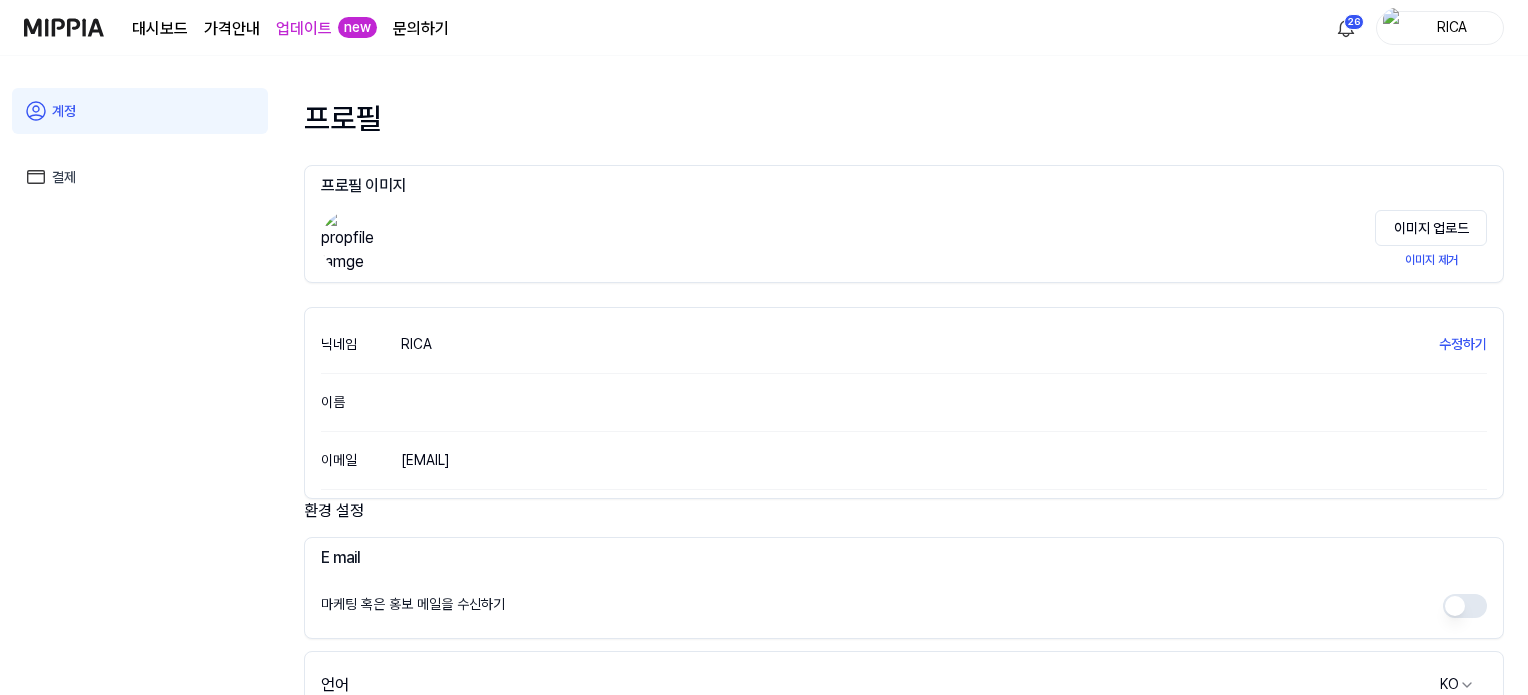 click on "결제" at bounding box center [140, 177] 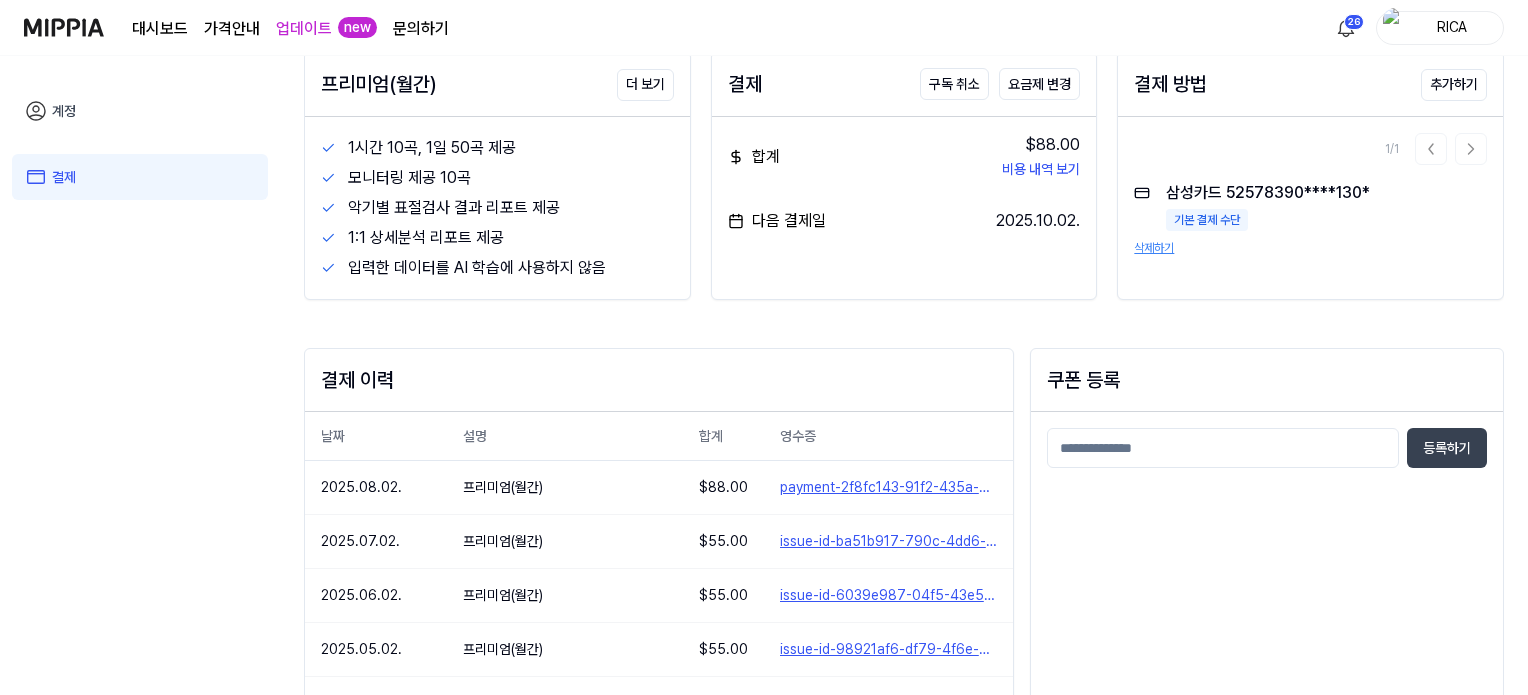 scroll, scrollTop: 0, scrollLeft: 0, axis: both 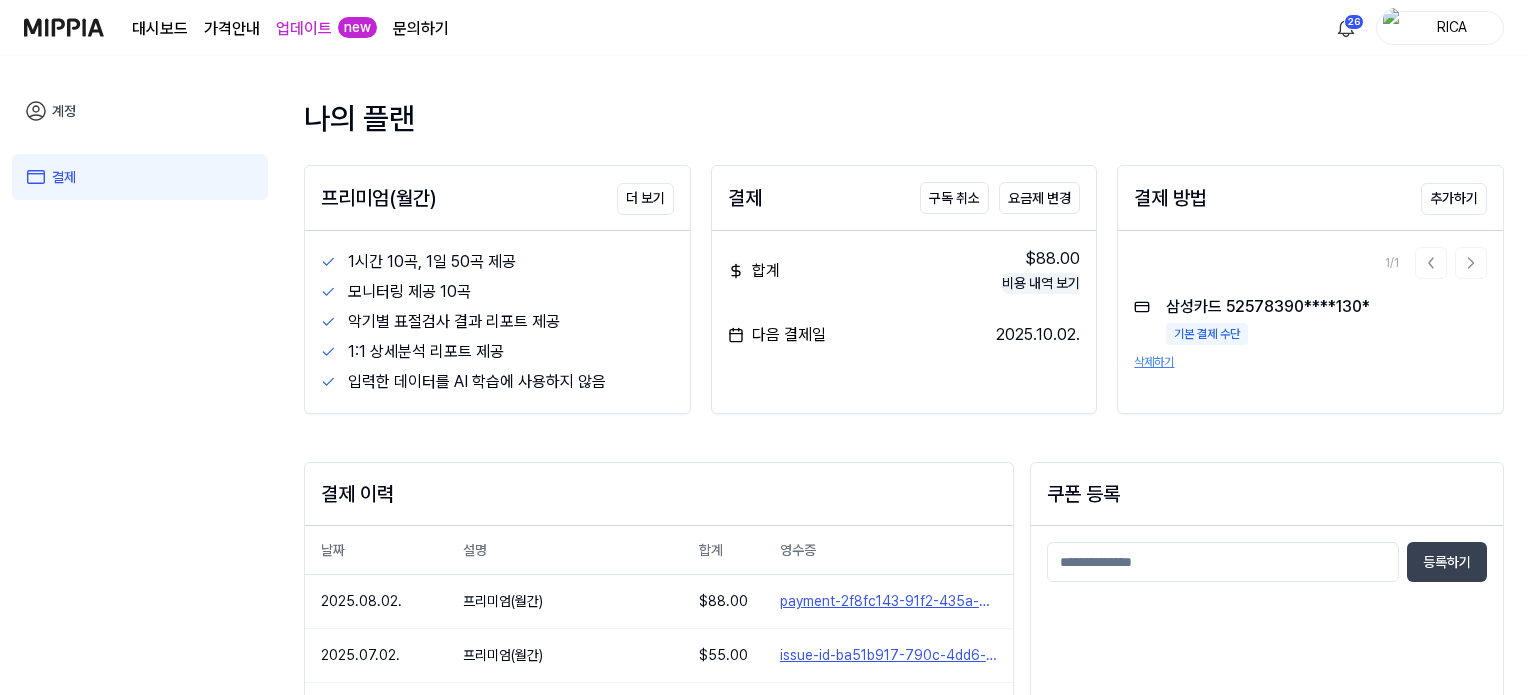 click on "비용 내역 보기" at bounding box center (1041, 283) 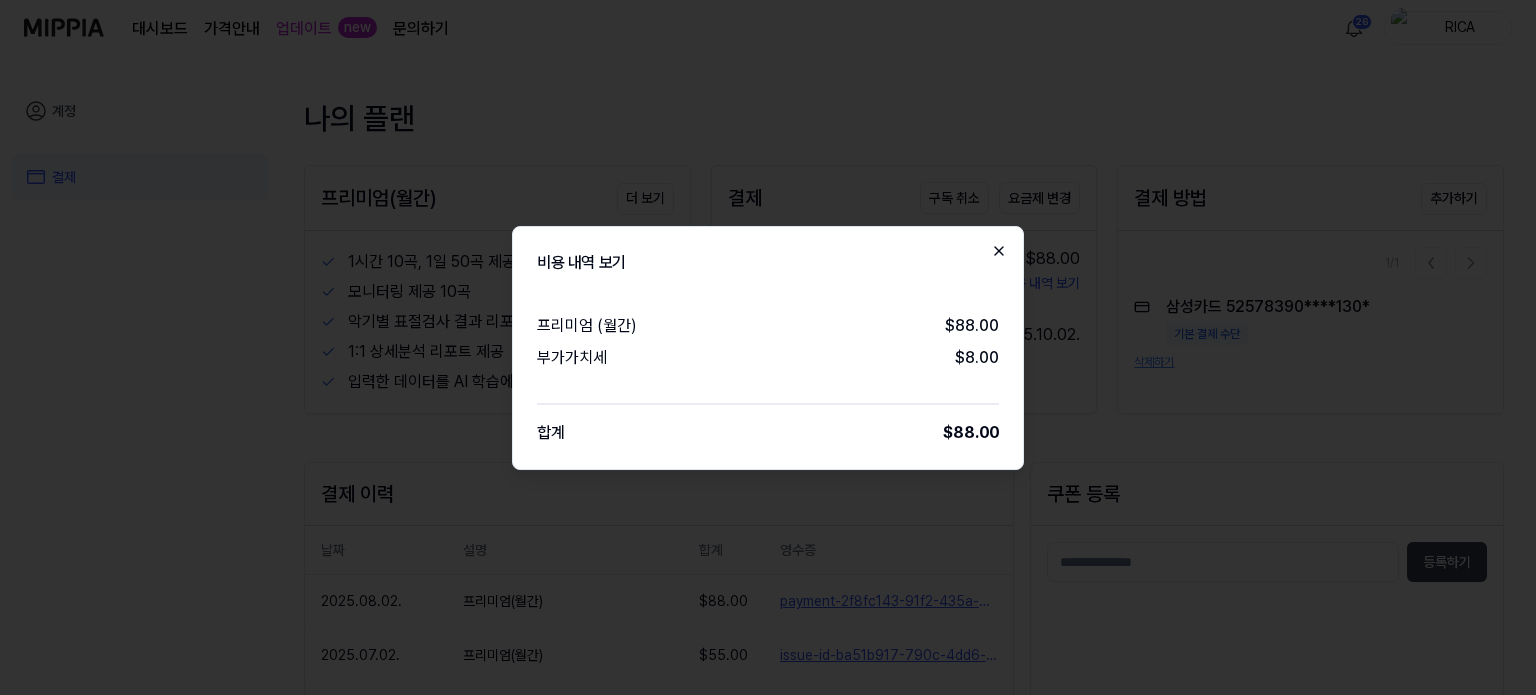click 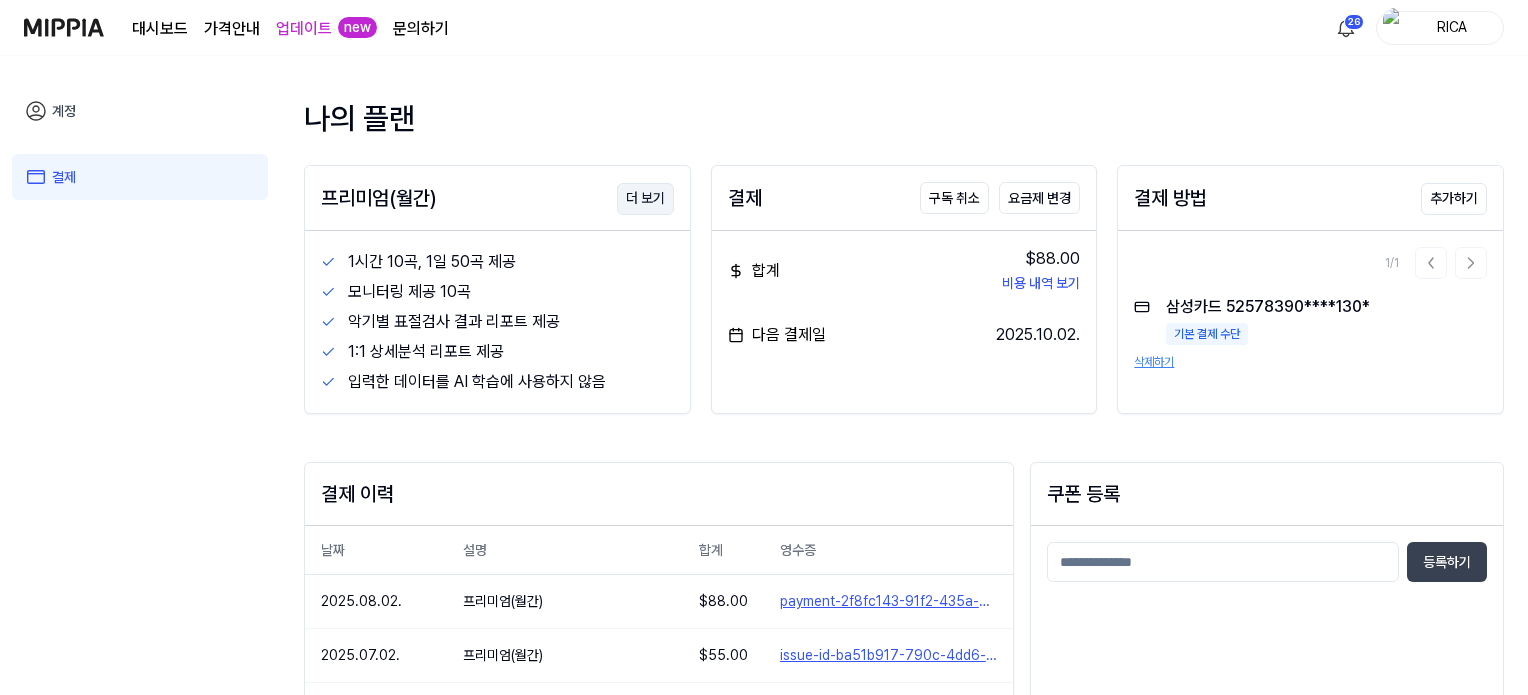 click on "더 보기" at bounding box center (645, 199) 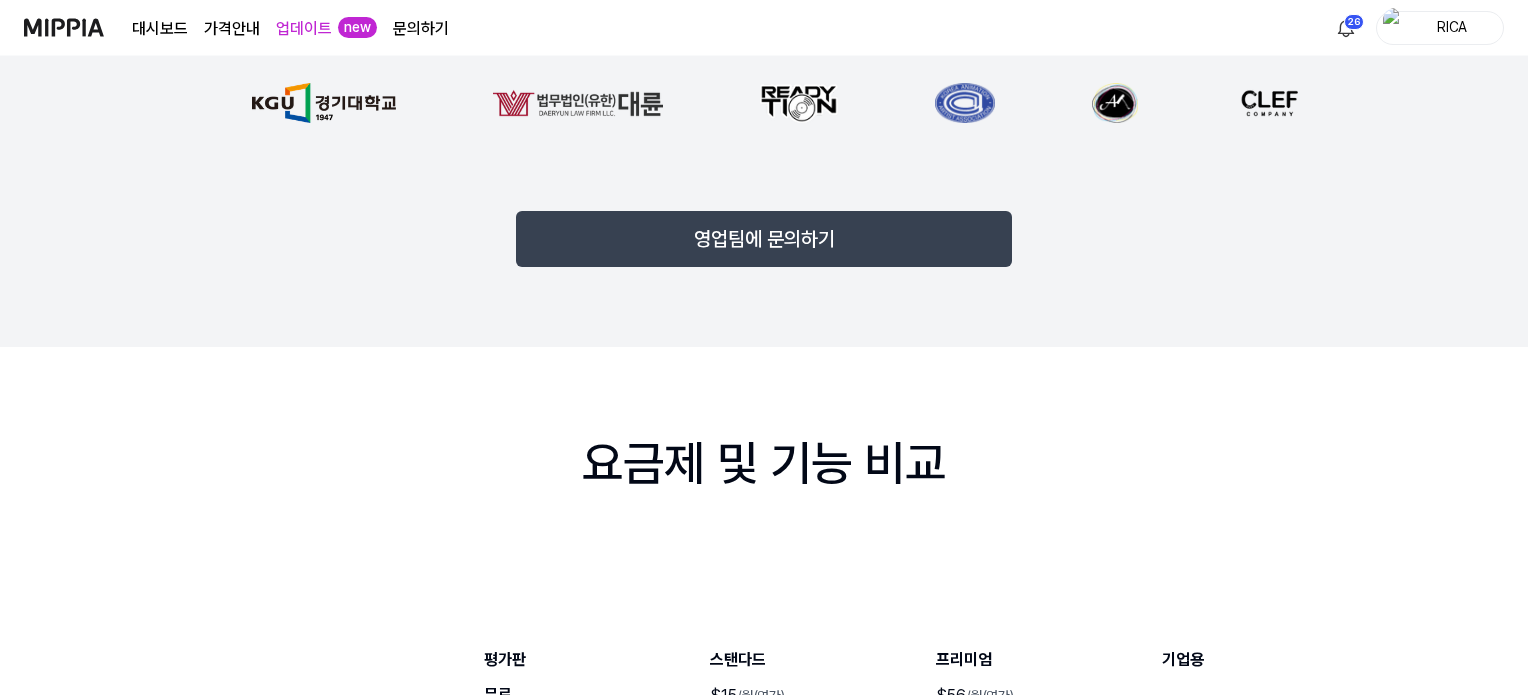 scroll, scrollTop: 1400, scrollLeft: 0, axis: vertical 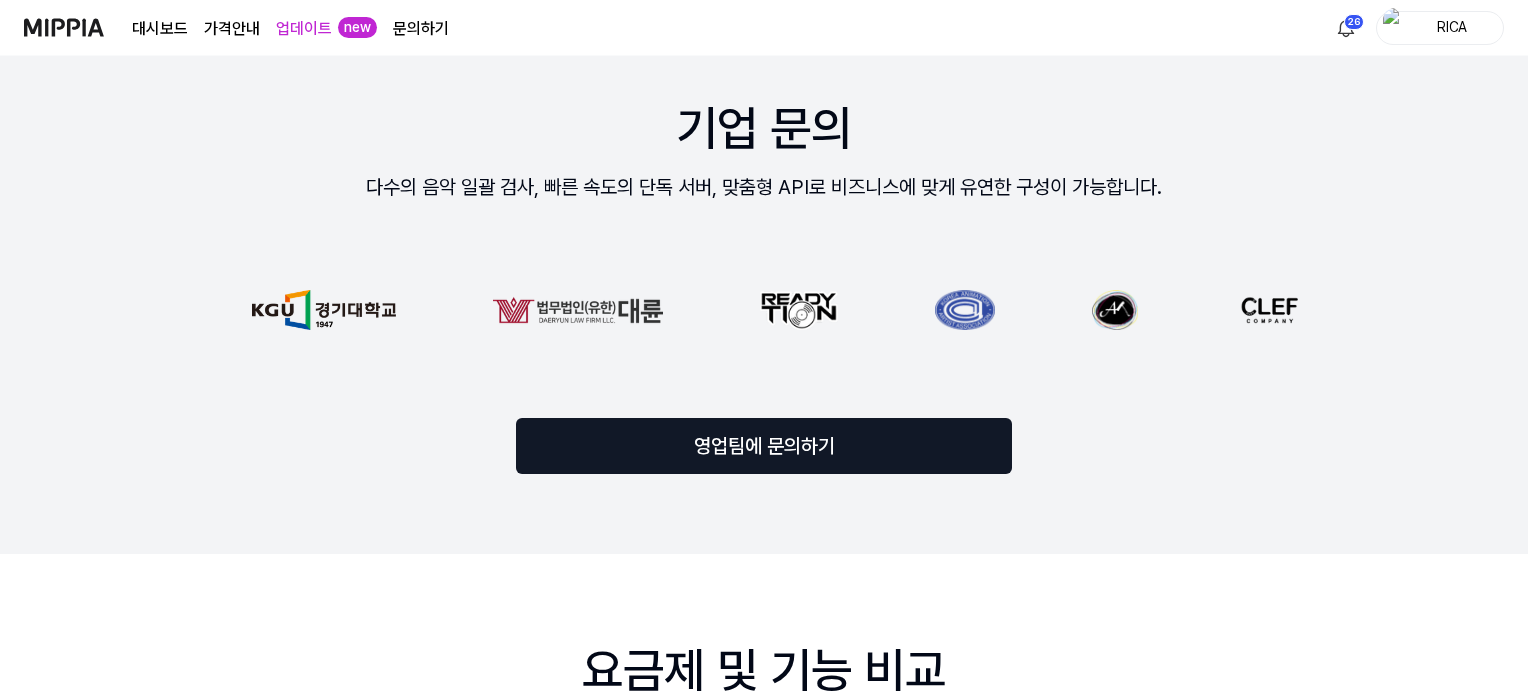 click on "영업팀에 문의하기" at bounding box center [764, 446] 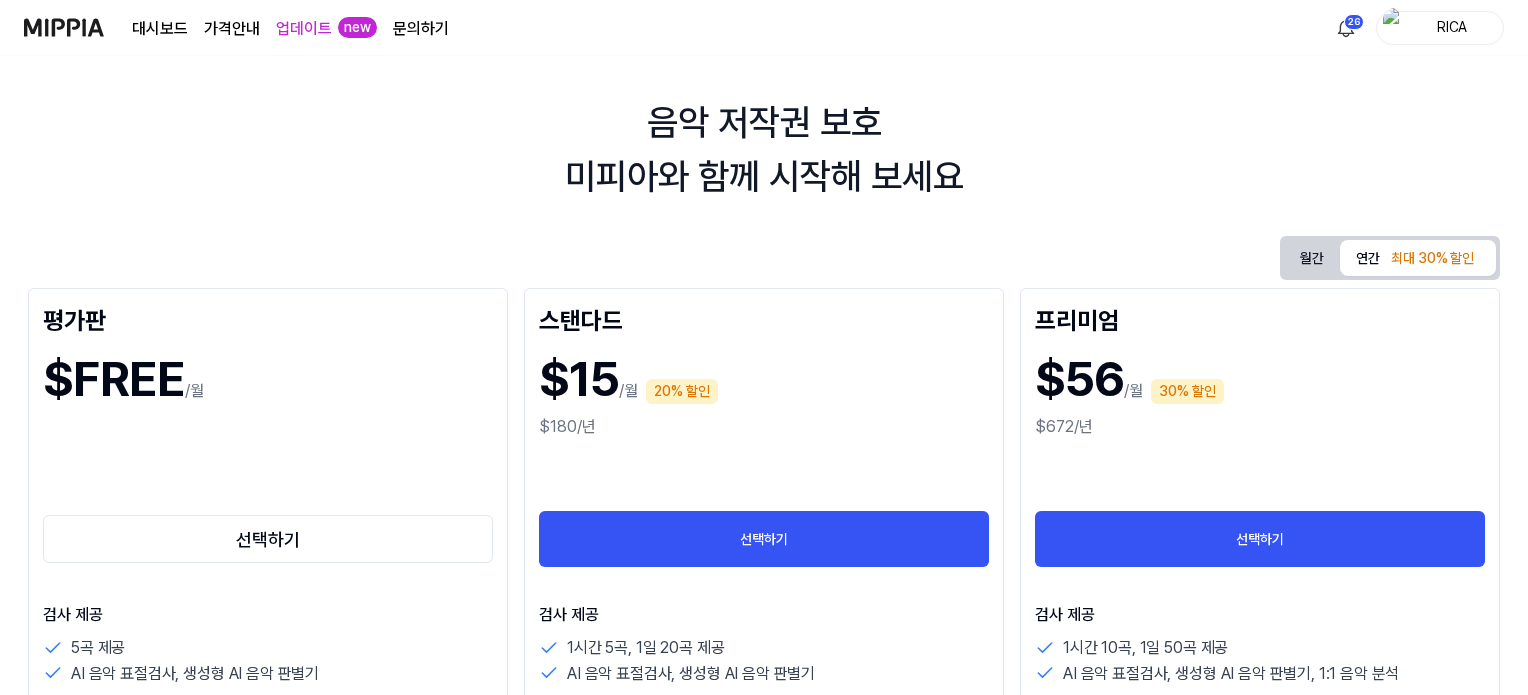 scroll, scrollTop: 0, scrollLeft: 0, axis: both 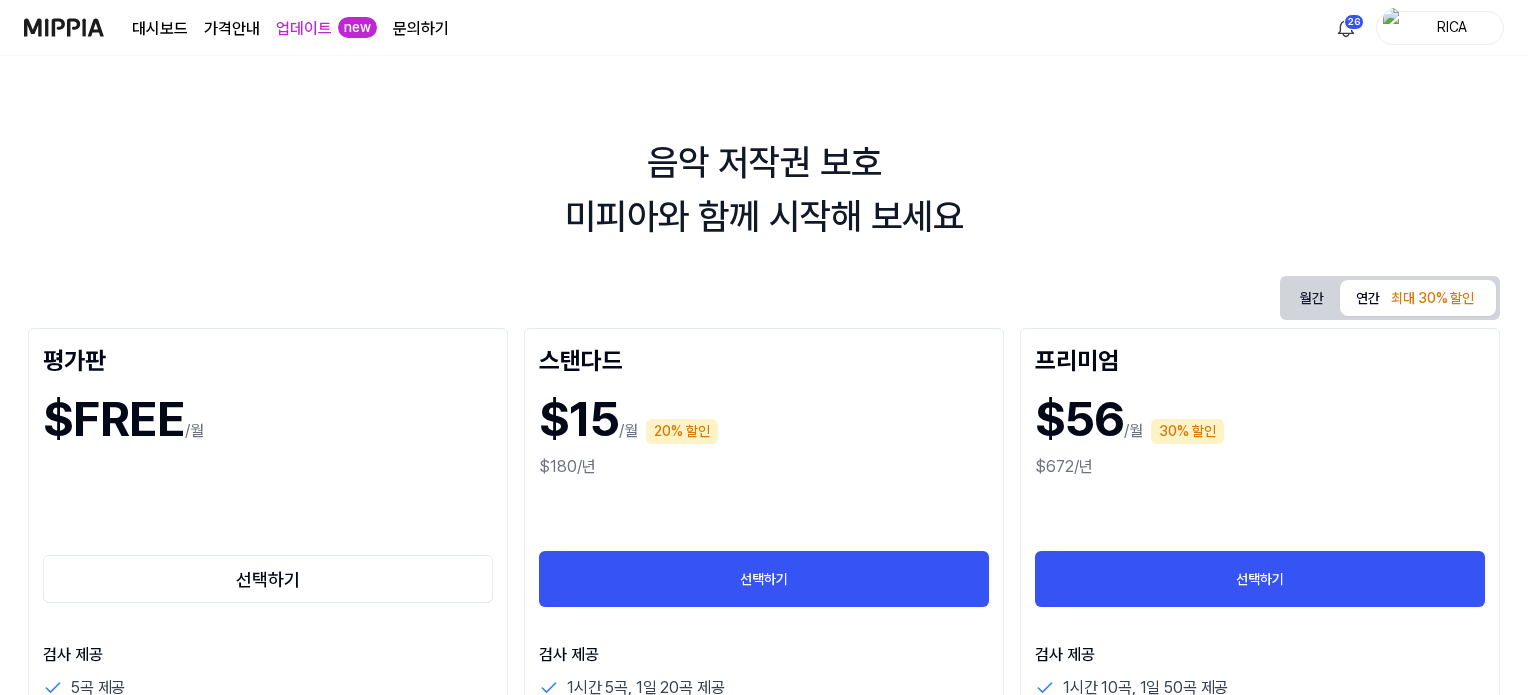 click at bounding box center [64, 27] 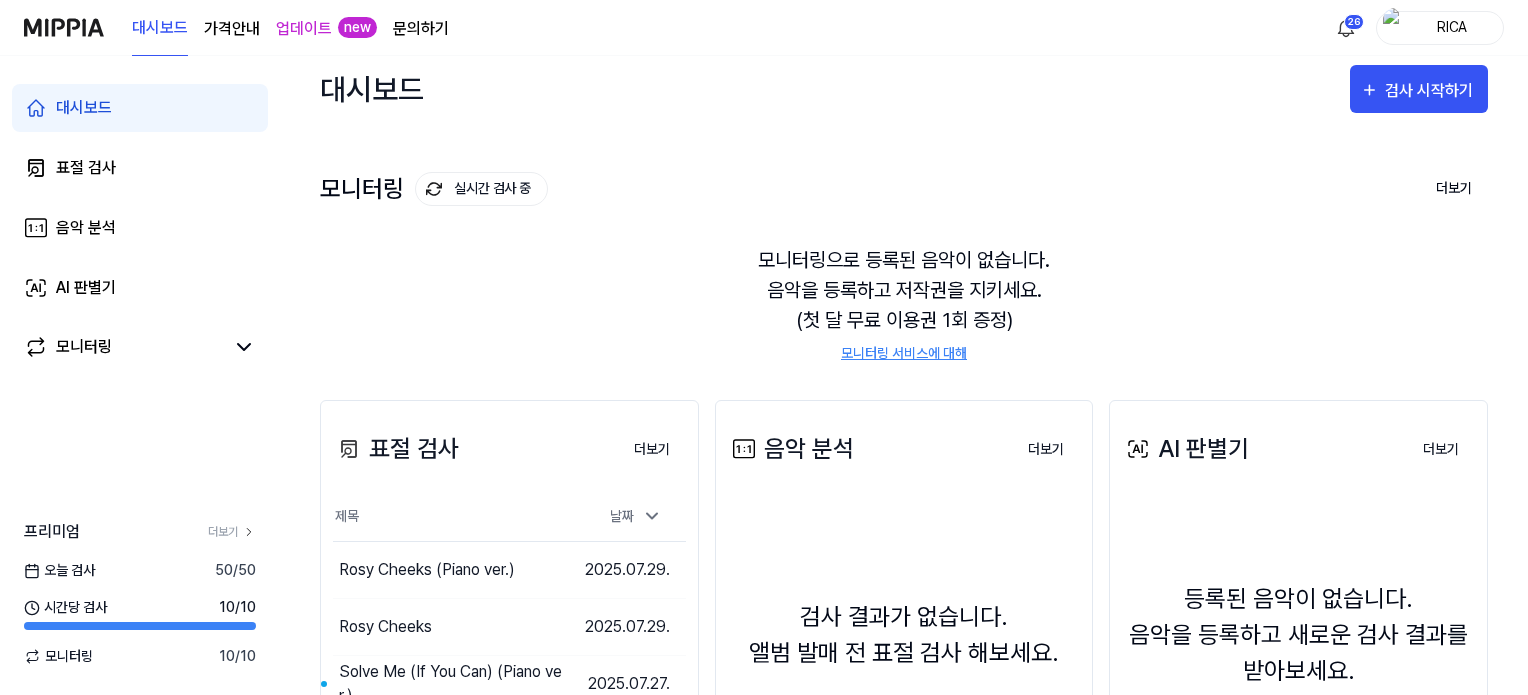 scroll, scrollTop: 0, scrollLeft: 0, axis: both 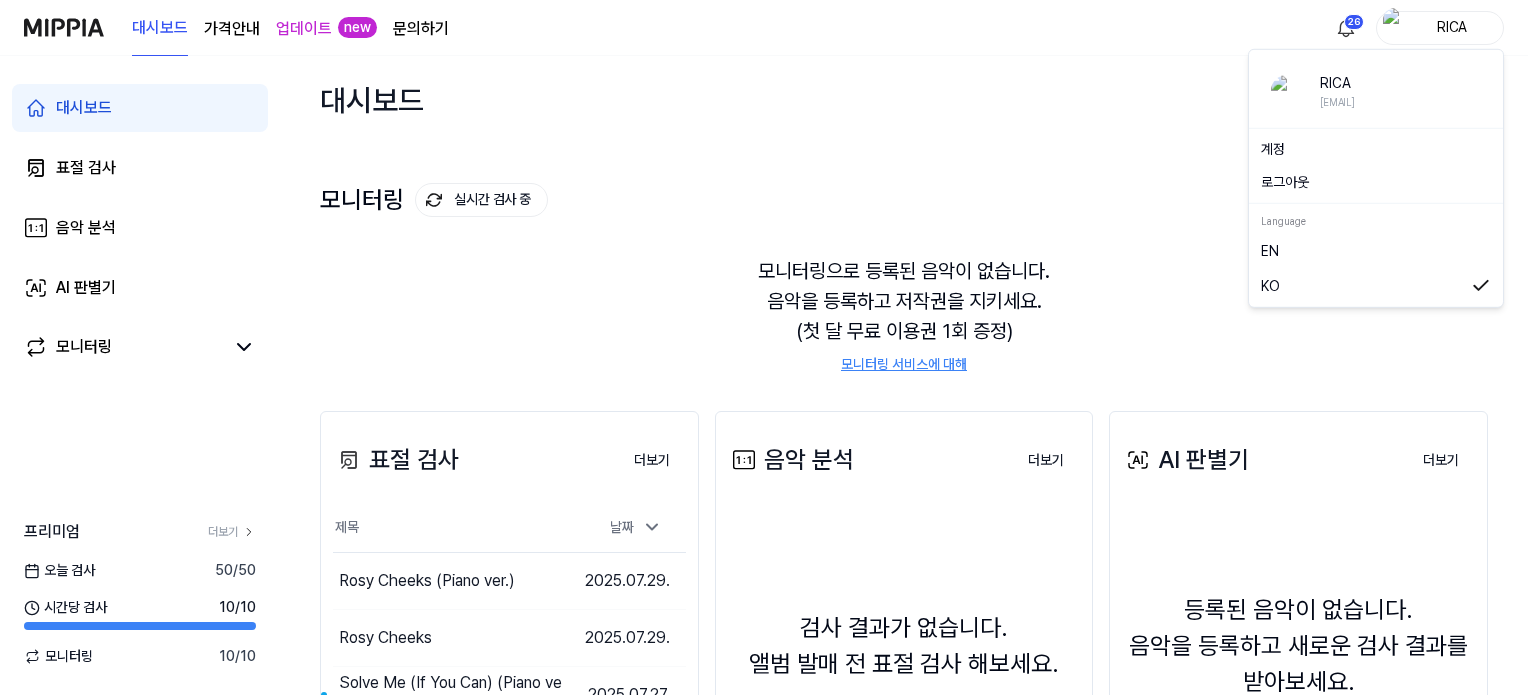 click on "RICA" at bounding box center (1440, 28) 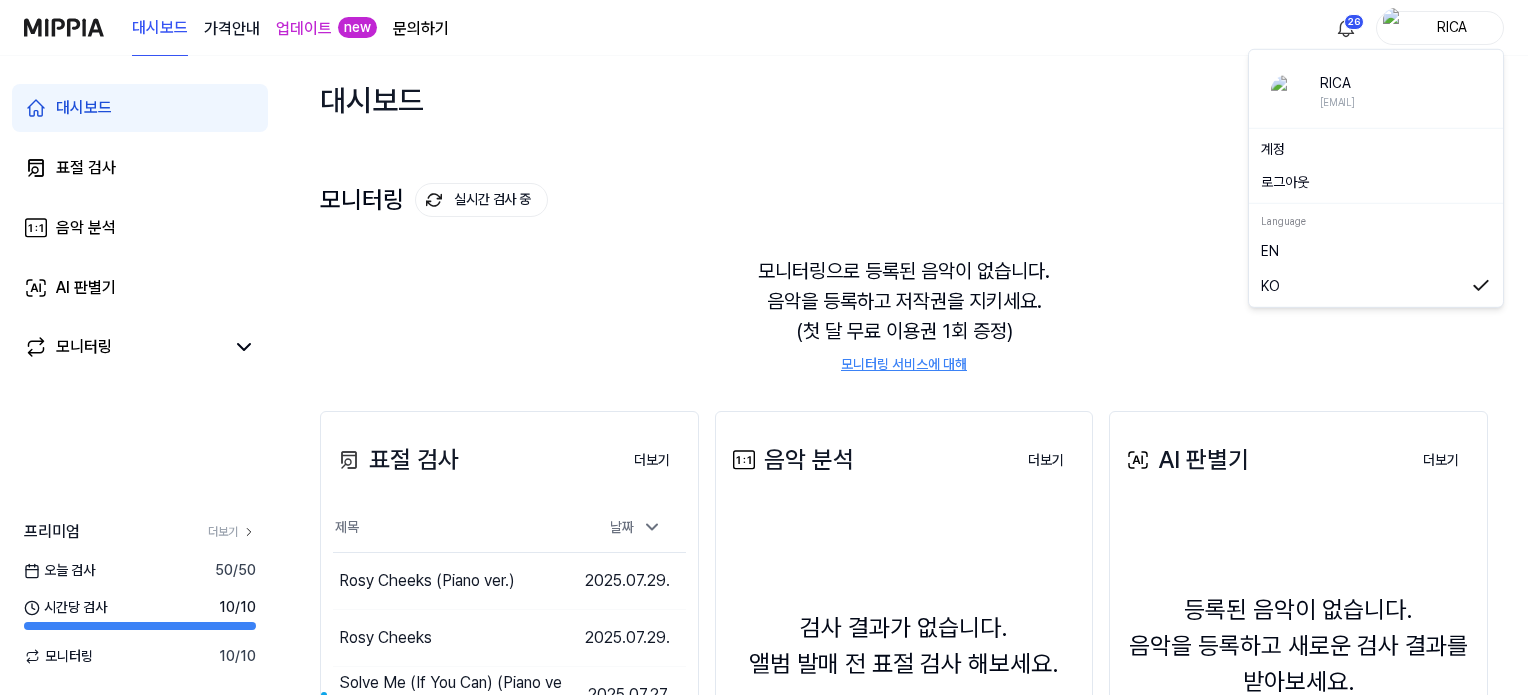 click on "가격안내" at bounding box center [232, 29] 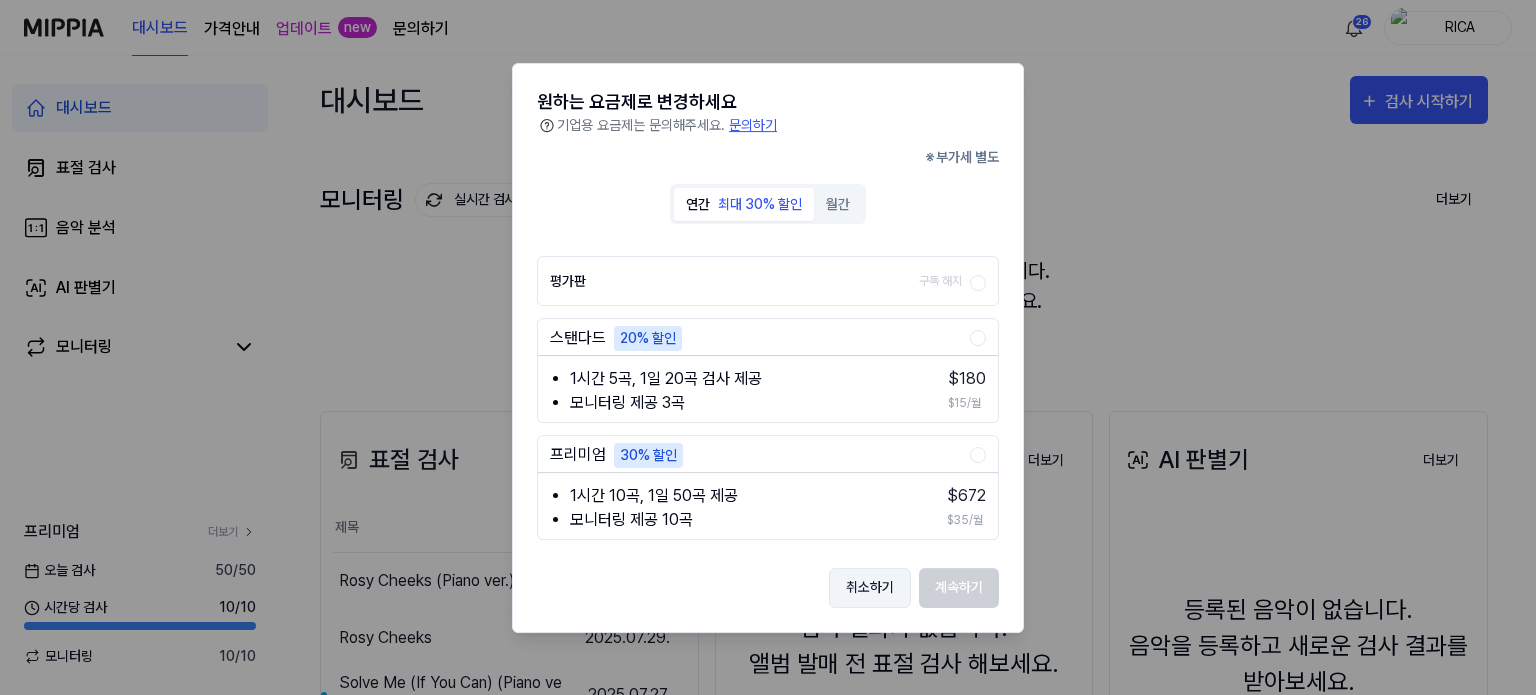 click on "취소하기" at bounding box center [870, 587] 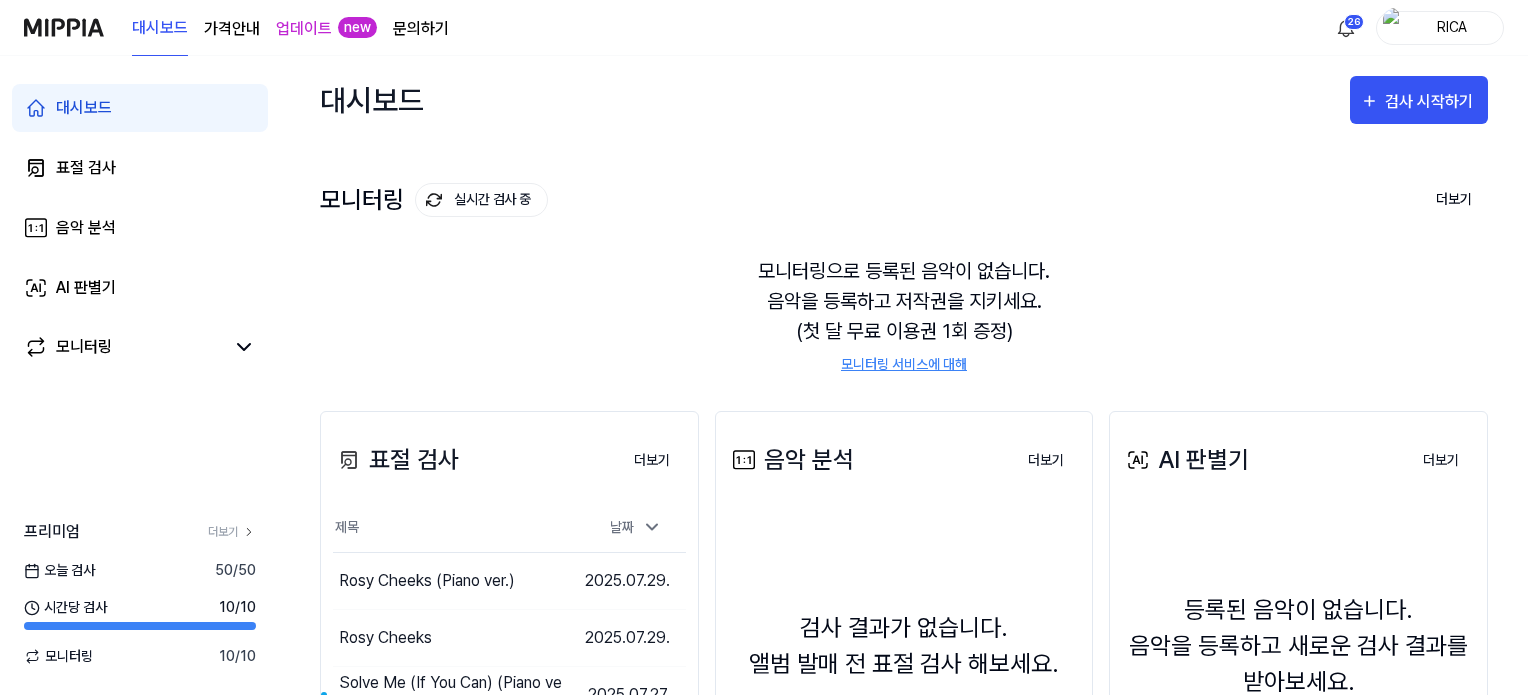 click on "문의하기" at bounding box center [421, 29] 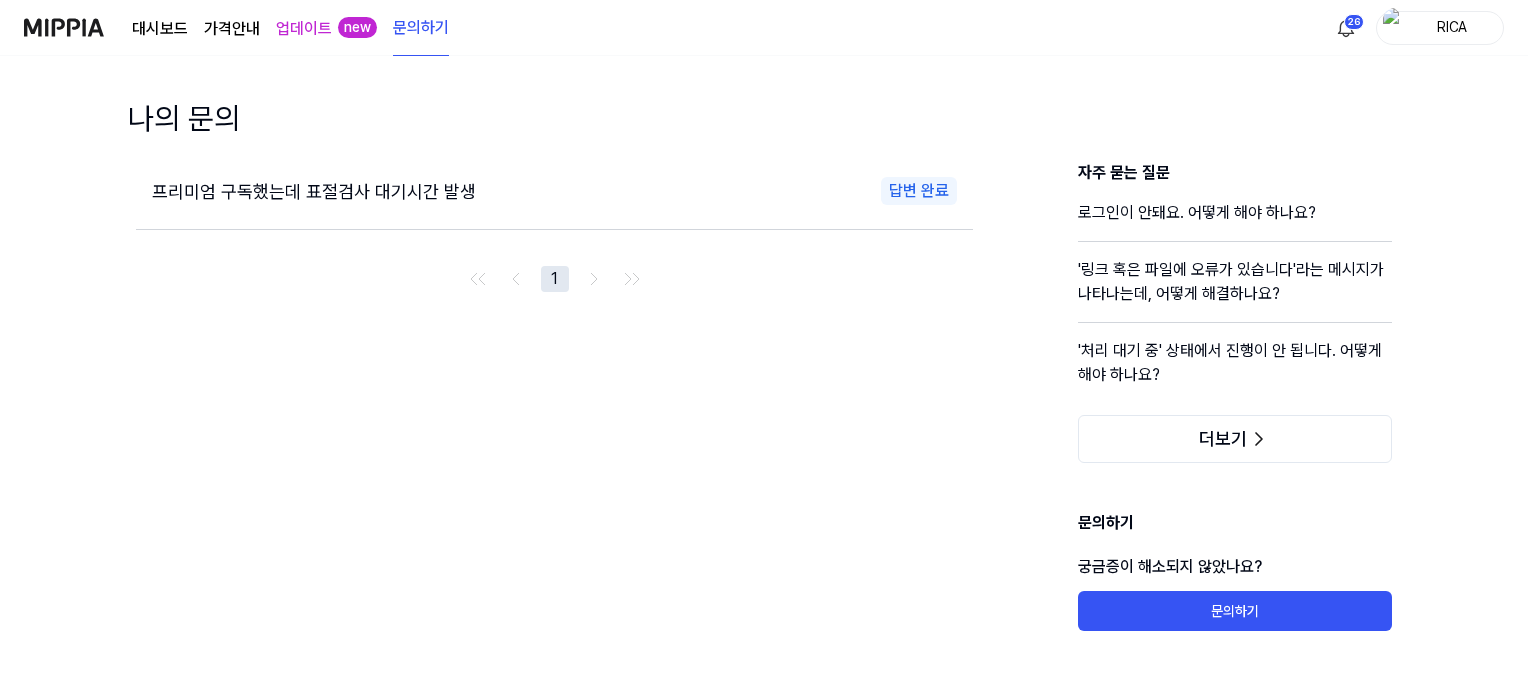 click on "프리미엄 구독했는데 표절검사 대기시간 발생" at bounding box center (344, 191) 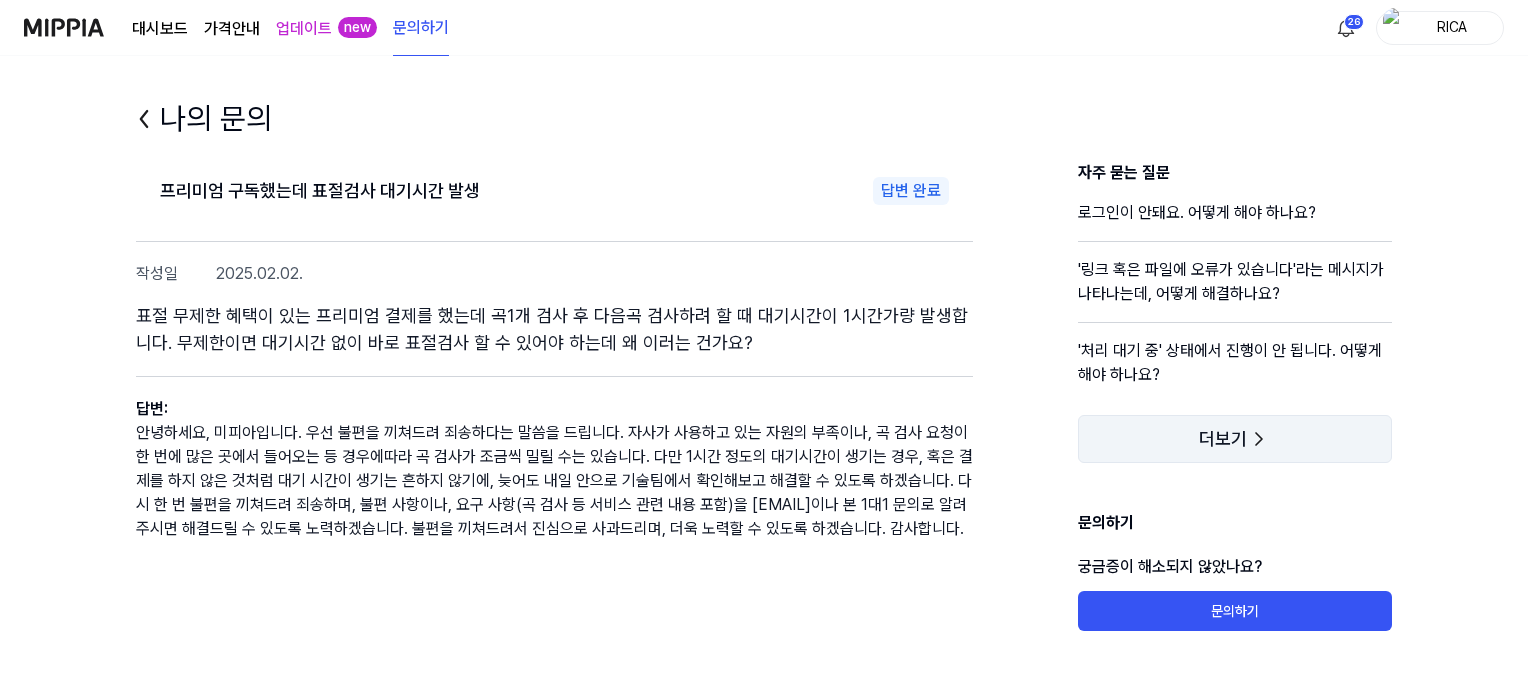 click on "더보기" at bounding box center (1223, 439) 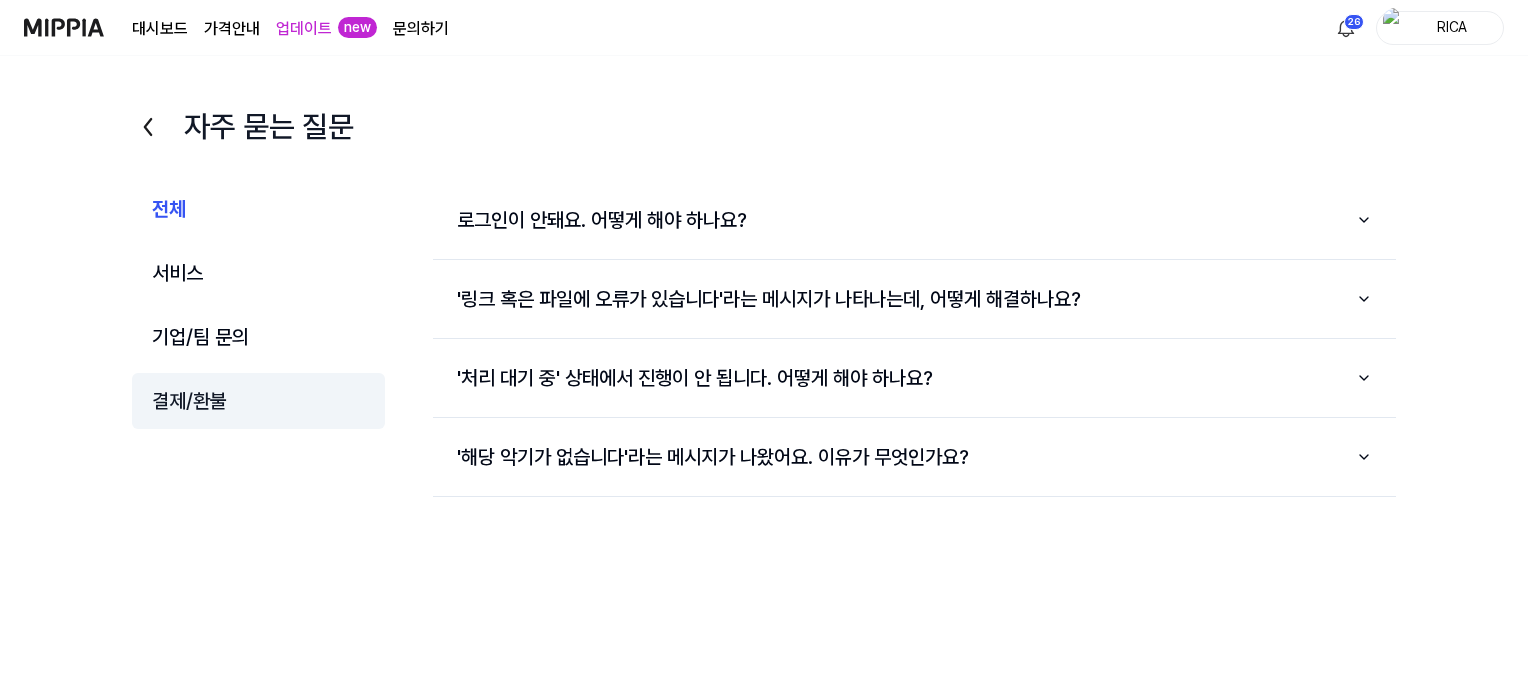 click on "결제/환불" at bounding box center [258, 401] 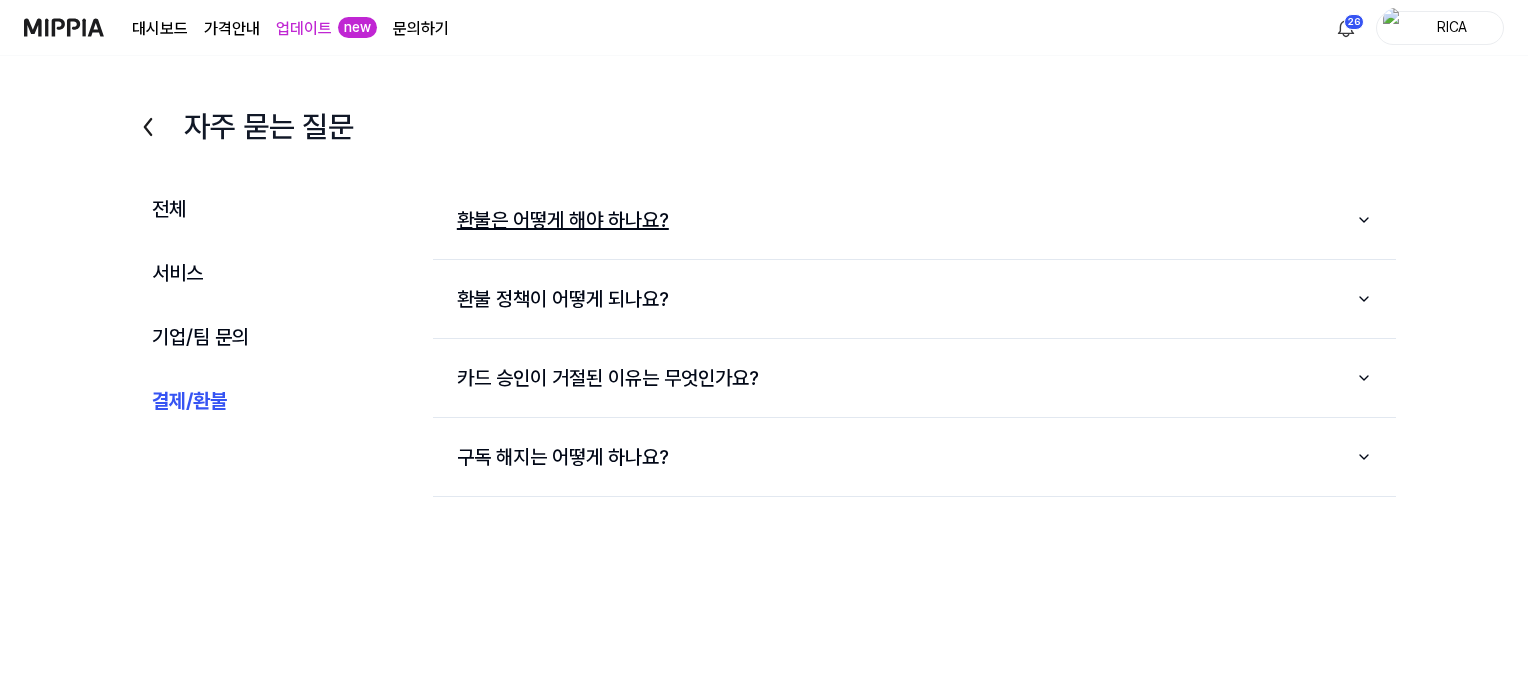 click on "환불은 어떻게 해야 하나요?" at bounding box center (914, 220) 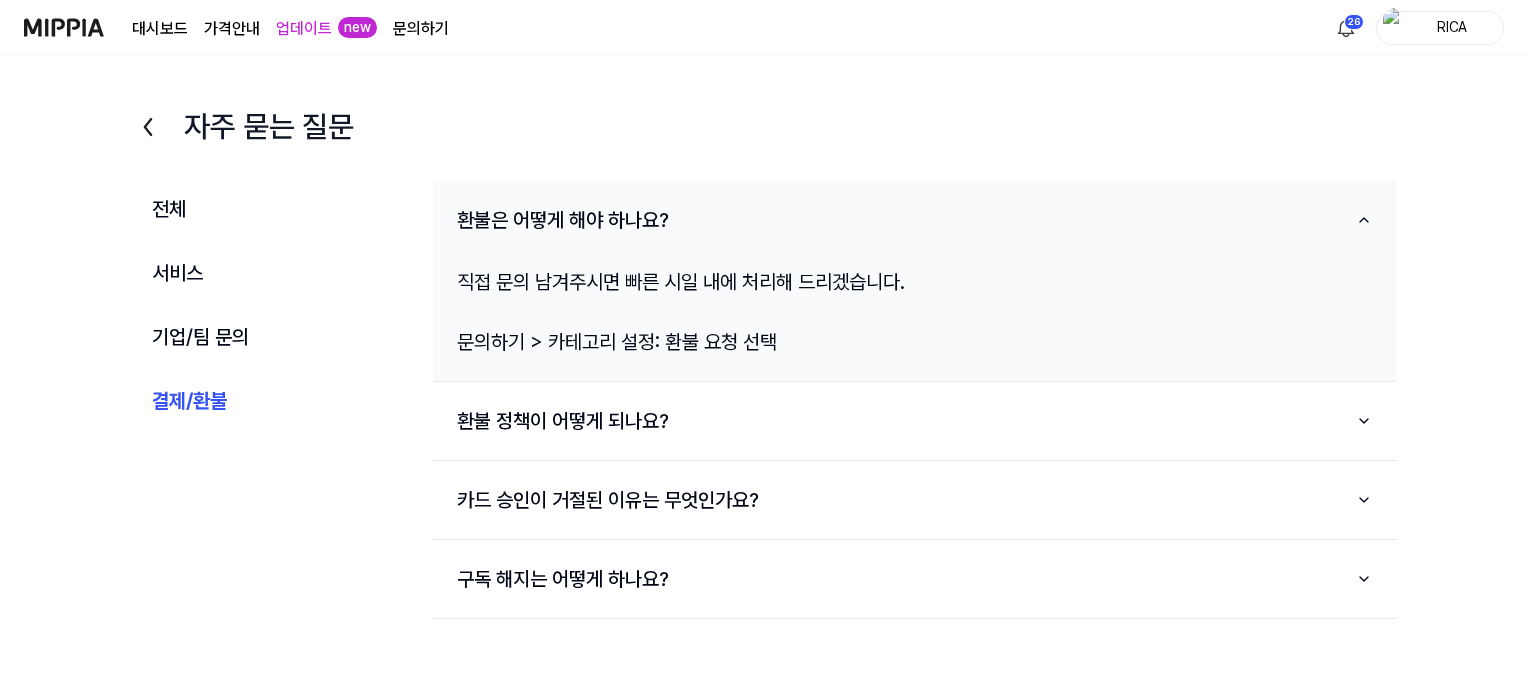 click on "직접 문의 남겨주시면 빠른 시일 내에 처리해 드리겠습니다.
문의하기 > 카테고리 설정: 환불 요청 선택" at bounding box center [914, 312] 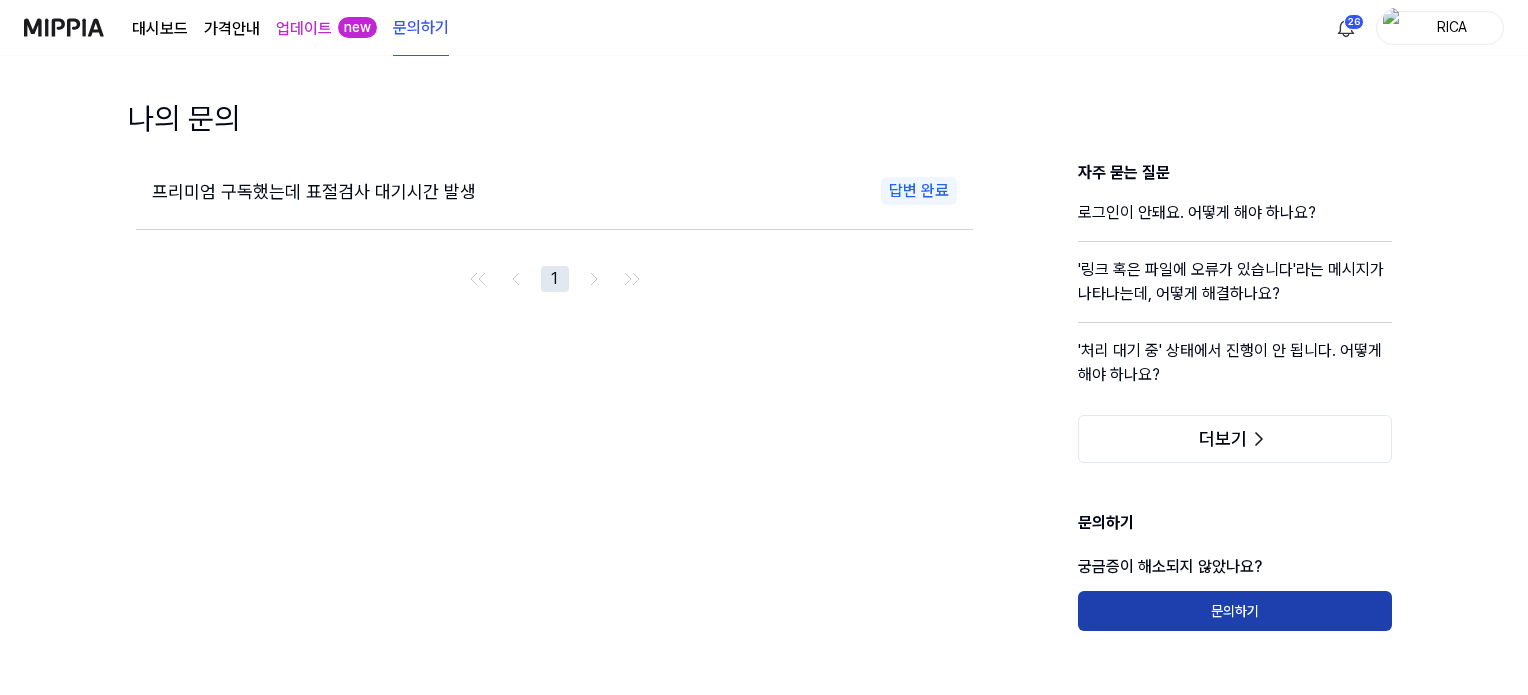 click on "문의하기" at bounding box center (1235, 611) 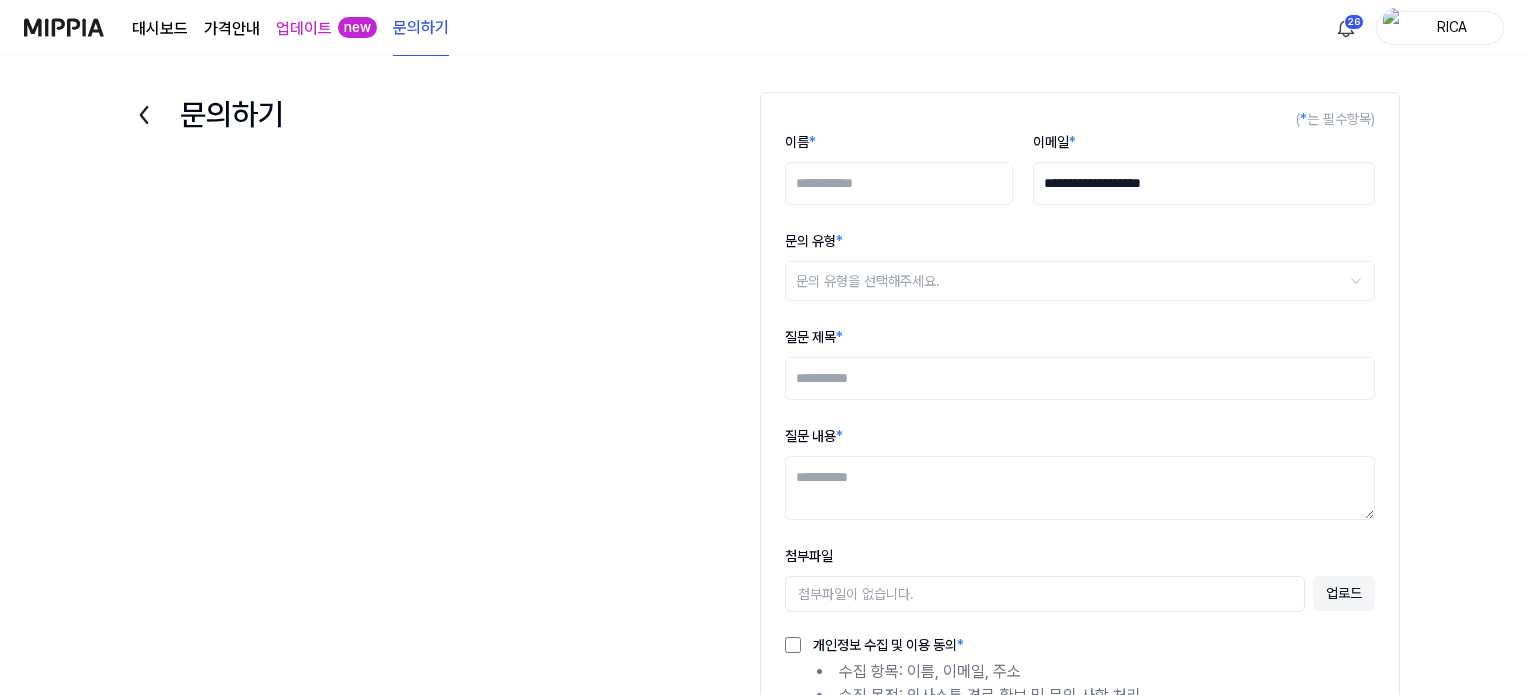 click on "이름 *" at bounding box center (899, 183) 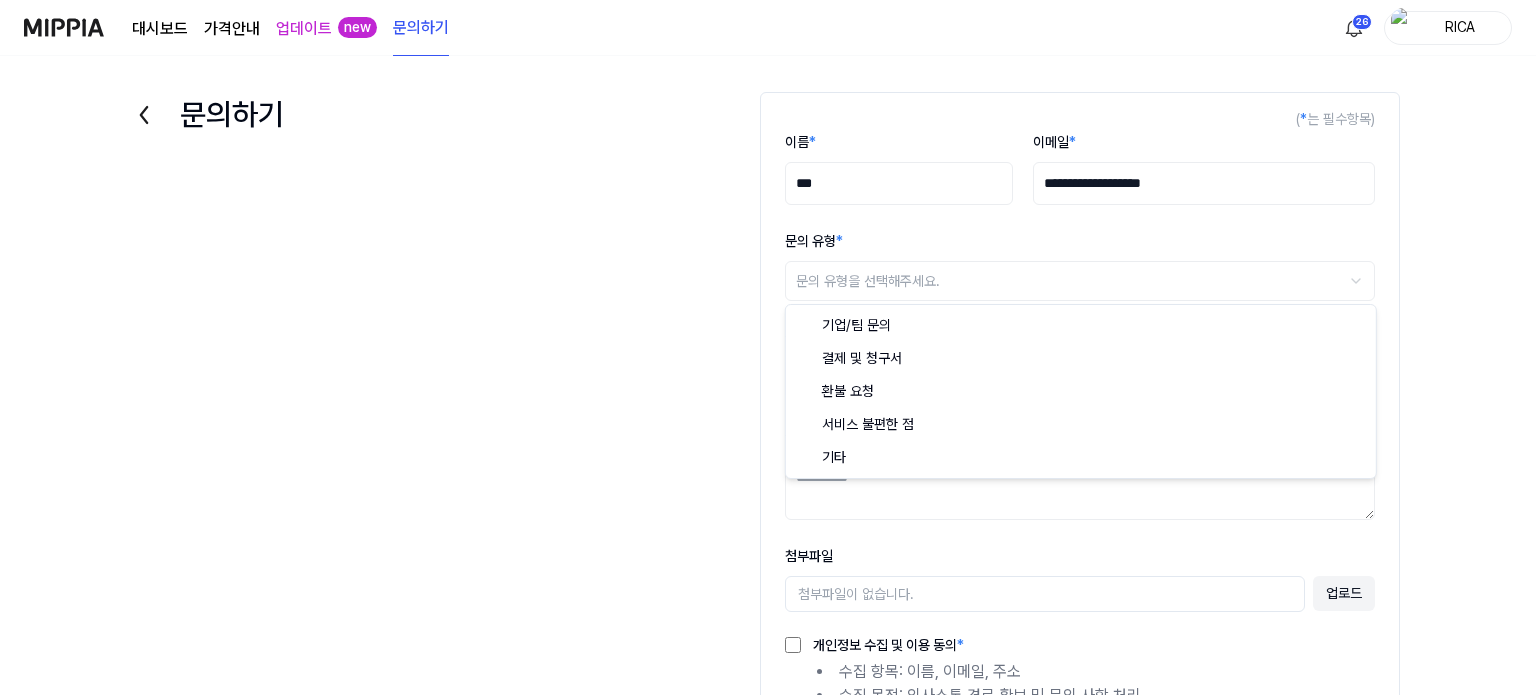 click on "대시보드 가격안내 업데이트 new 문의하기 26 RICA 문의하기 ( * 는 필수항목) 이름 * *** 이메일 * [EMAIL] 문의 유형 * 문의 유형을 선택해주세요. ******* ******** ***** ********* ** 질문 제목 * 질문 내용 * 첨부파일 첨부파일이 없습니다. 업로드 개인정보 수집 및 이용 동의 * 수집 항목: 이름, 이메일, 주소 수집 목적: 의사소통 경로 확보 및 문의 사항 처리 보유 기간: 문의 내용 처리 및 의사소통 종료 시 까지 등록하기 기업/팀 문의 결제 및 청구서 환불 요청 서비스 불편한 점 기타" at bounding box center (768, 347) 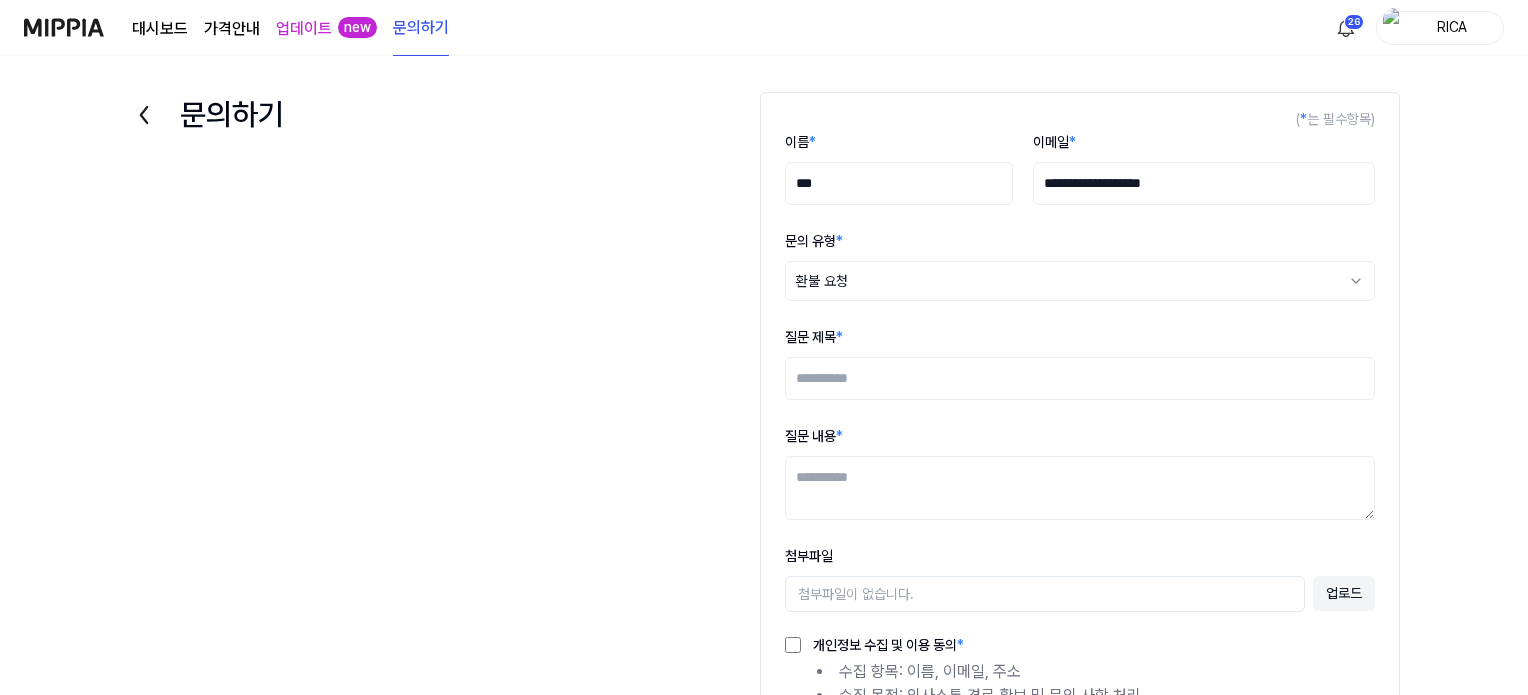 click on "질문 제목 *" at bounding box center (1080, 378) 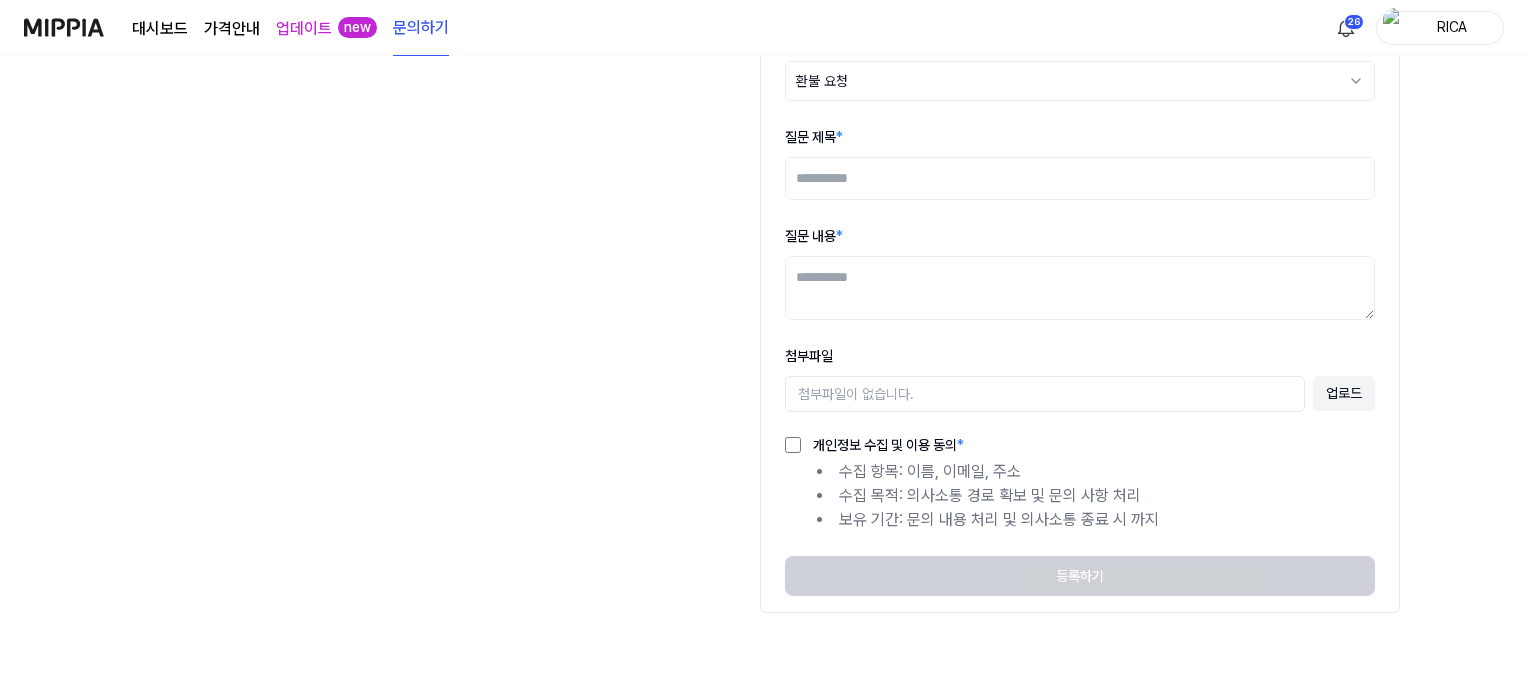 scroll, scrollTop: 0, scrollLeft: 0, axis: both 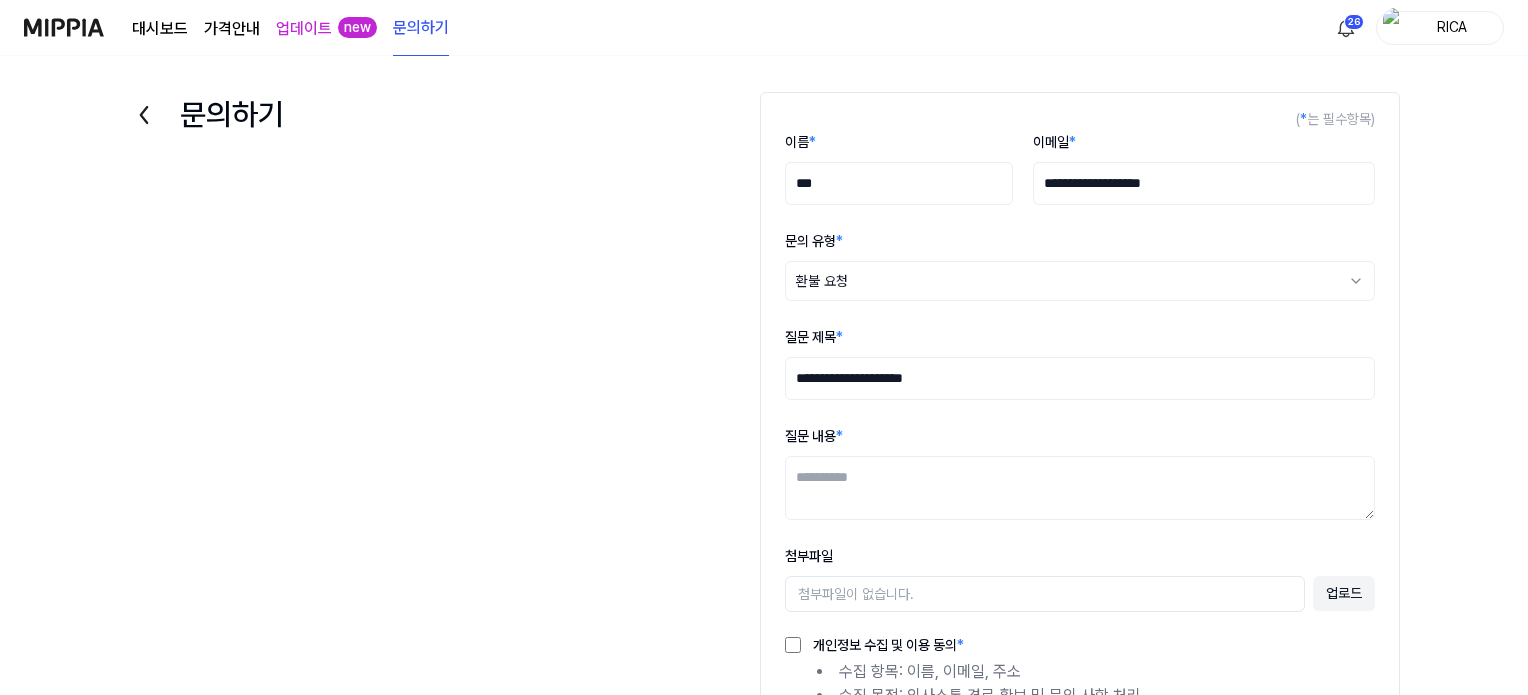 drag, startPoint x: 1038, startPoint y: 379, endPoint x: 724, endPoint y: 366, distance: 314.26898 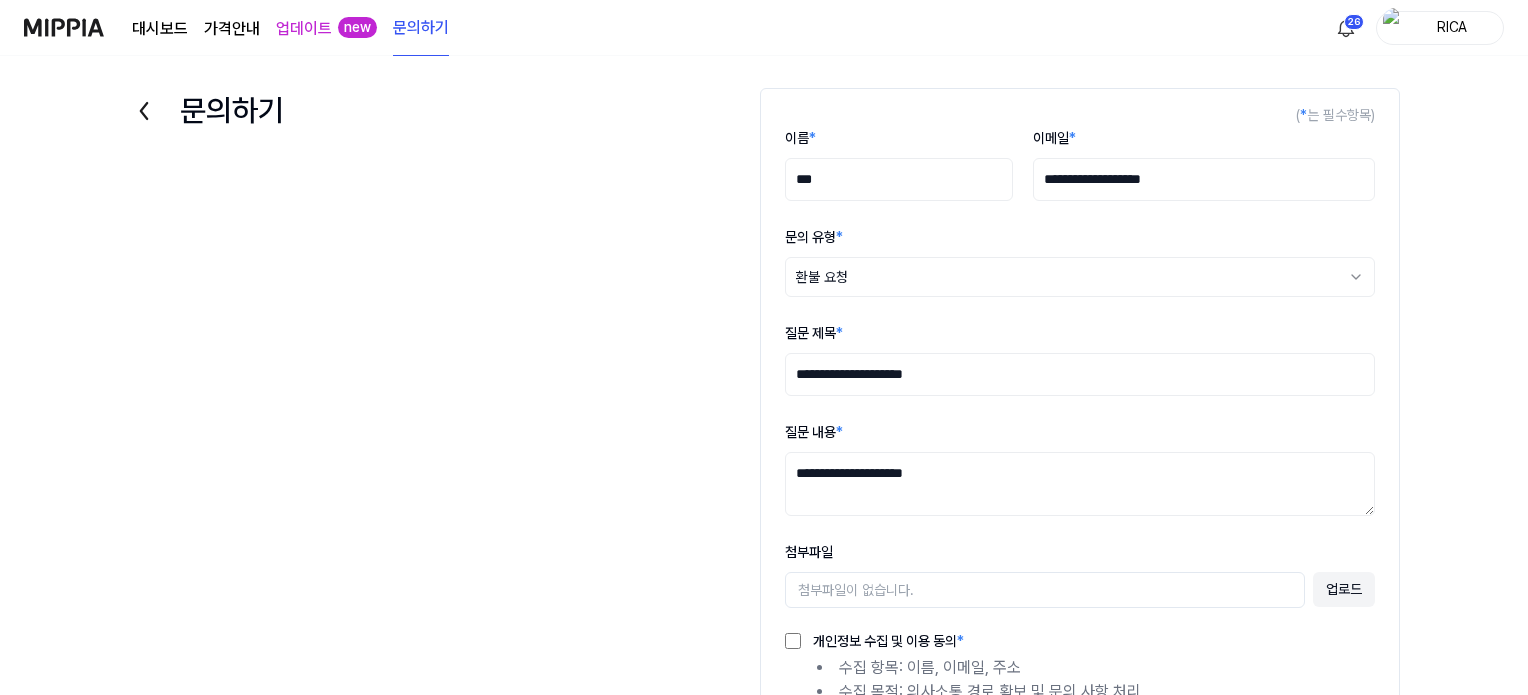 scroll, scrollTop: 0, scrollLeft: 0, axis: both 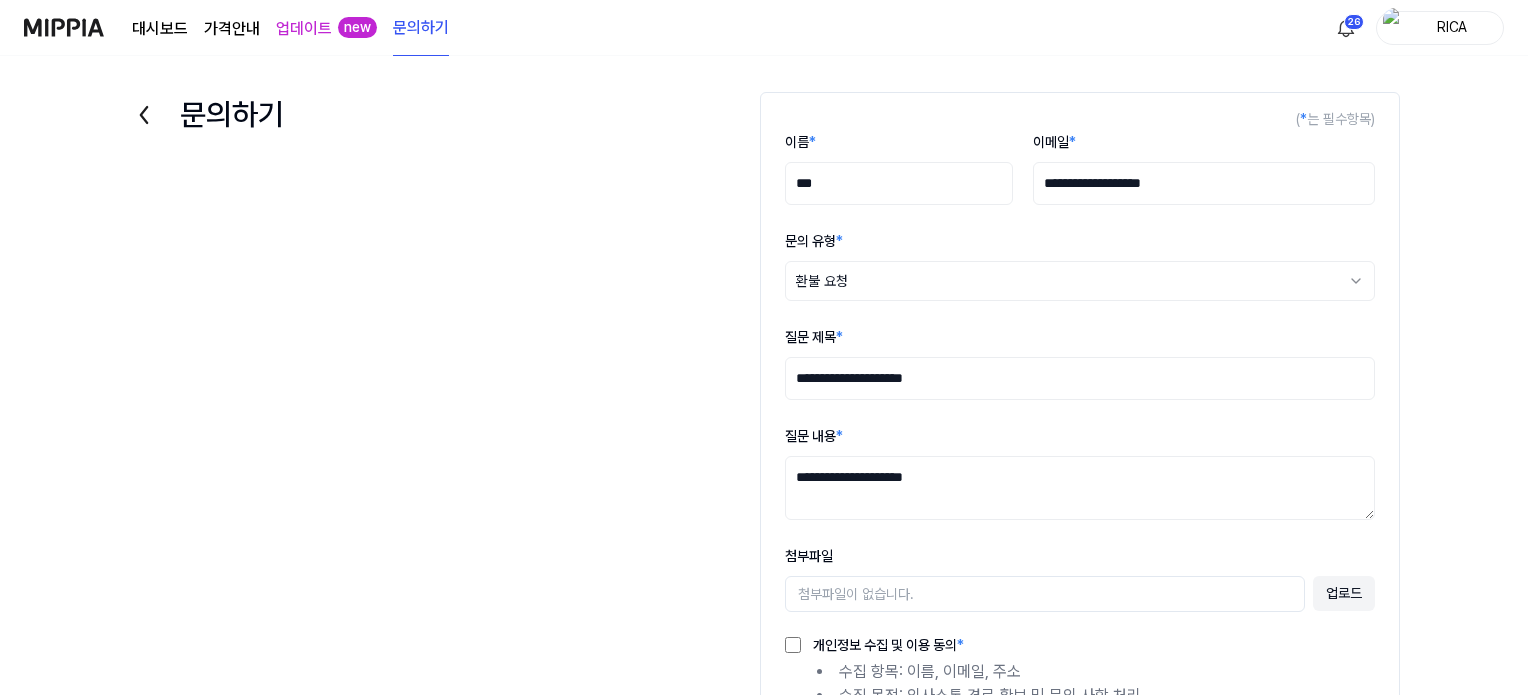 type on "**********" 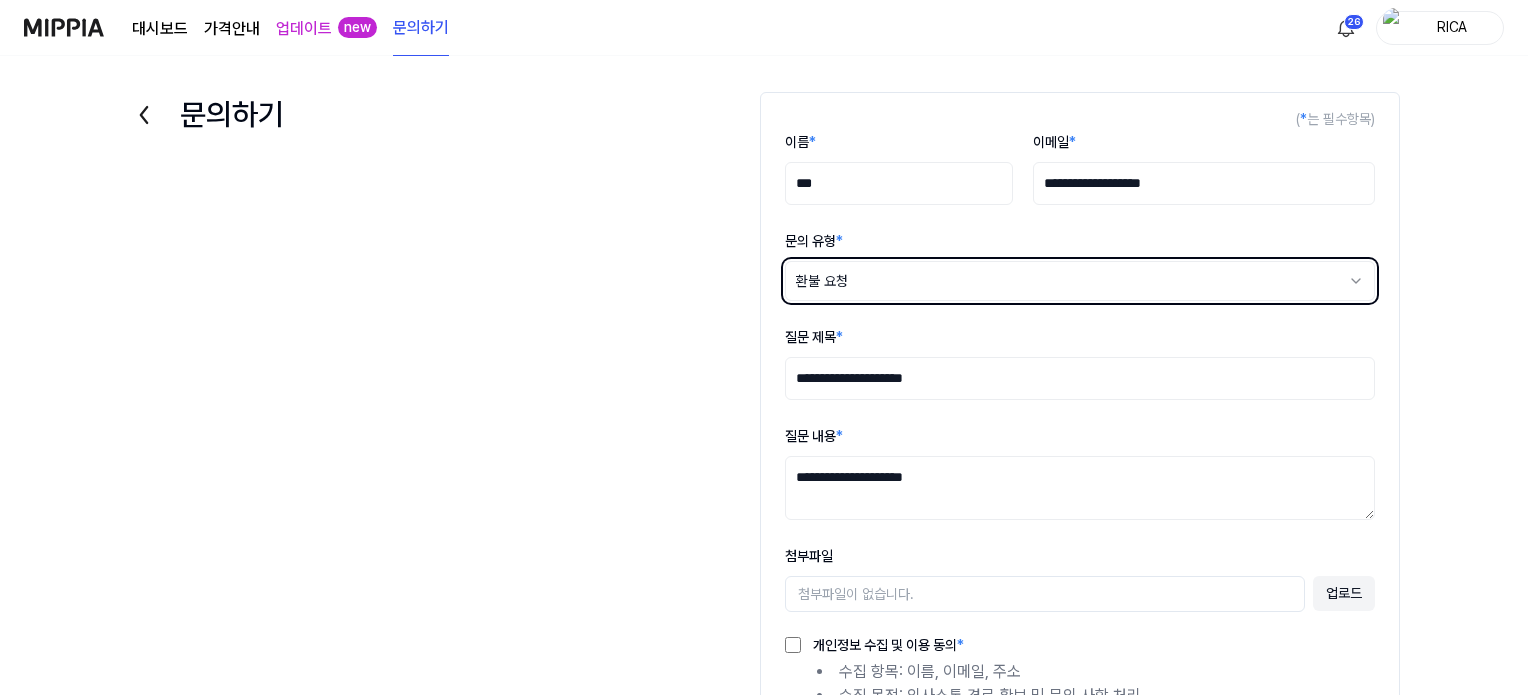 click on "**********" at bounding box center [764, 347] 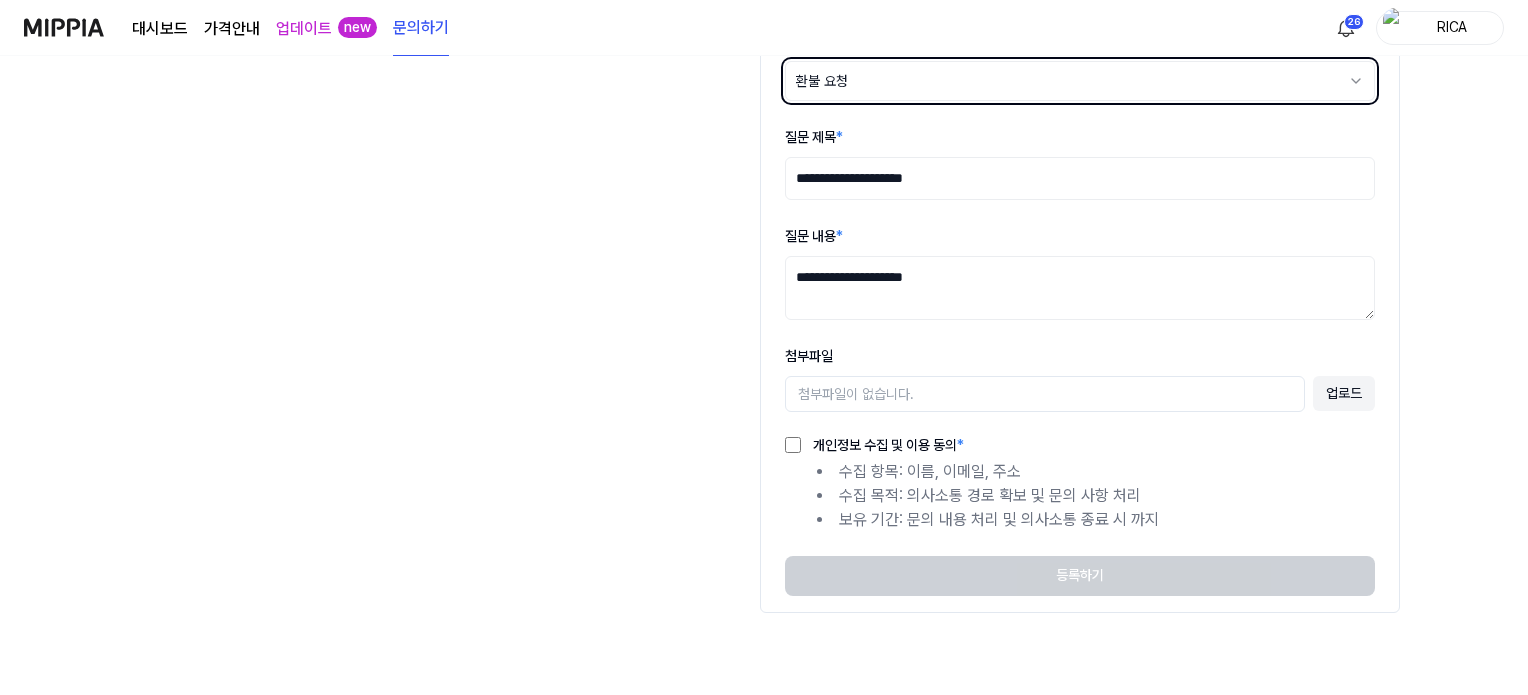 scroll, scrollTop: 0, scrollLeft: 0, axis: both 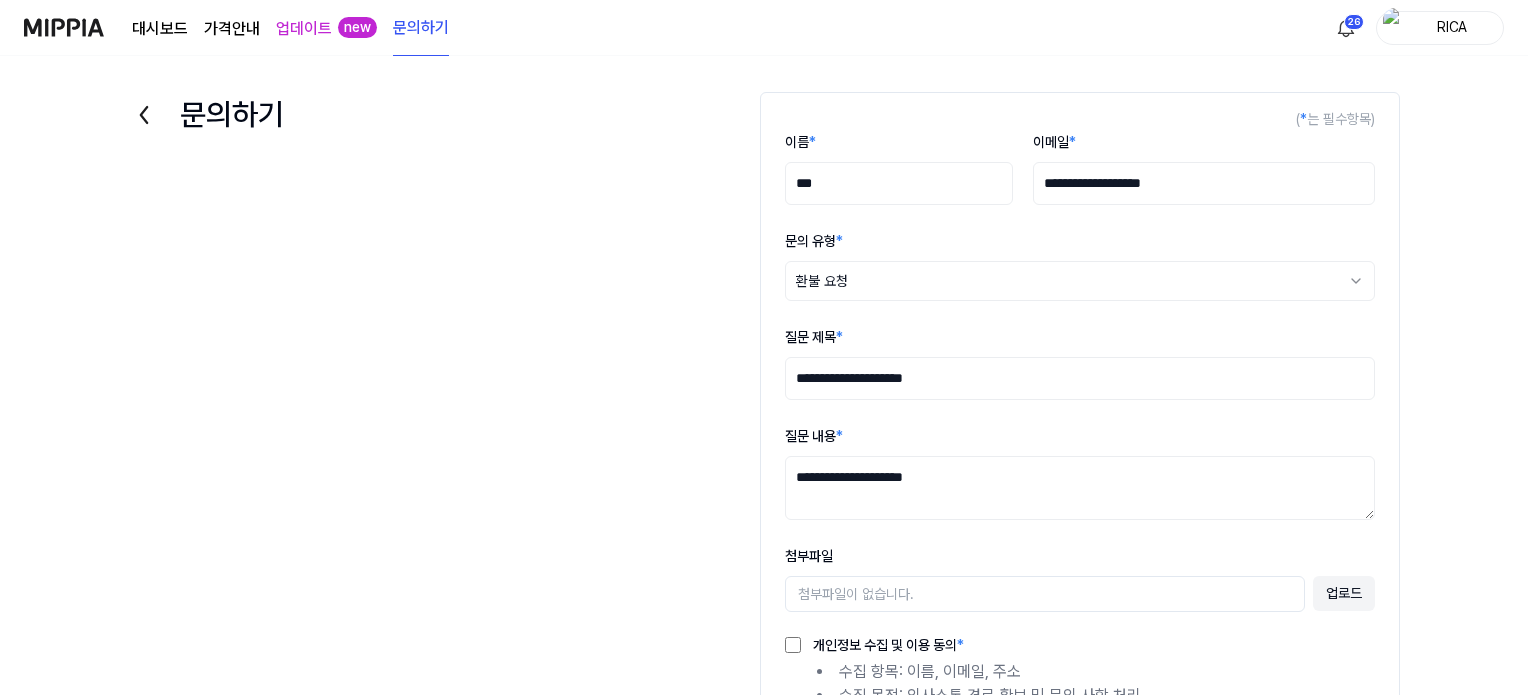 click on "**********" at bounding box center [1080, 378] 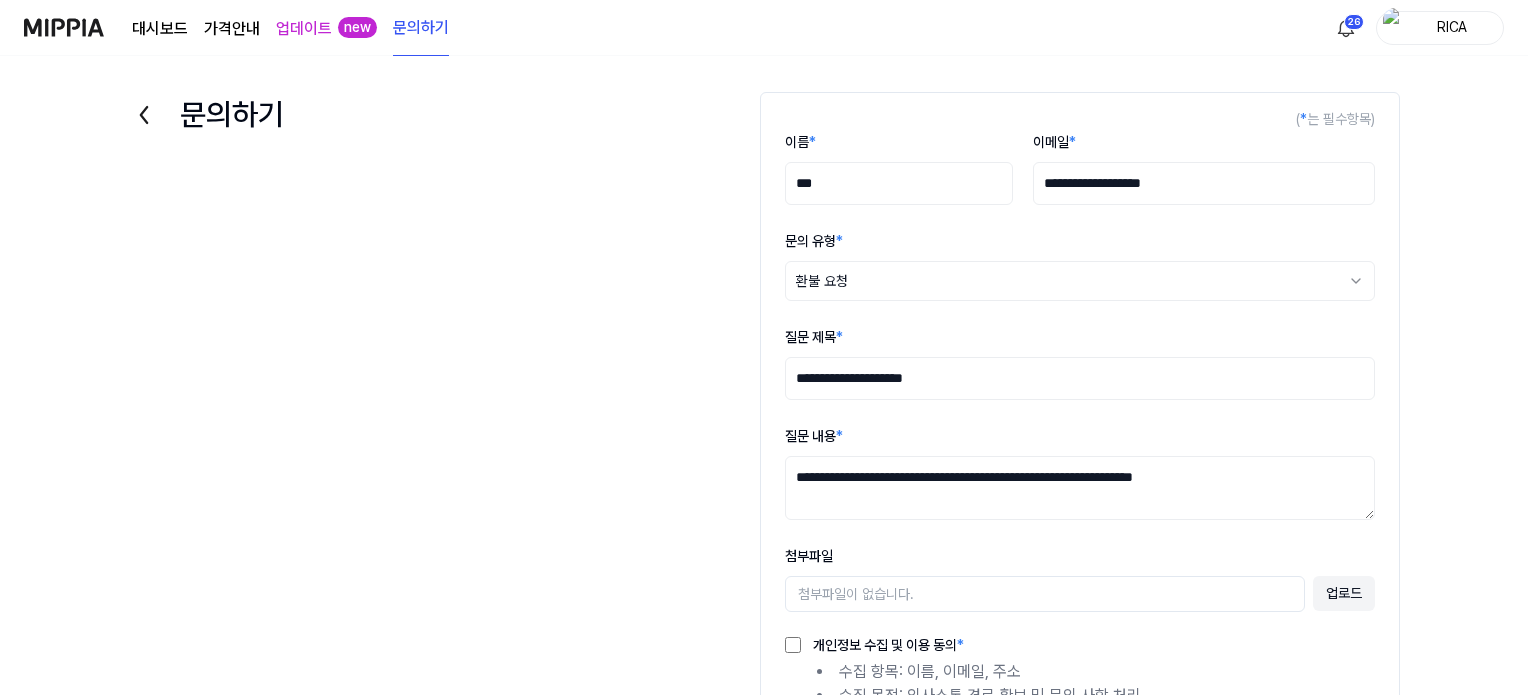 drag, startPoint x: 1048, startPoint y: 472, endPoint x: 1177, endPoint y: 475, distance: 129.03488 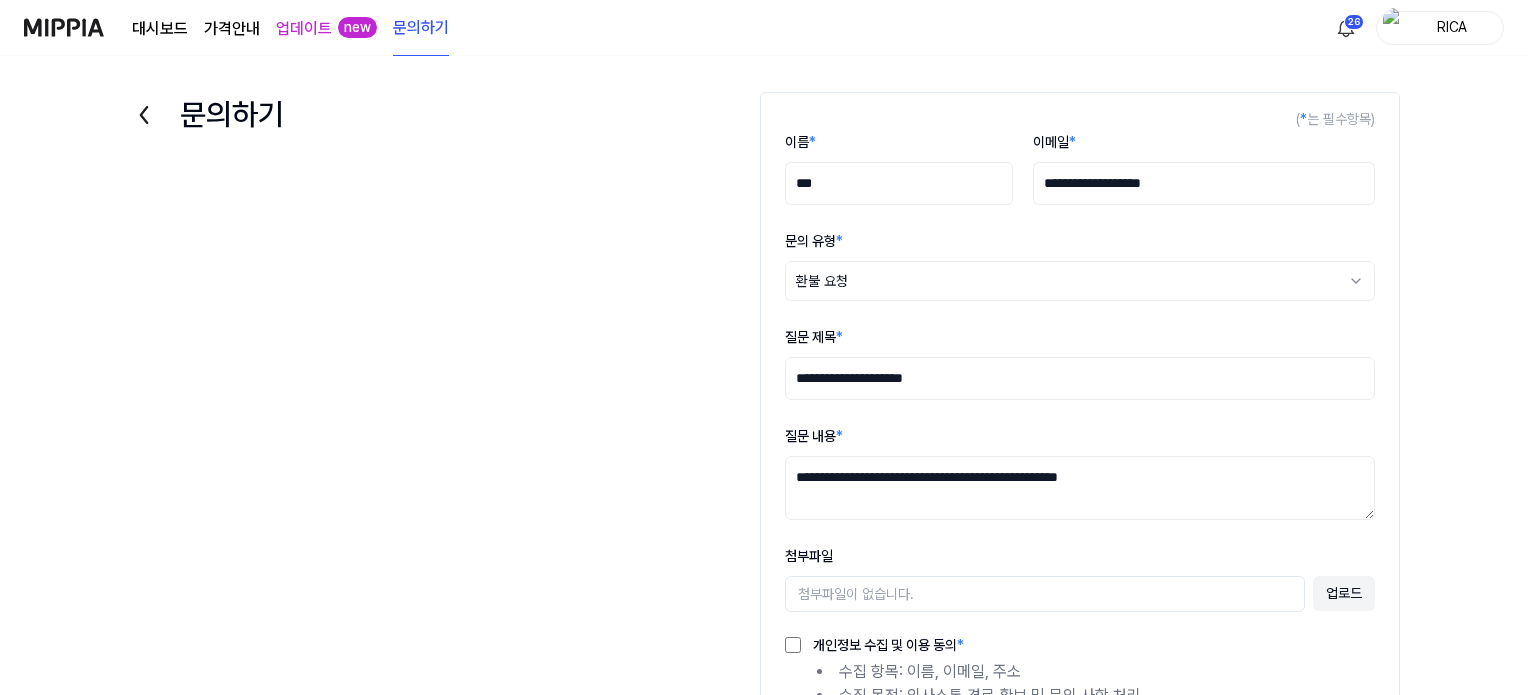 click on "**********" at bounding box center (1080, 488) 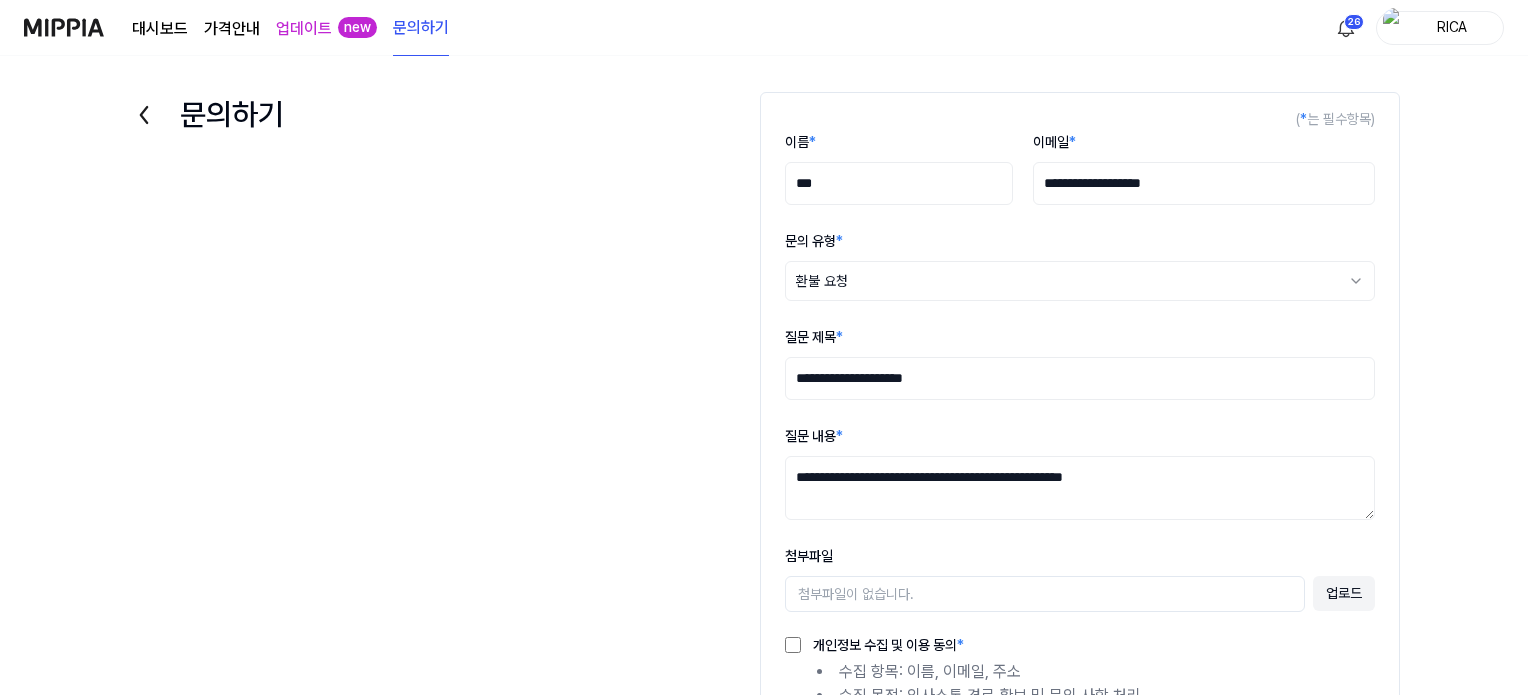 click on "**********" at bounding box center (1080, 488) 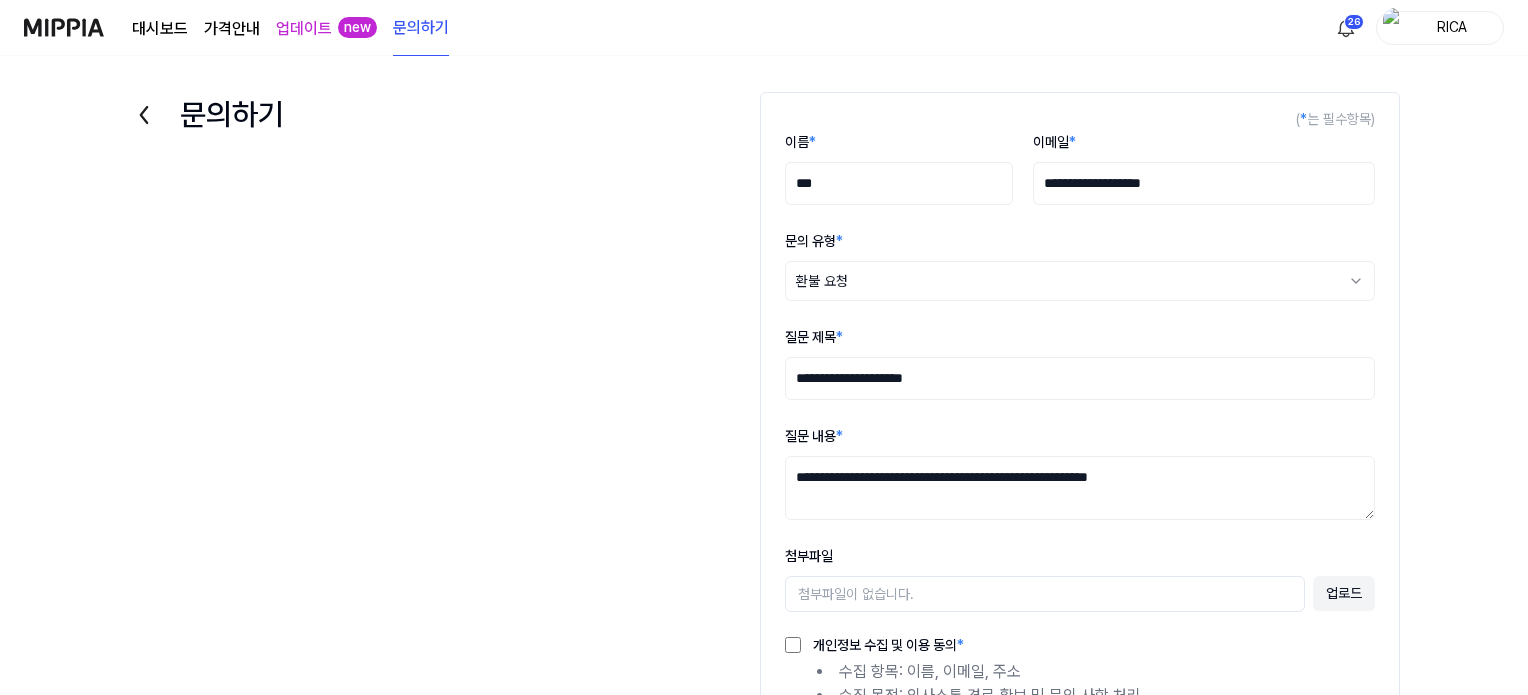 click on "**********" at bounding box center (1080, 488) 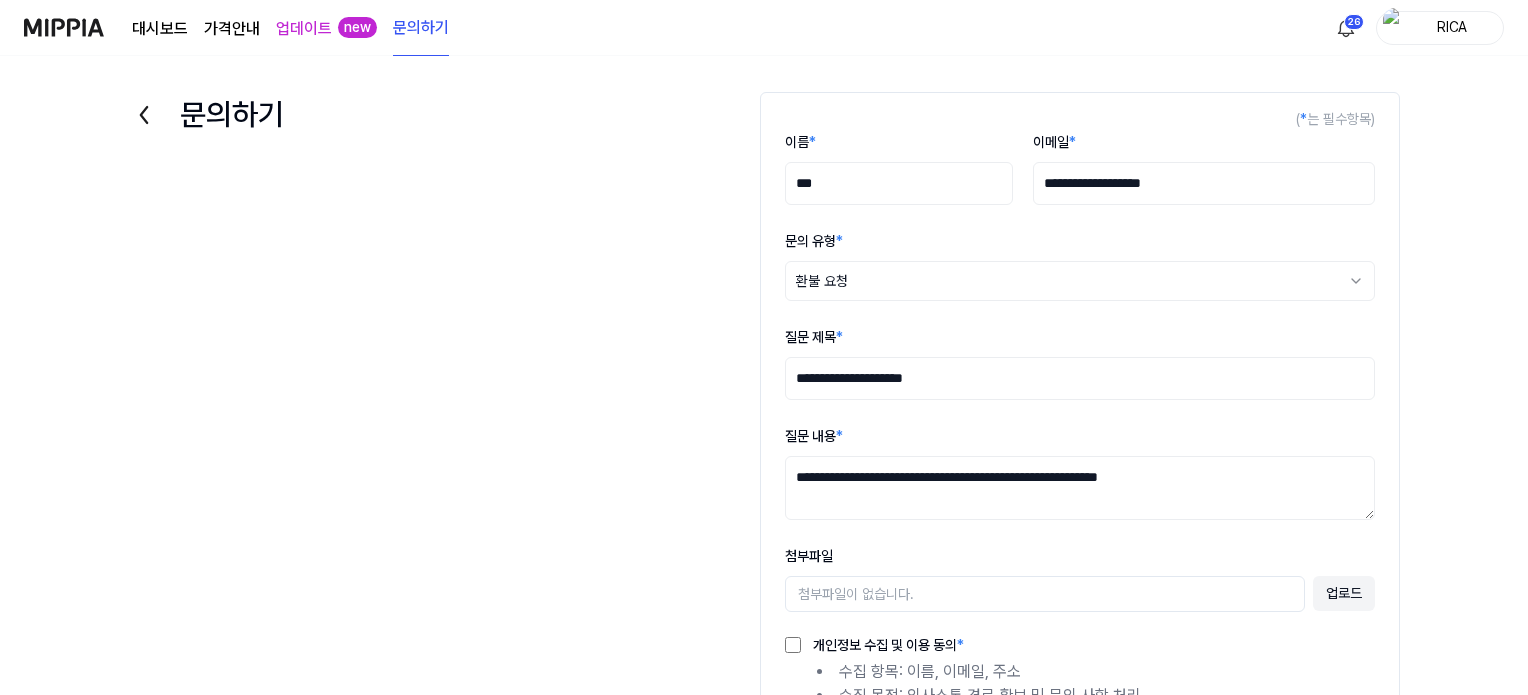 drag, startPoint x: 1028, startPoint y: 475, endPoint x: 1266, endPoint y: 476, distance: 238.0021 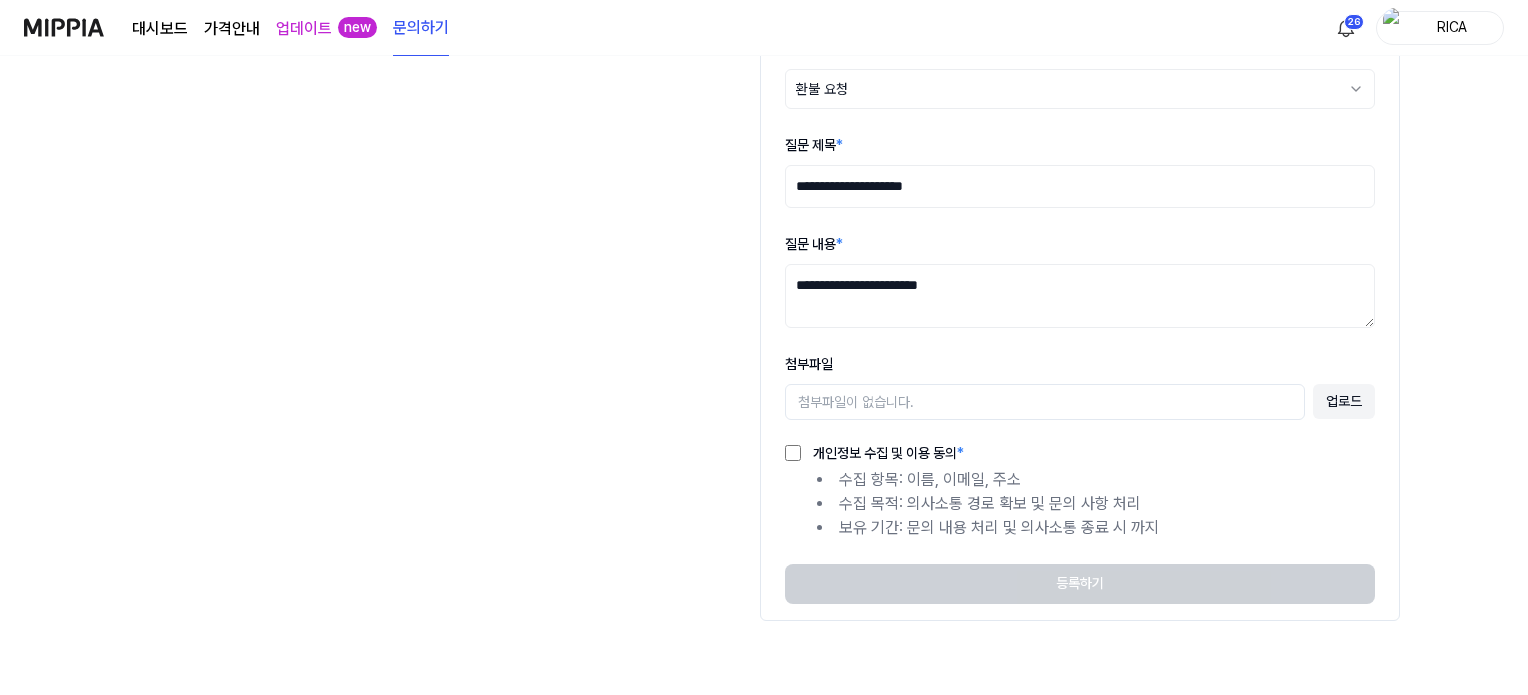 scroll, scrollTop: 200, scrollLeft: 0, axis: vertical 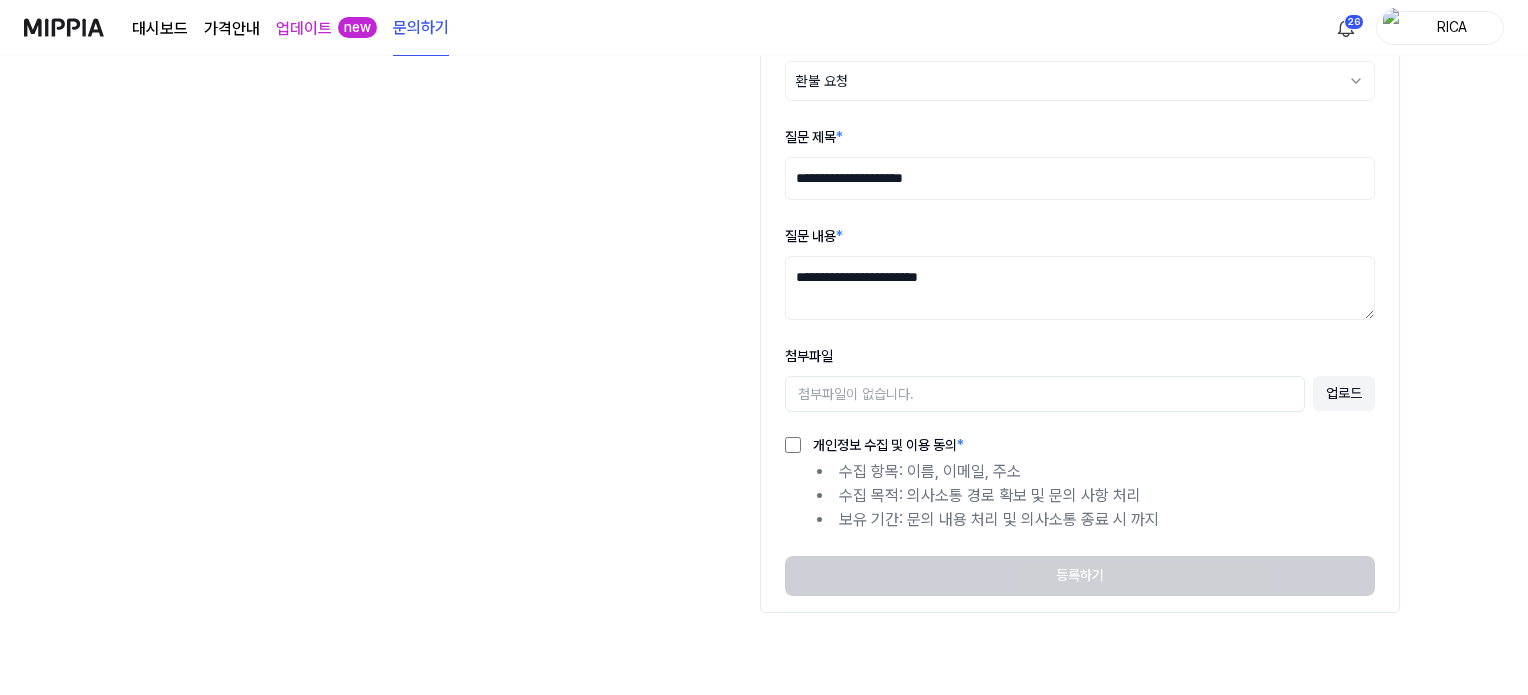 type on "**********" 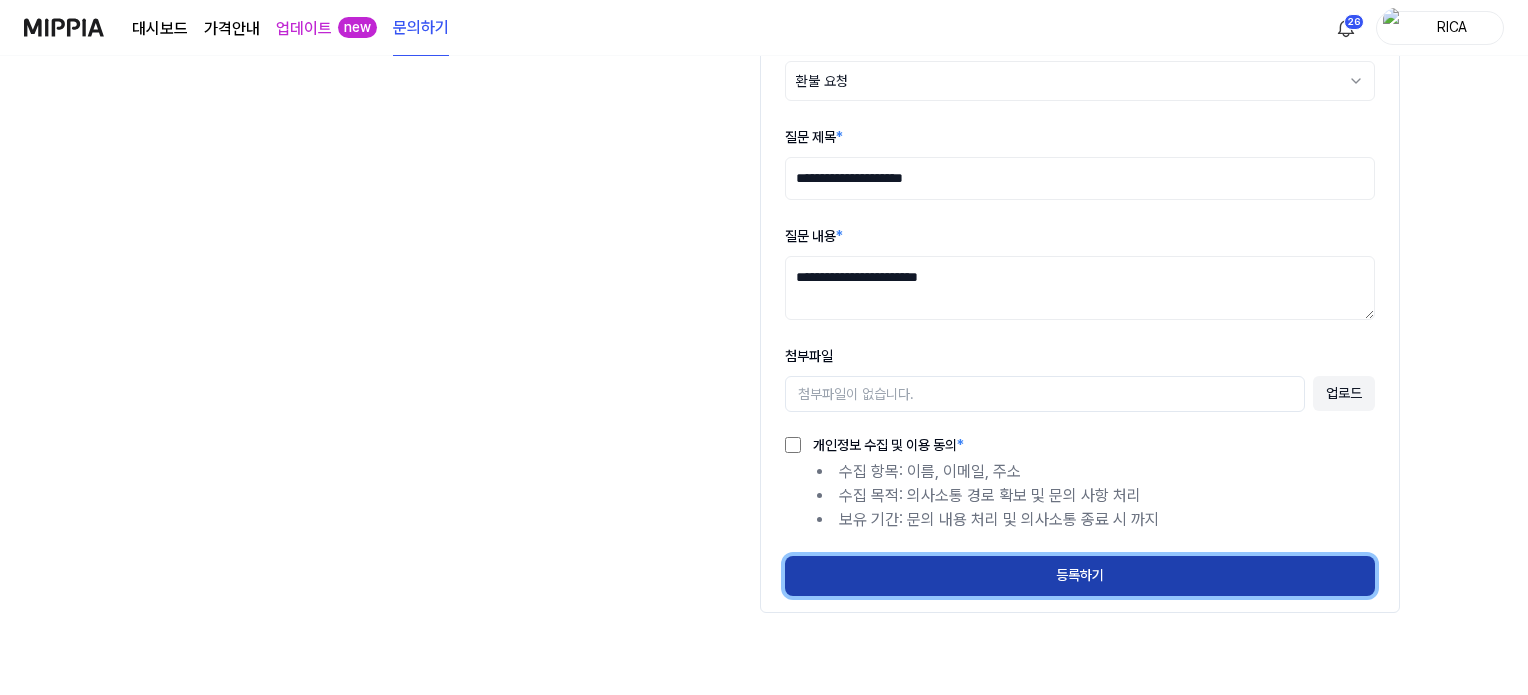 click on "등록하기" at bounding box center (1080, 576) 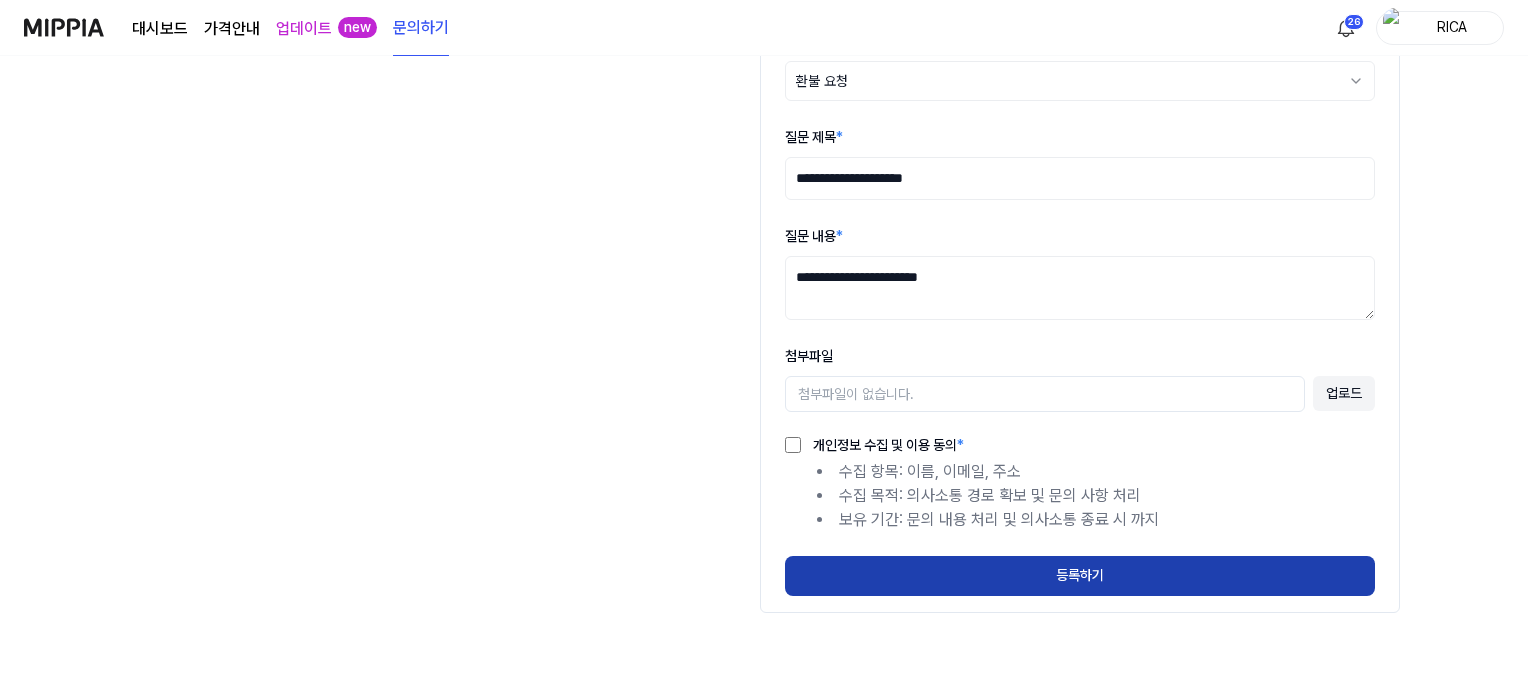 type 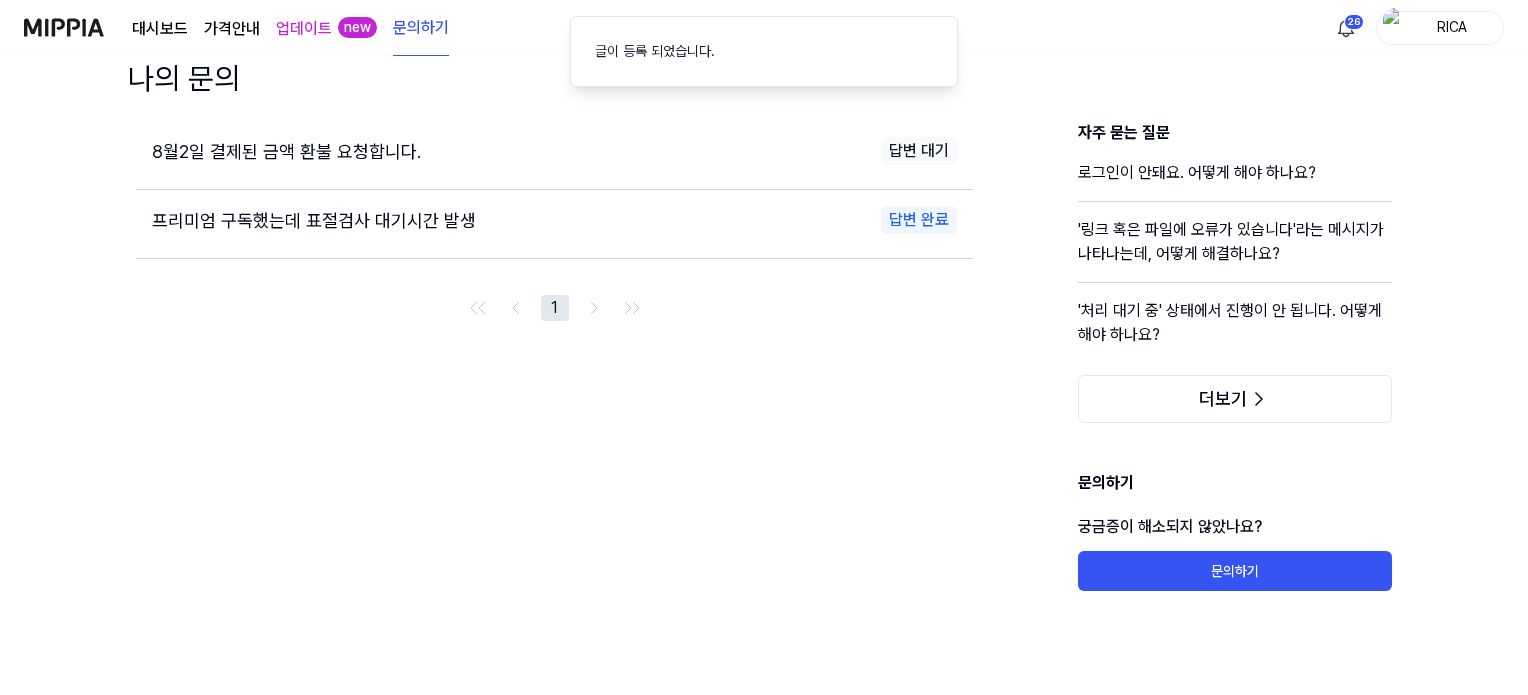 scroll, scrollTop: 0, scrollLeft: 0, axis: both 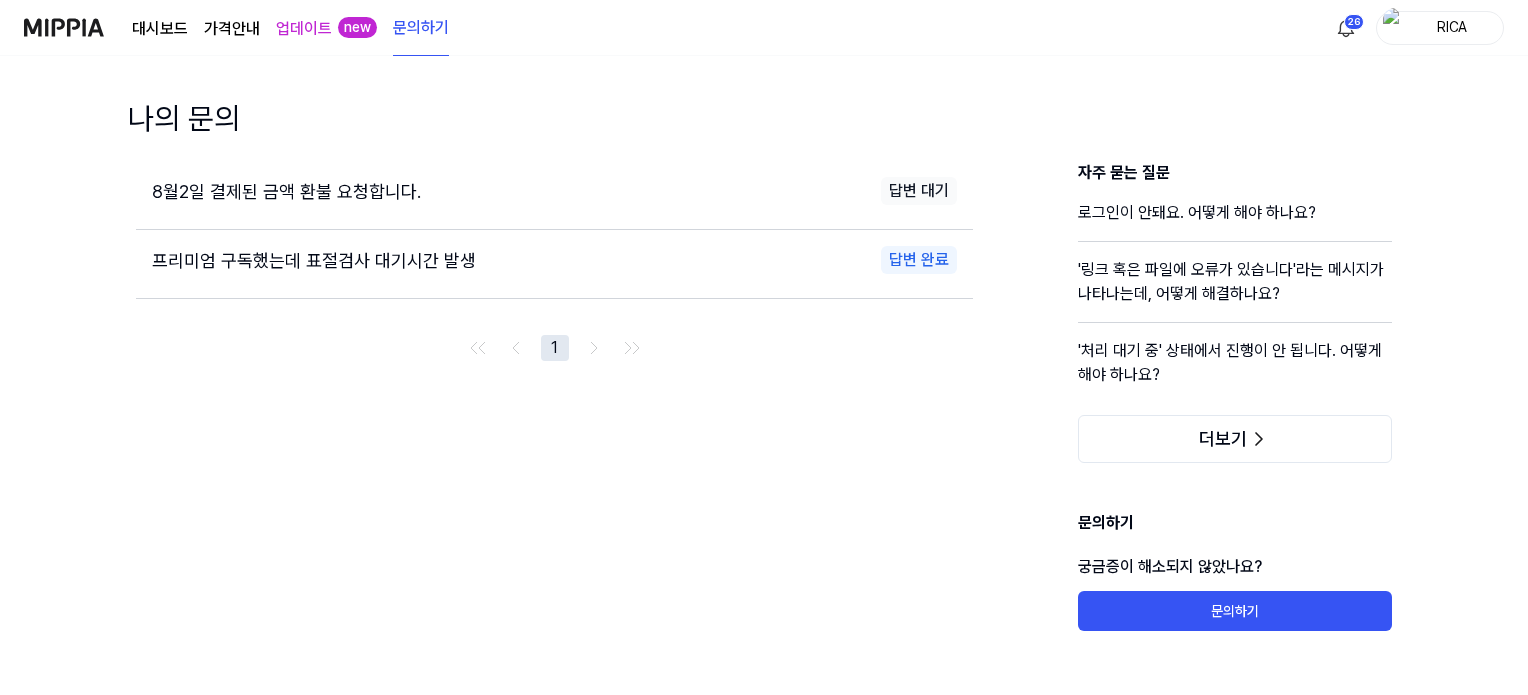 click on "RICA" at bounding box center [1452, 27] 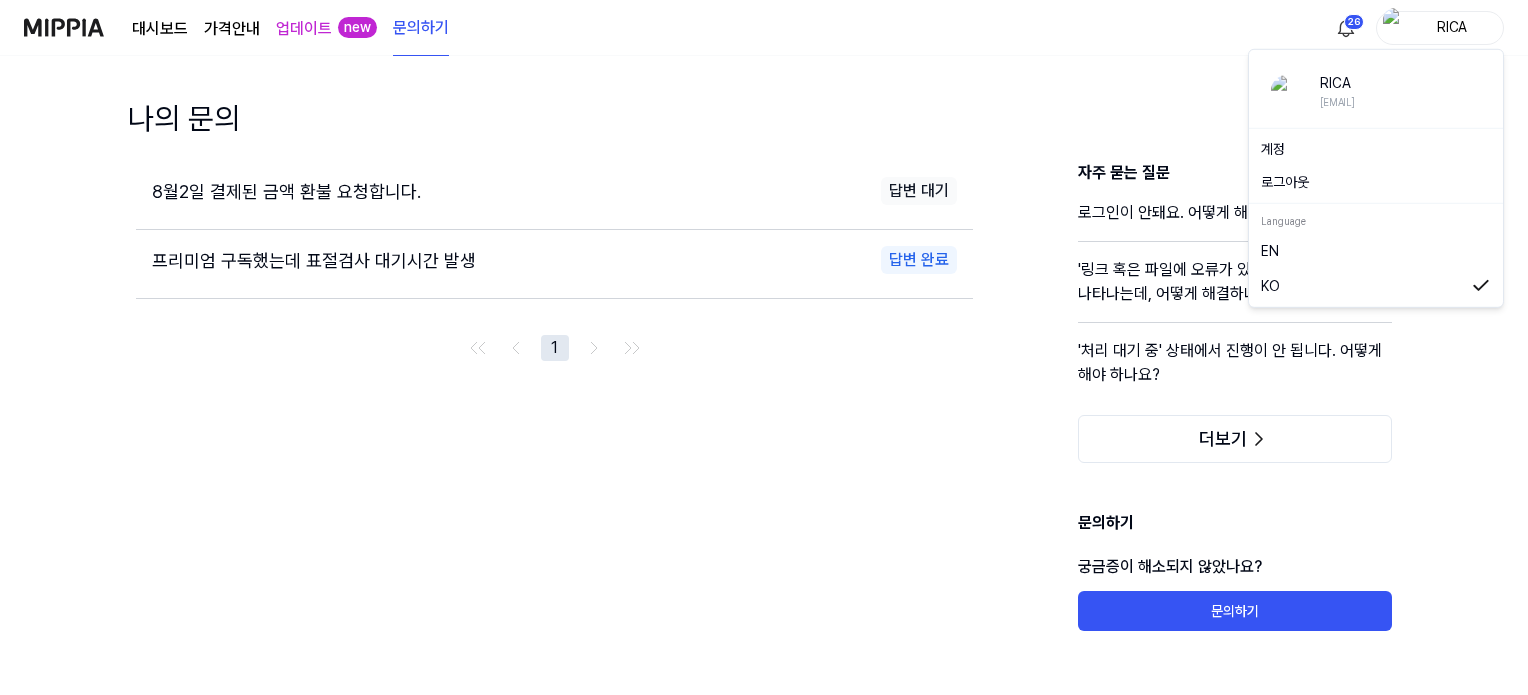 click on "프리미엄 구독했는데 표절검사 대기시간 발생" at bounding box center [314, 260] 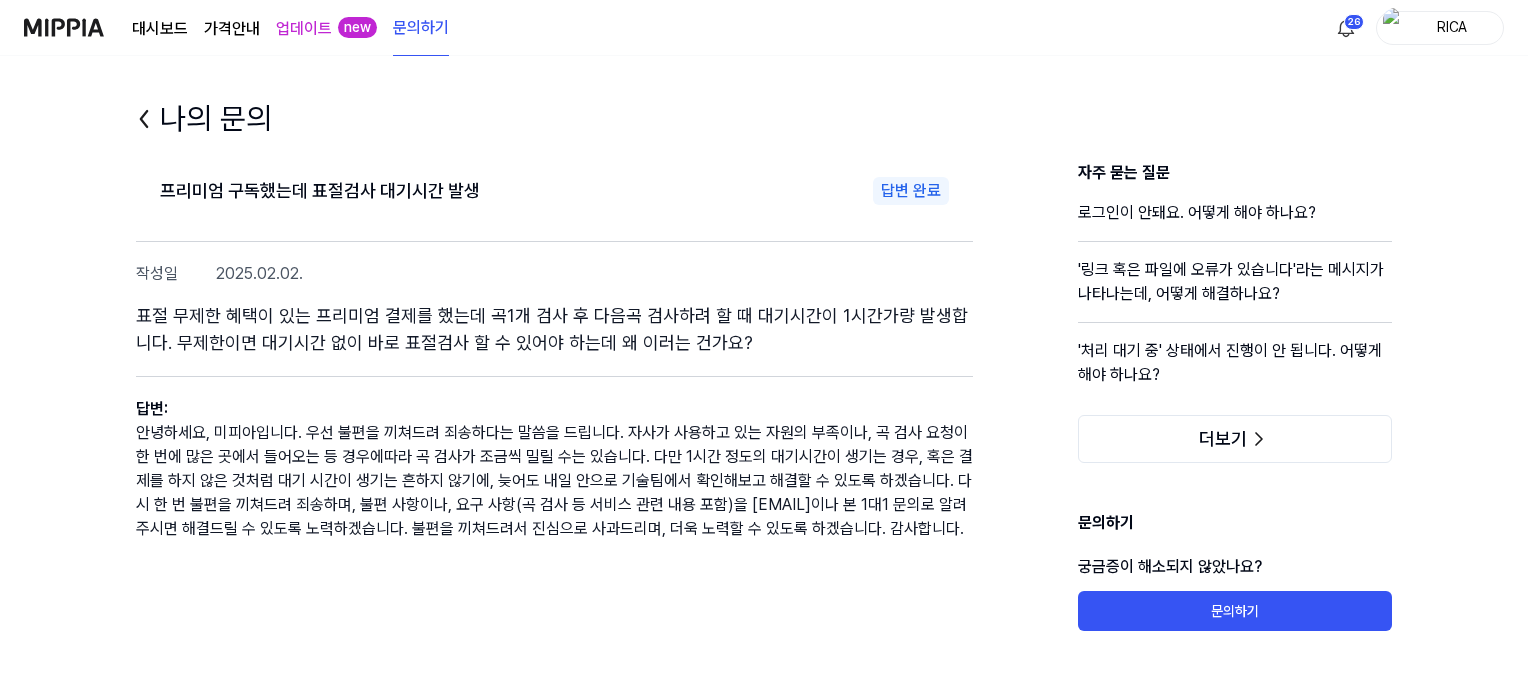 click 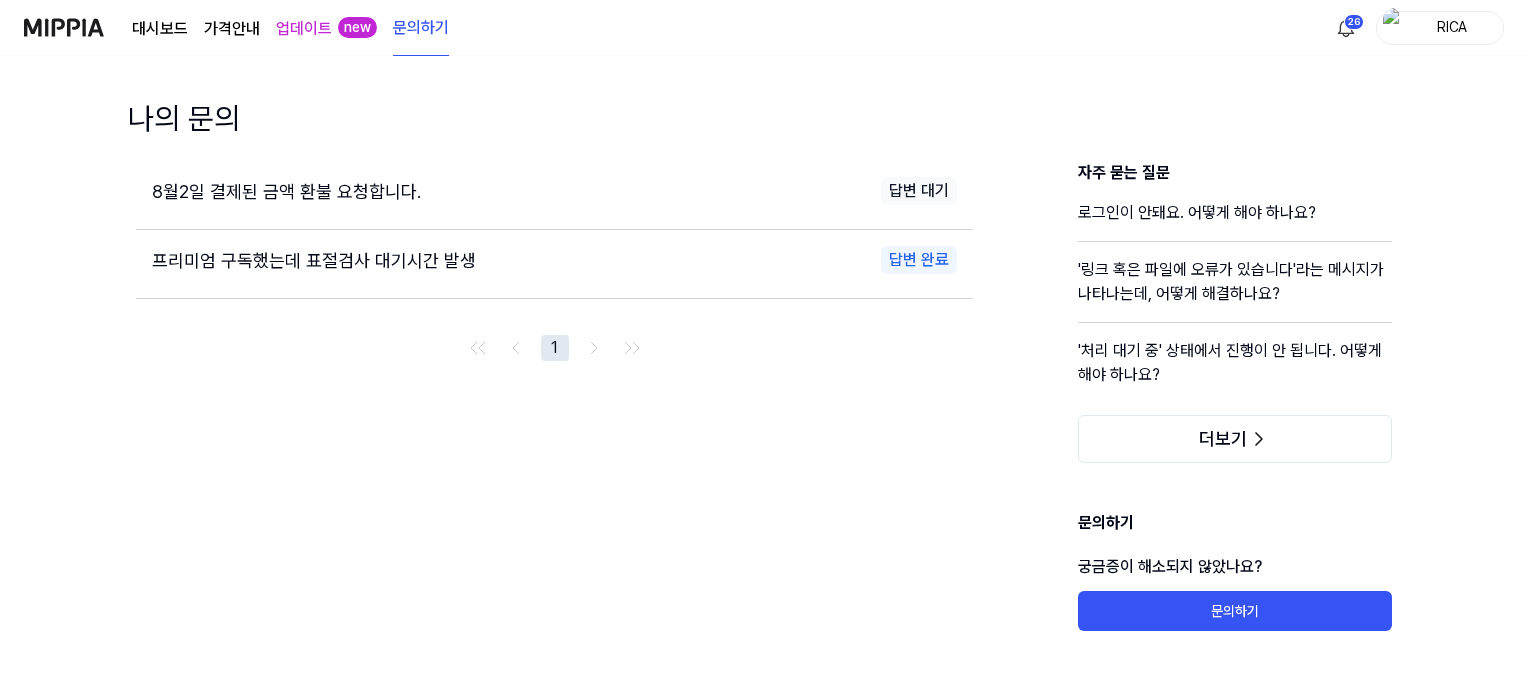 click on "RICA" at bounding box center [1452, 27] 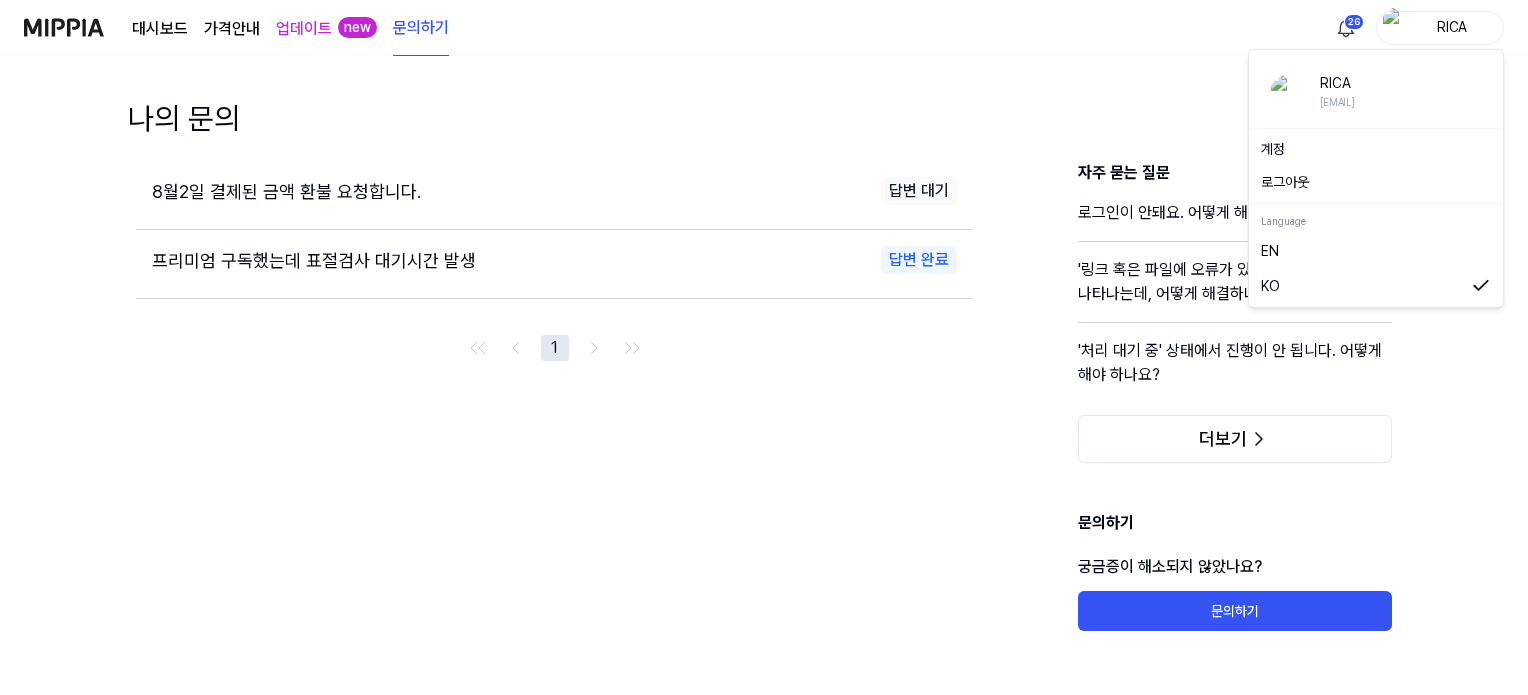click on "계정" at bounding box center [1376, 149] 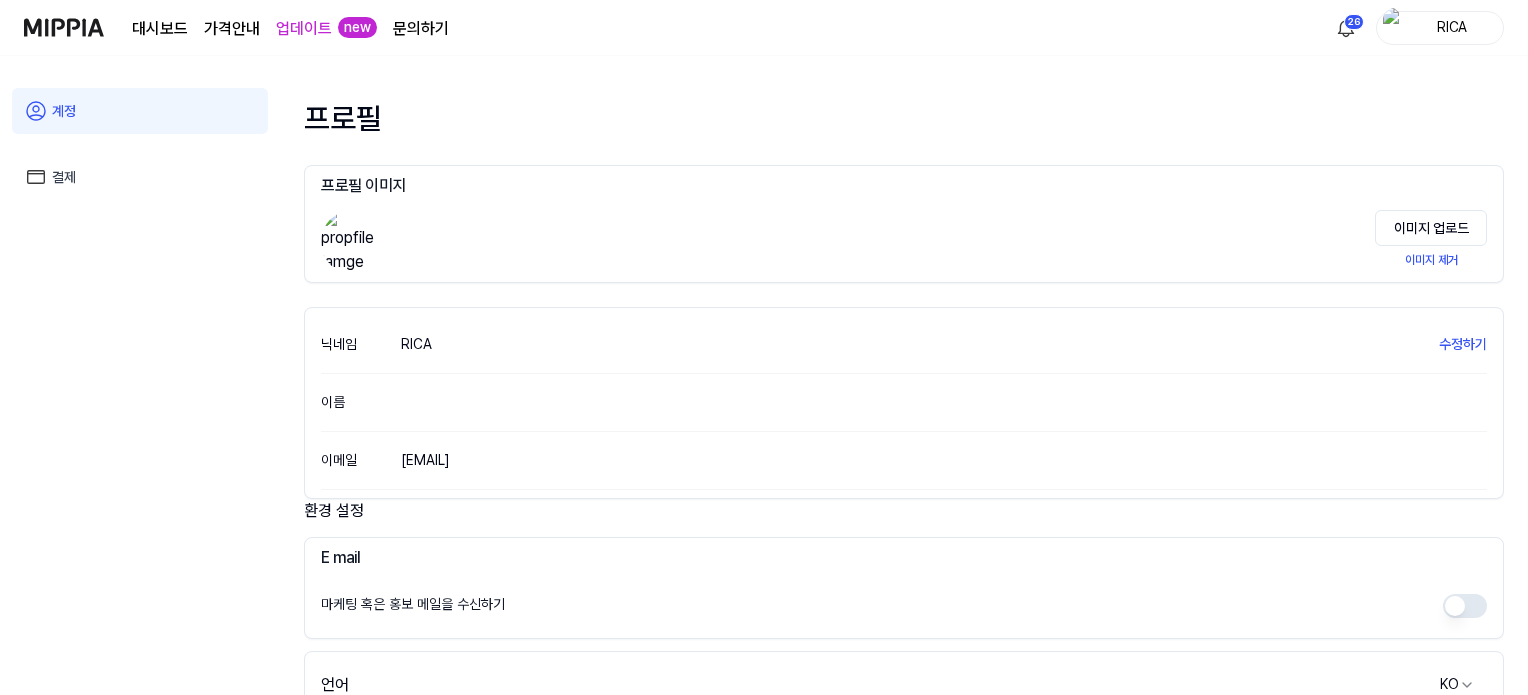 click on "결제" at bounding box center (140, 177) 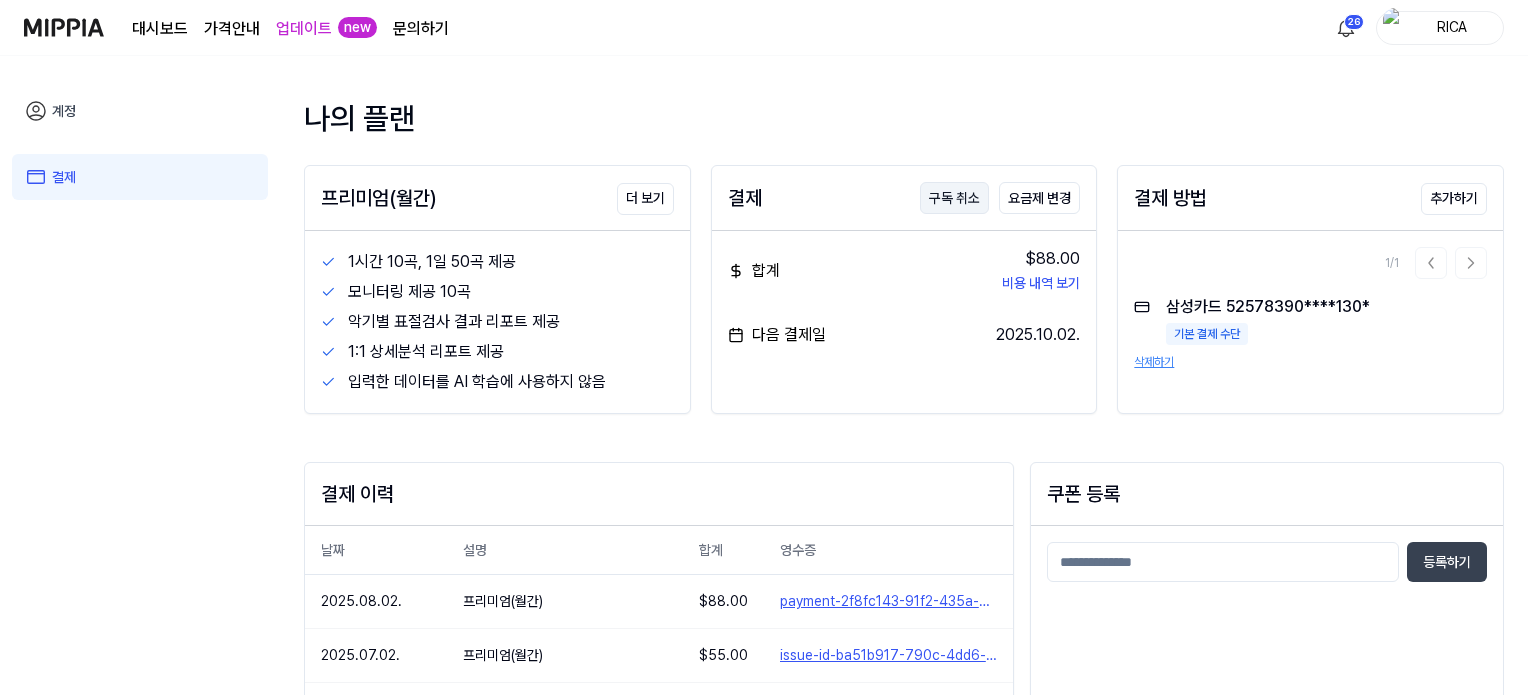 click on "구독 취소" at bounding box center [954, 198] 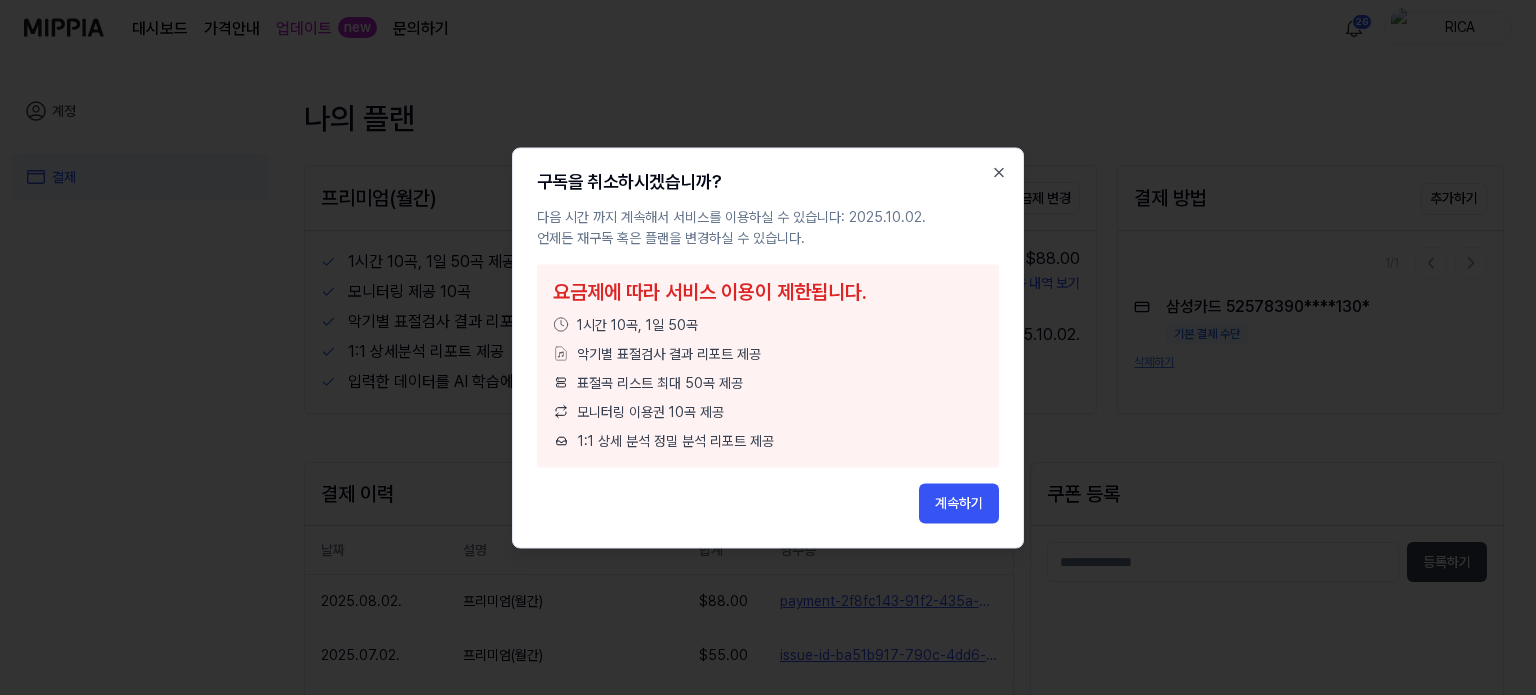 type 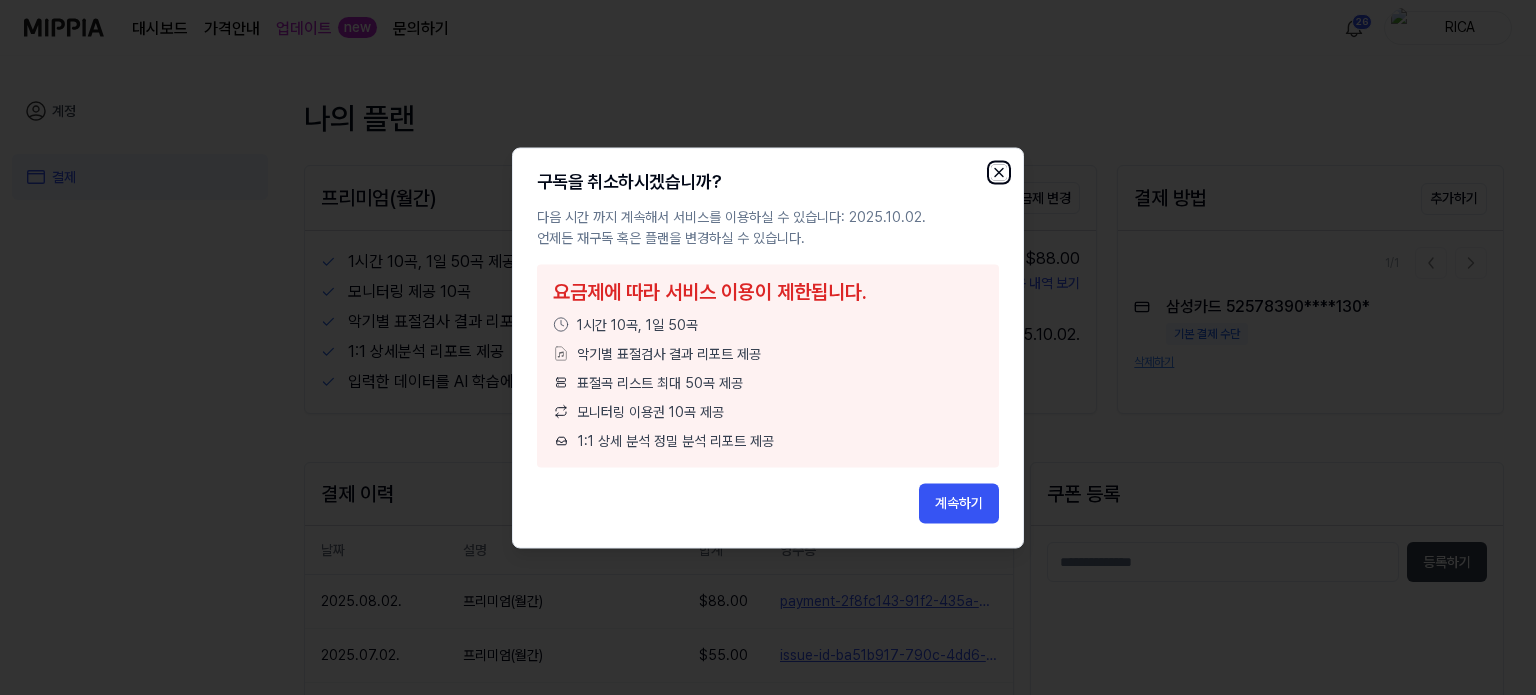 click 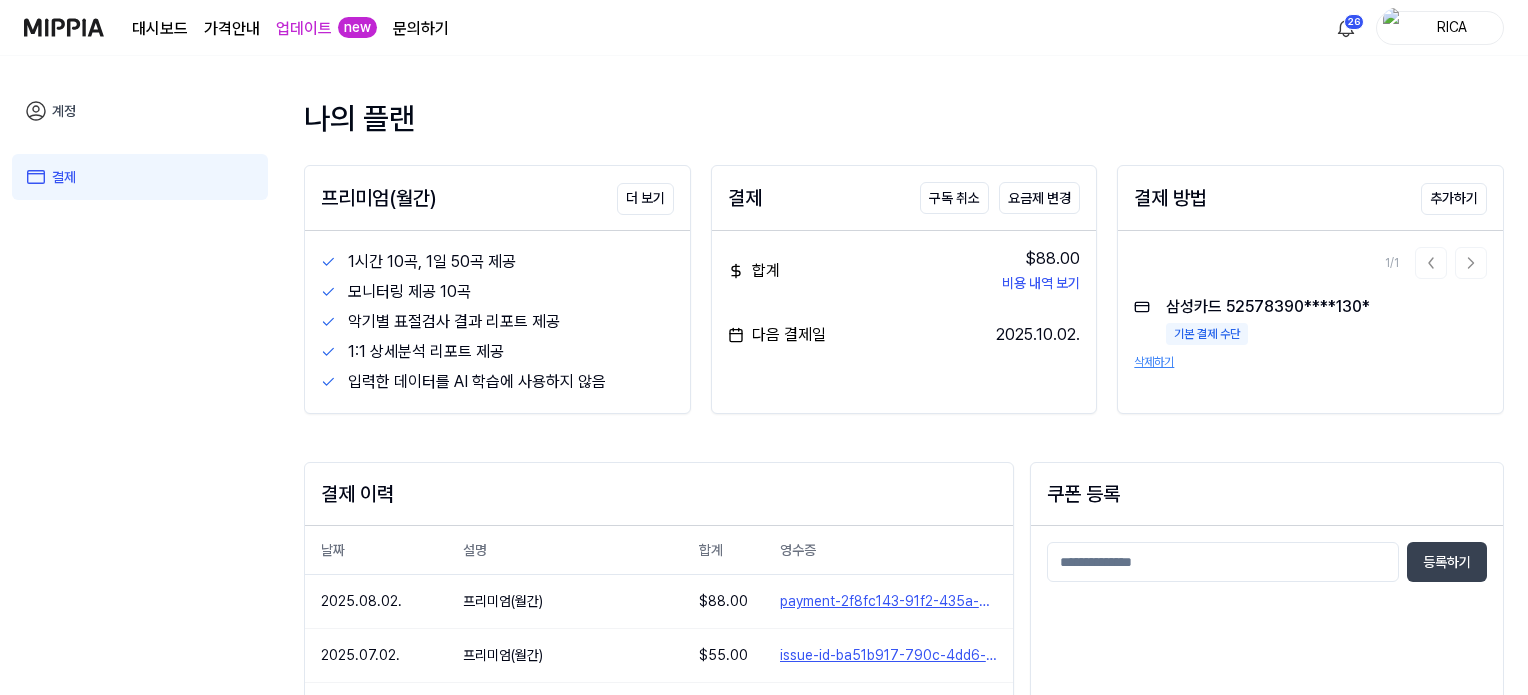 click on "나의 플랜 프리미엄(월간) 더 보기 1시간 10곡, 1일 50곡 제공 모니터링 제공 10곡 악기별 표절검사 결과 리포트 제공 1:1 상세분석 리포트 제공 입력한 데이터를 AI 학습에 사용하지 않음 결제 구독 취소 요금제 변경 합계 $88.00 비용 내역 보기 다음 결제일 2025.10.02. 결제 방법 추가하기 1  /  1 삼성카드 52578390****130* 기본 결제 수단 삭제하기 결제 이력 날짜 설명 합계 영수증 2025.08.02. 프리미엄(월간) $ 88.00 payment-2f8fc143-91f2-435a-bb13-c5e8349e5add 2025.07.02. 프리미엄(월간) $ 55.00 issue-id-ba51b917-790c-4dd6-af94-8078a95cfb53 2025.06.02. 프리미엄(월간) $ 55.00 issue-id-6039e987-04f5-43e5-a91e-a50de0ee68ff 2025.05.02. 프리미엄(월간) $ 55.00 issue-id-98921af6-df79-4f6e-a0a8-b10e43709c37 2025.04.02. 프리미엄(월간) $ 55.00 issue-id-956645d7-d5da-4edb-99fa-445f72e8a0a2 1 쿠폰 등록 등록하기" at bounding box center (904, 543) 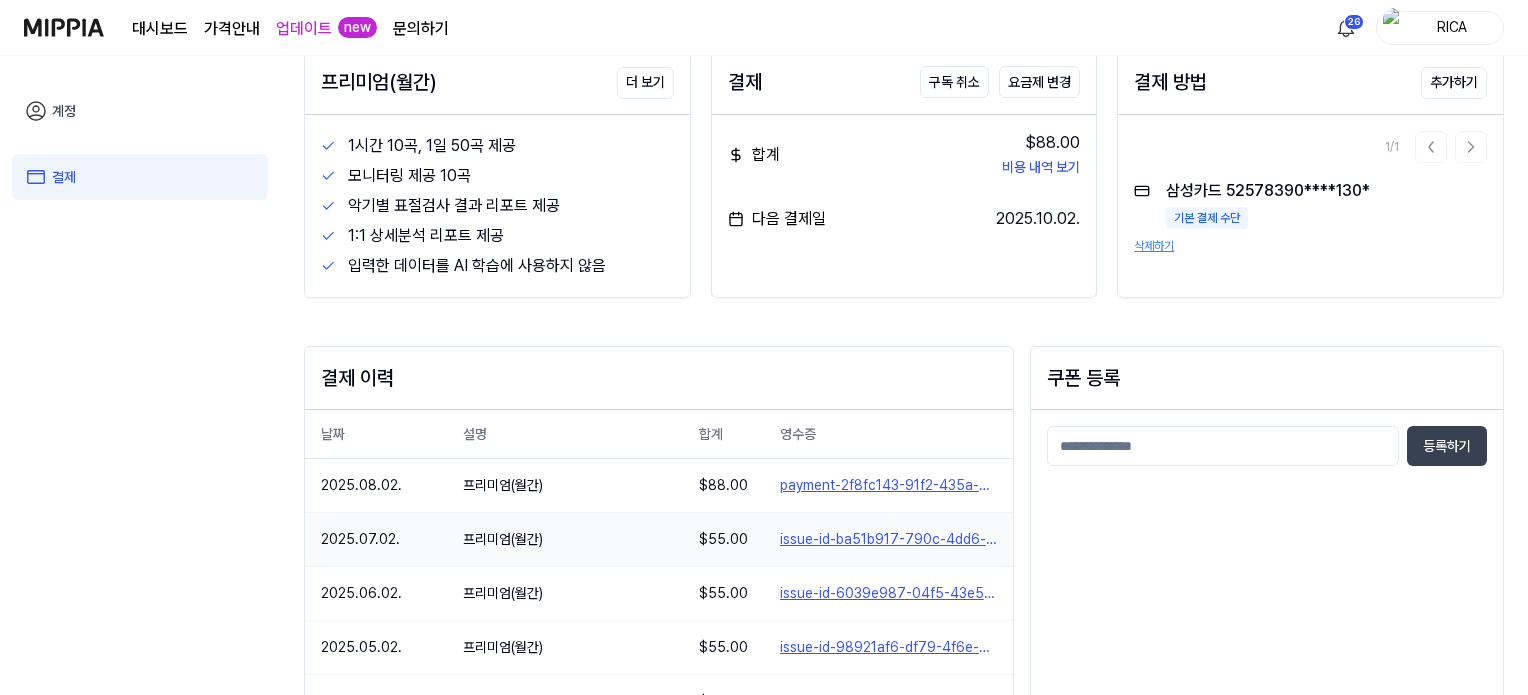 scroll, scrollTop: 200, scrollLeft: 0, axis: vertical 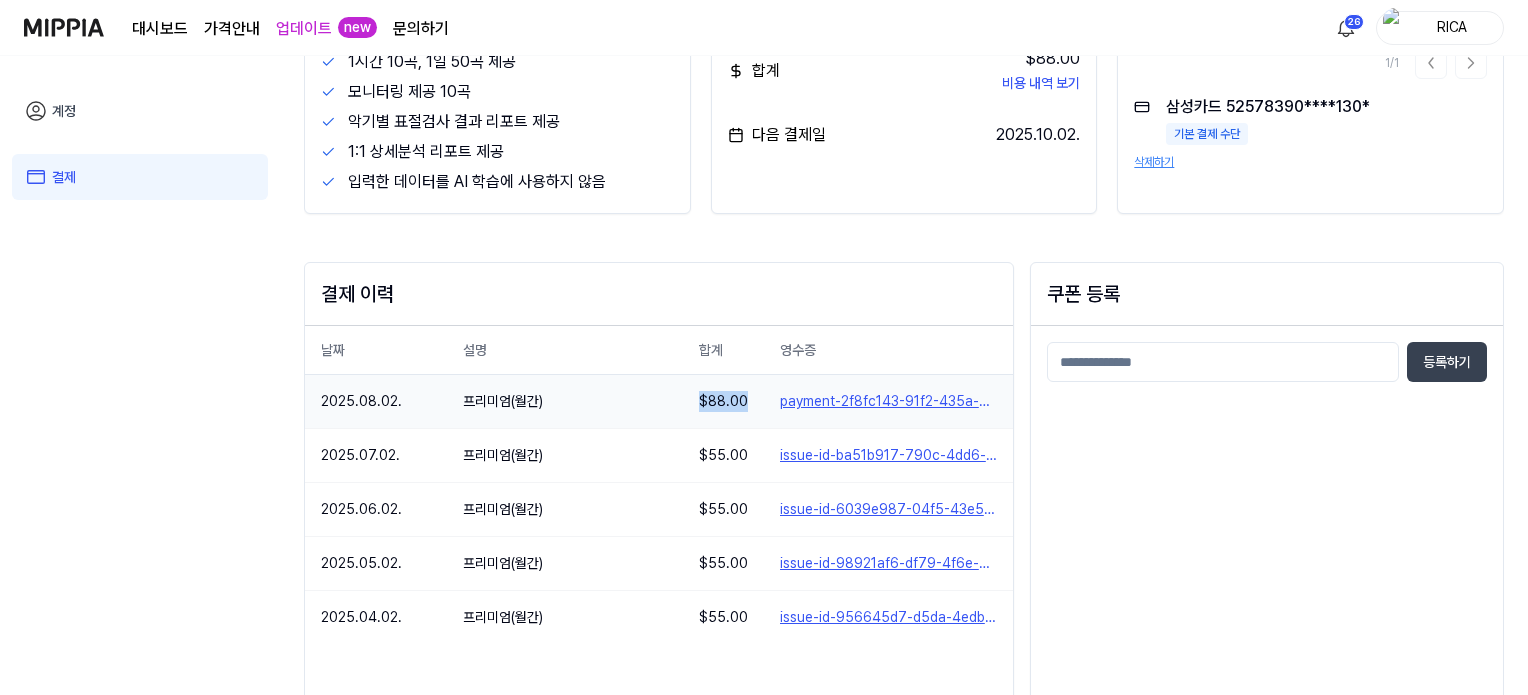 drag, startPoint x: 700, startPoint y: 404, endPoint x: 744, endPoint y: 404, distance: 44 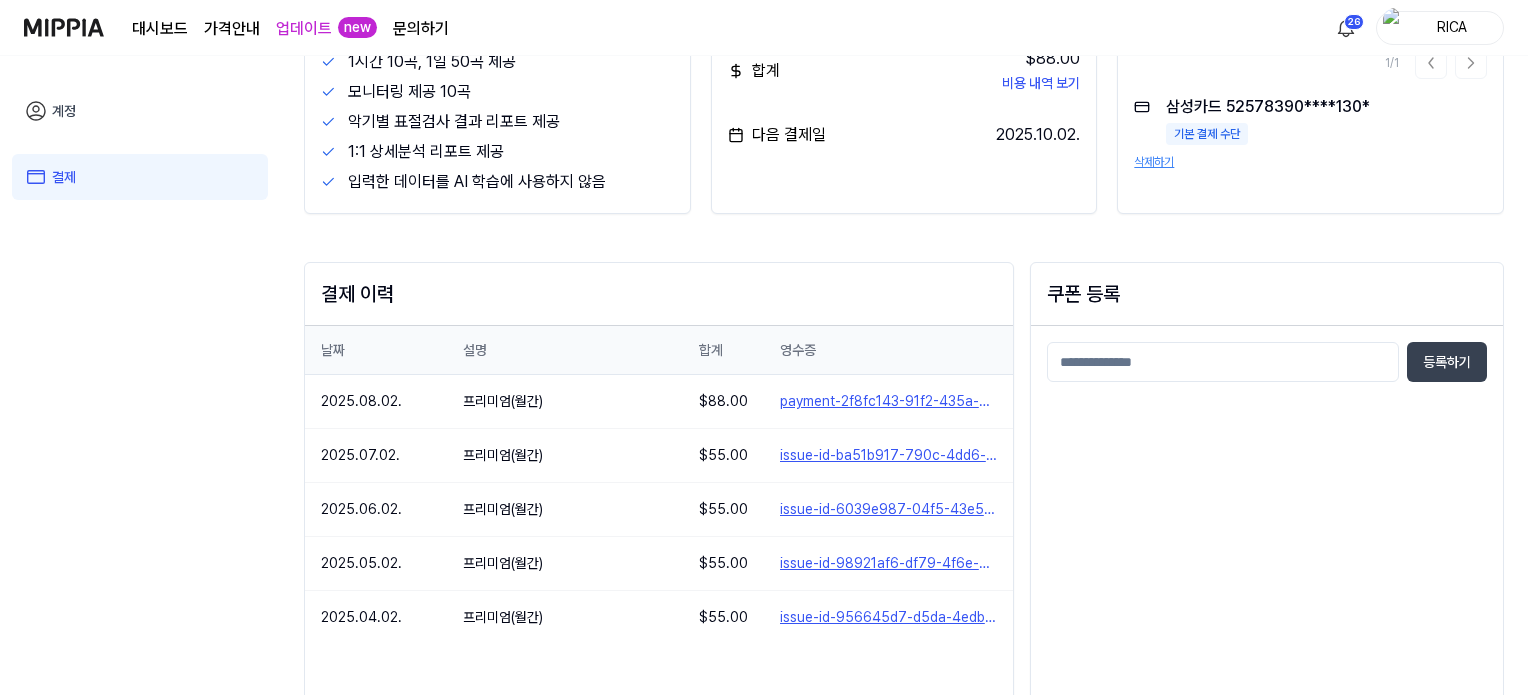 click on "영수증" at bounding box center [889, 350] 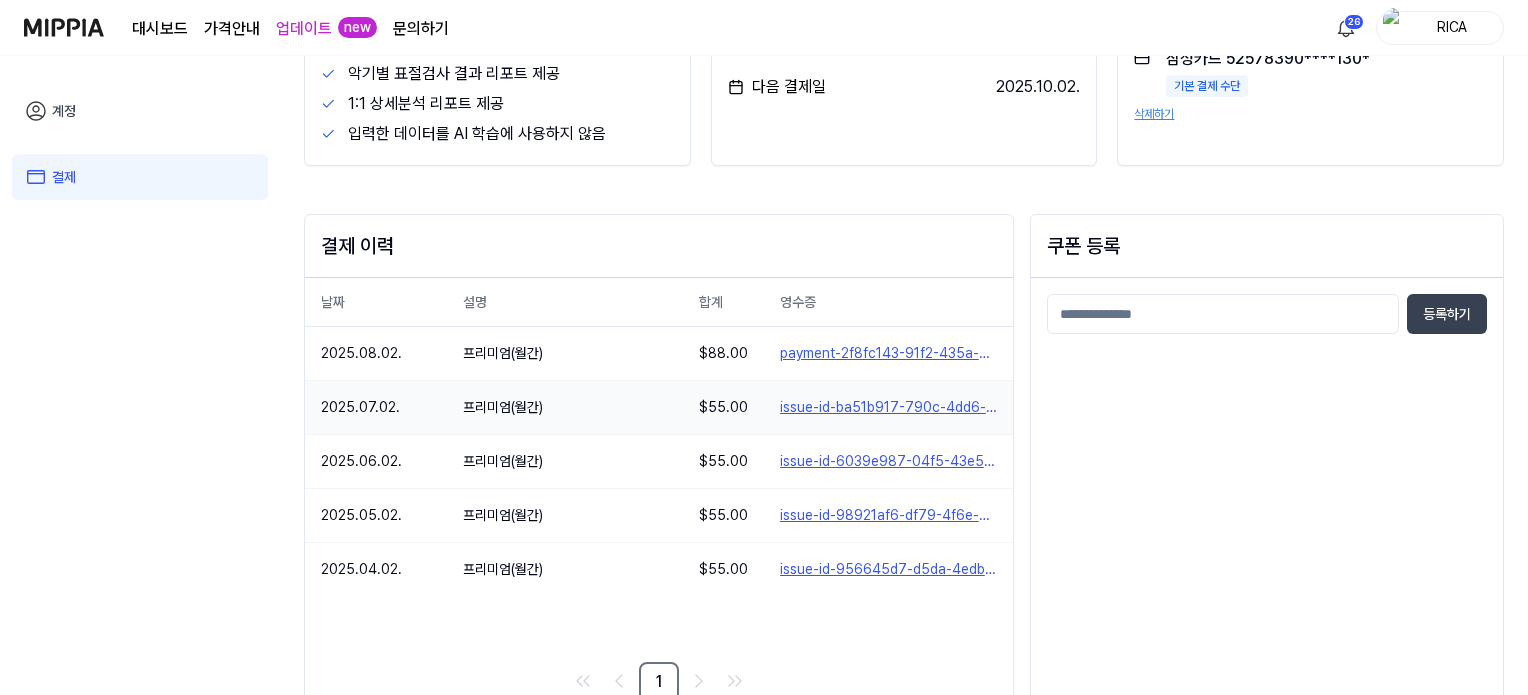 scroll, scrollTop: 295, scrollLeft: 0, axis: vertical 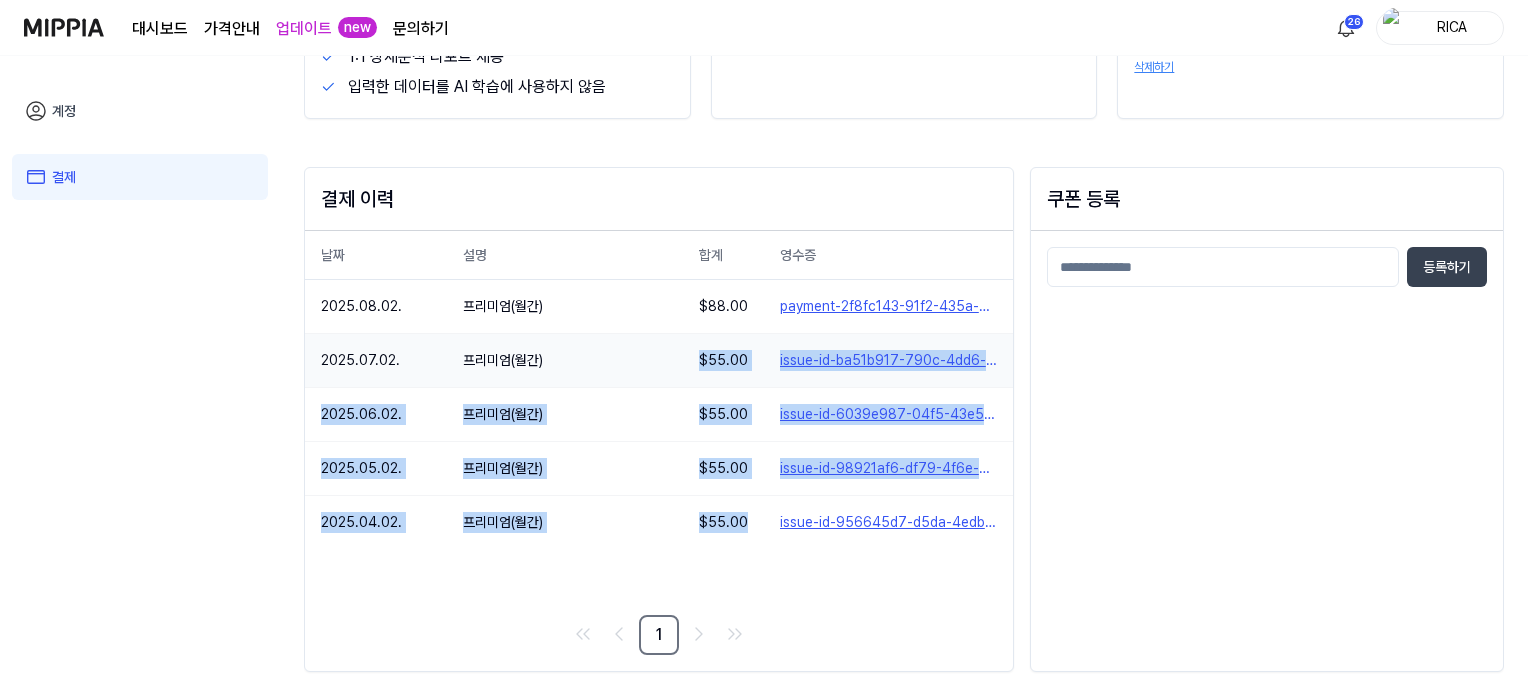 drag, startPoint x: 757, startPoint y: 517, endPoint x: 698, endPoint y: 358, distance: 169.59363 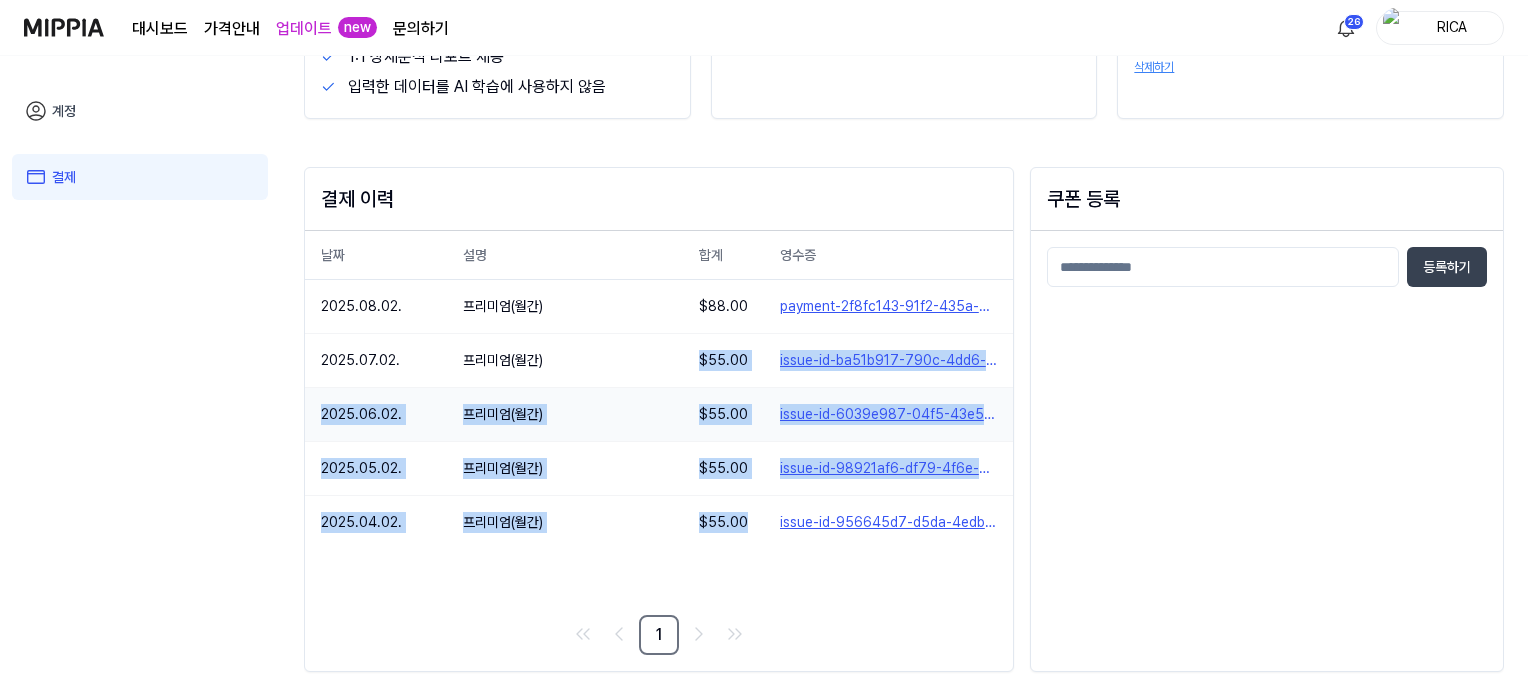 click on "프리미엄(월간)" at bounding box center [565, 414] 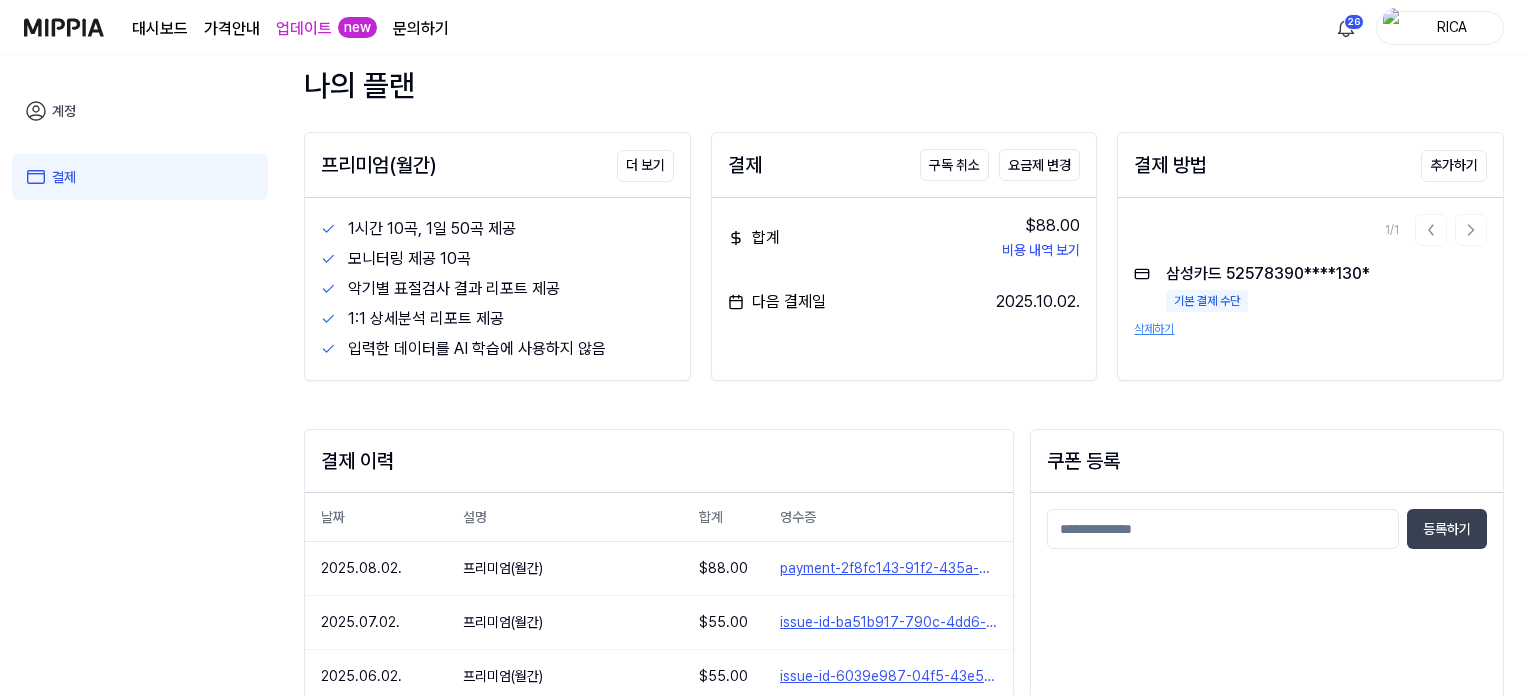 scroll, scrollTop: 0, scrollLeft: 0, axis: both 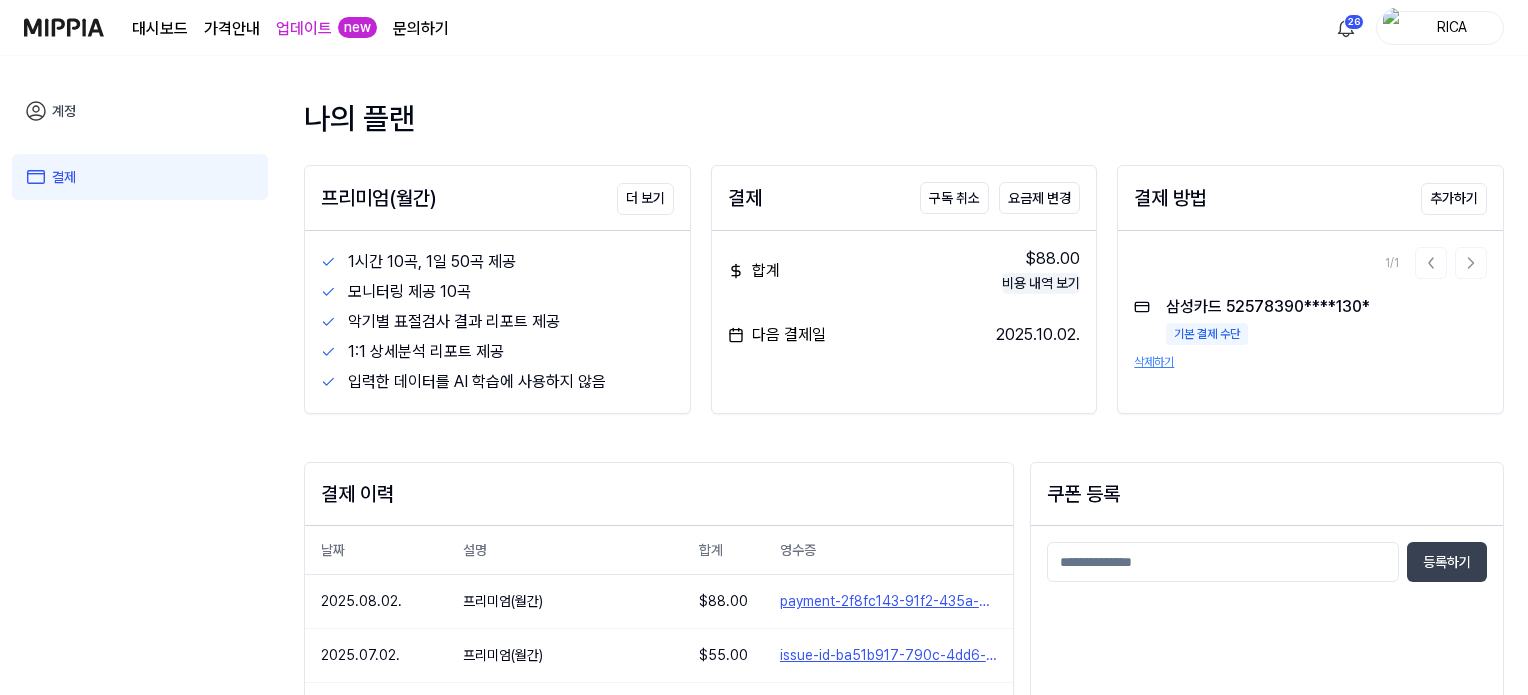 click on "비용 내역 보기" at bounding box center [1041, 283] 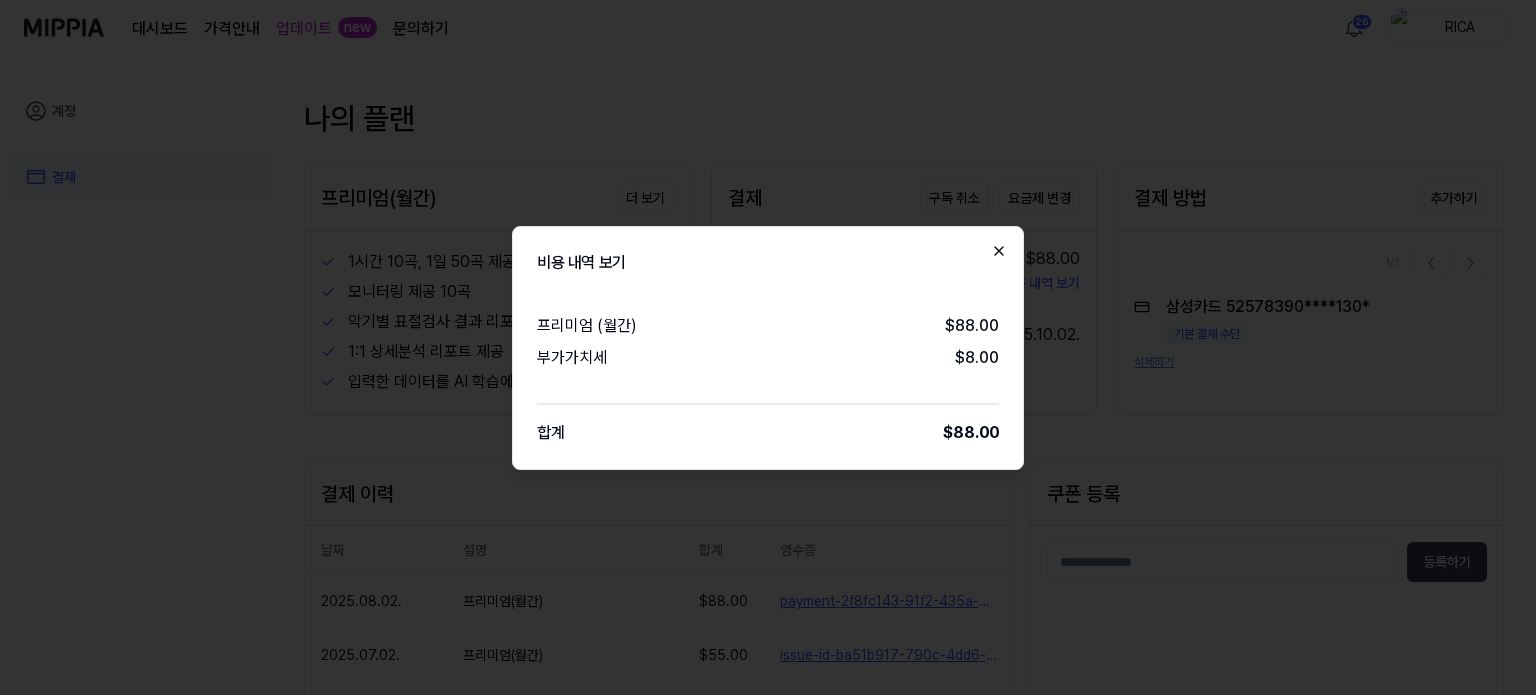click 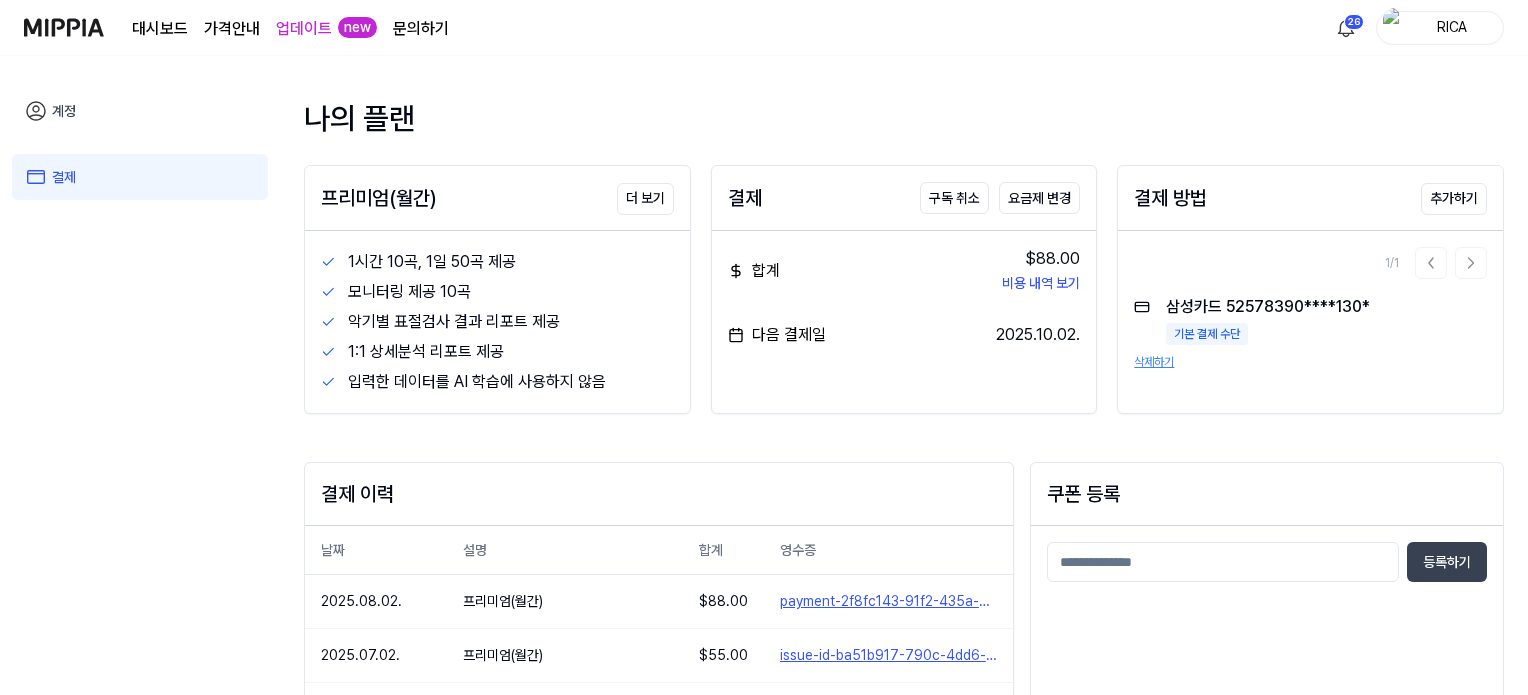 scroll, scrollTop: 100, scrollLeft: 0, axis: vertical 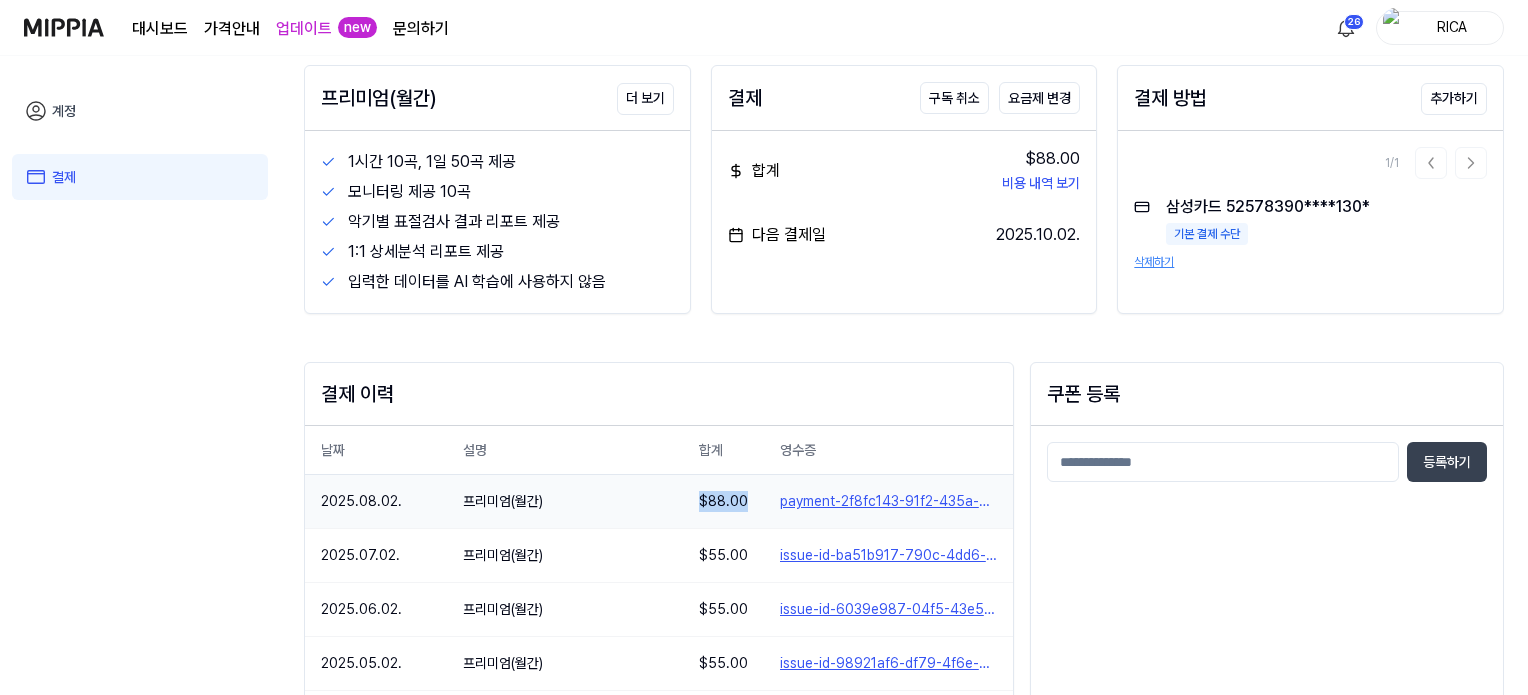 drag, startPoint x: 700, startPoint y: 499, endPoint x: 752, endPoint y: 498, distance: 52.009613 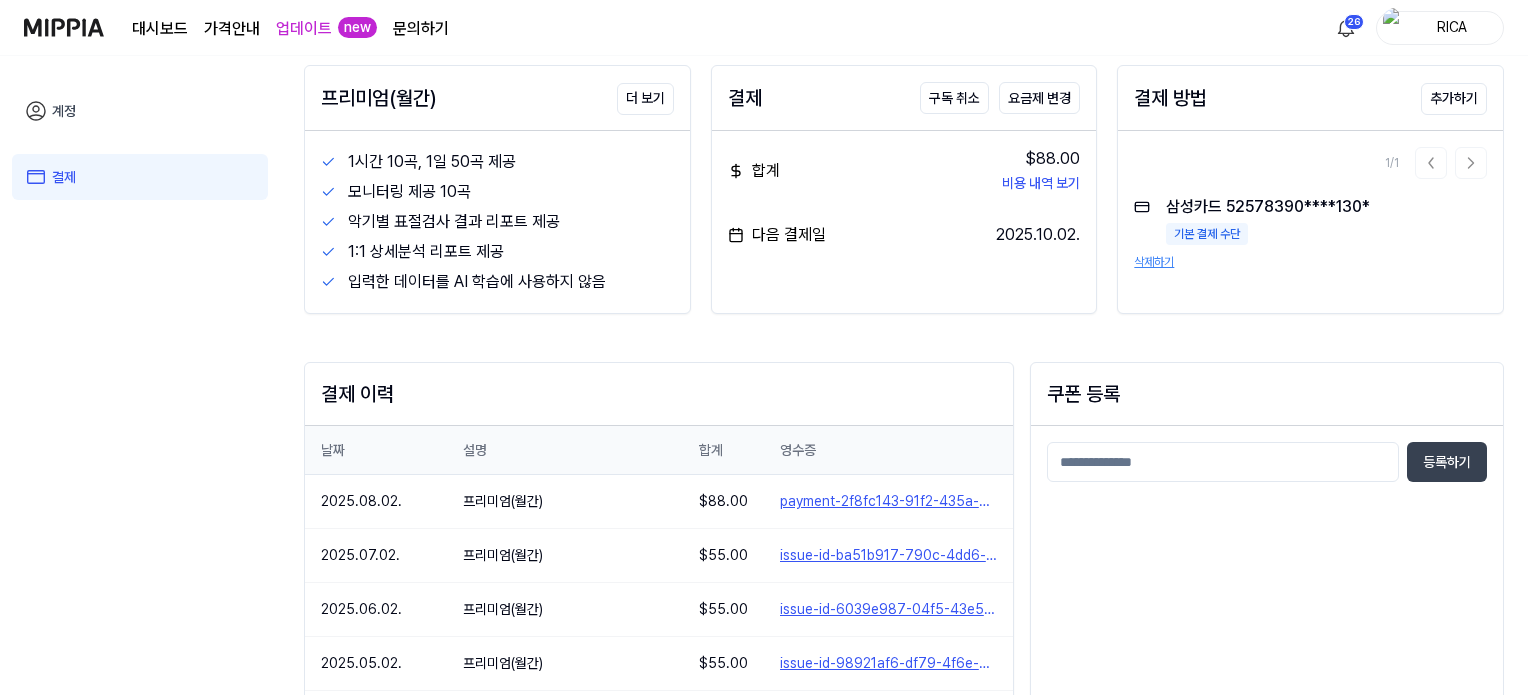scroll, scrollTop: 0, scrollLeft: 0, axis: both 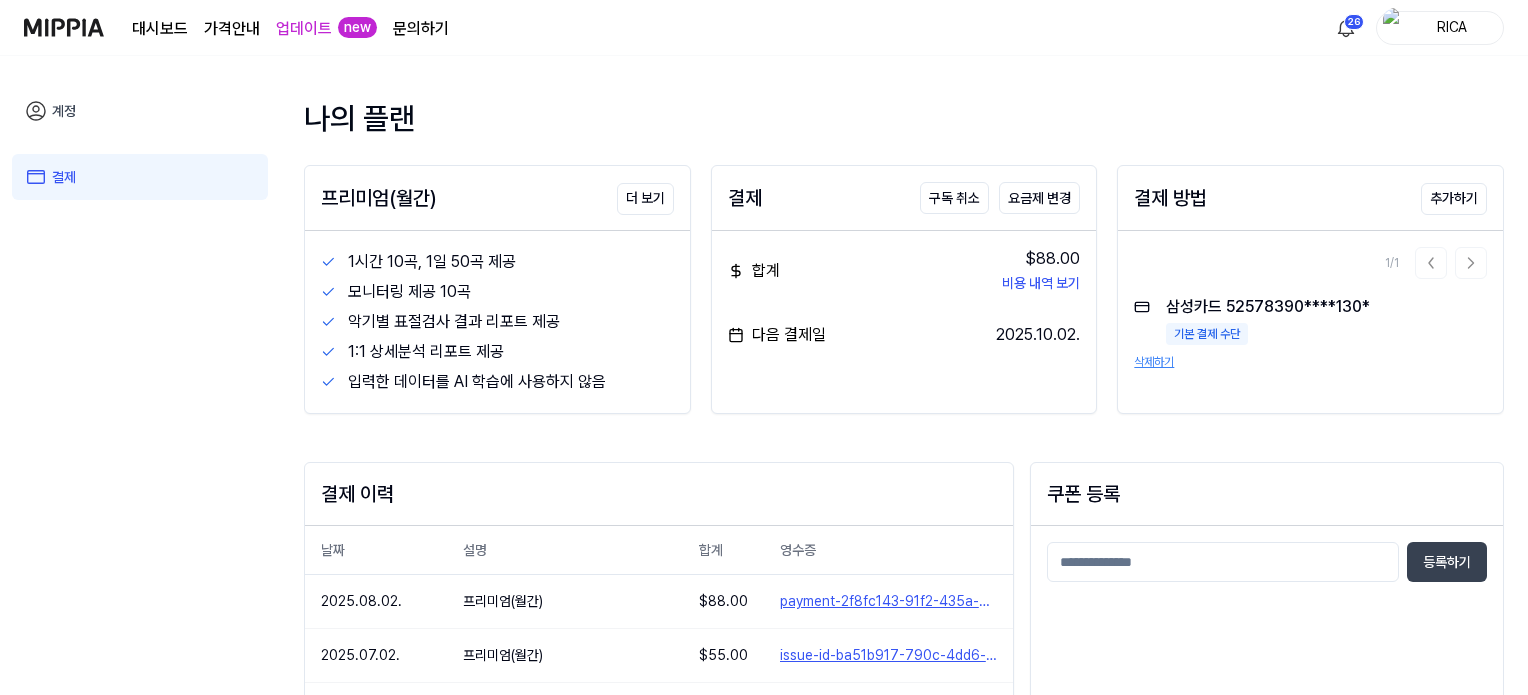 click on "문의하기" at bounding box center (421, 29) 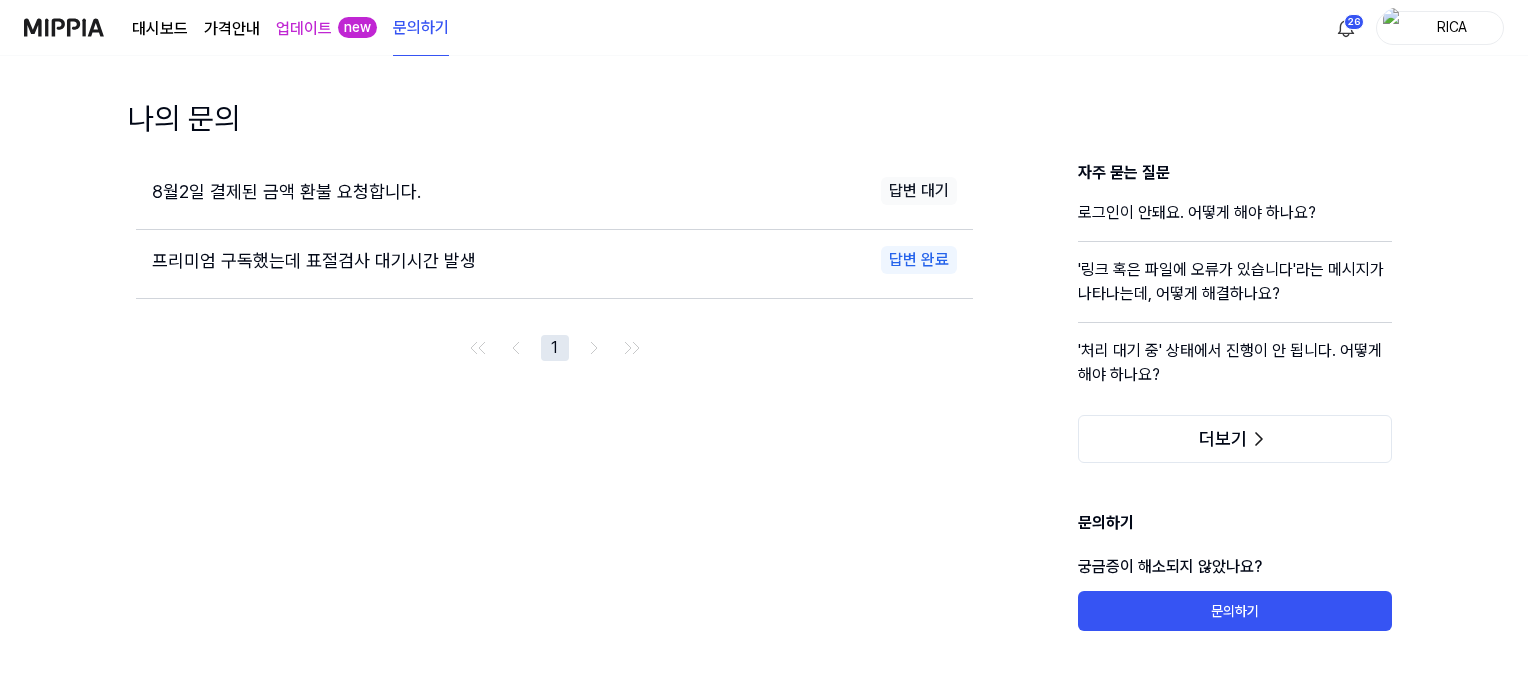 click on "8월2일 결제된 금액 환불 요청합니다." at bounding box center (344, 191) 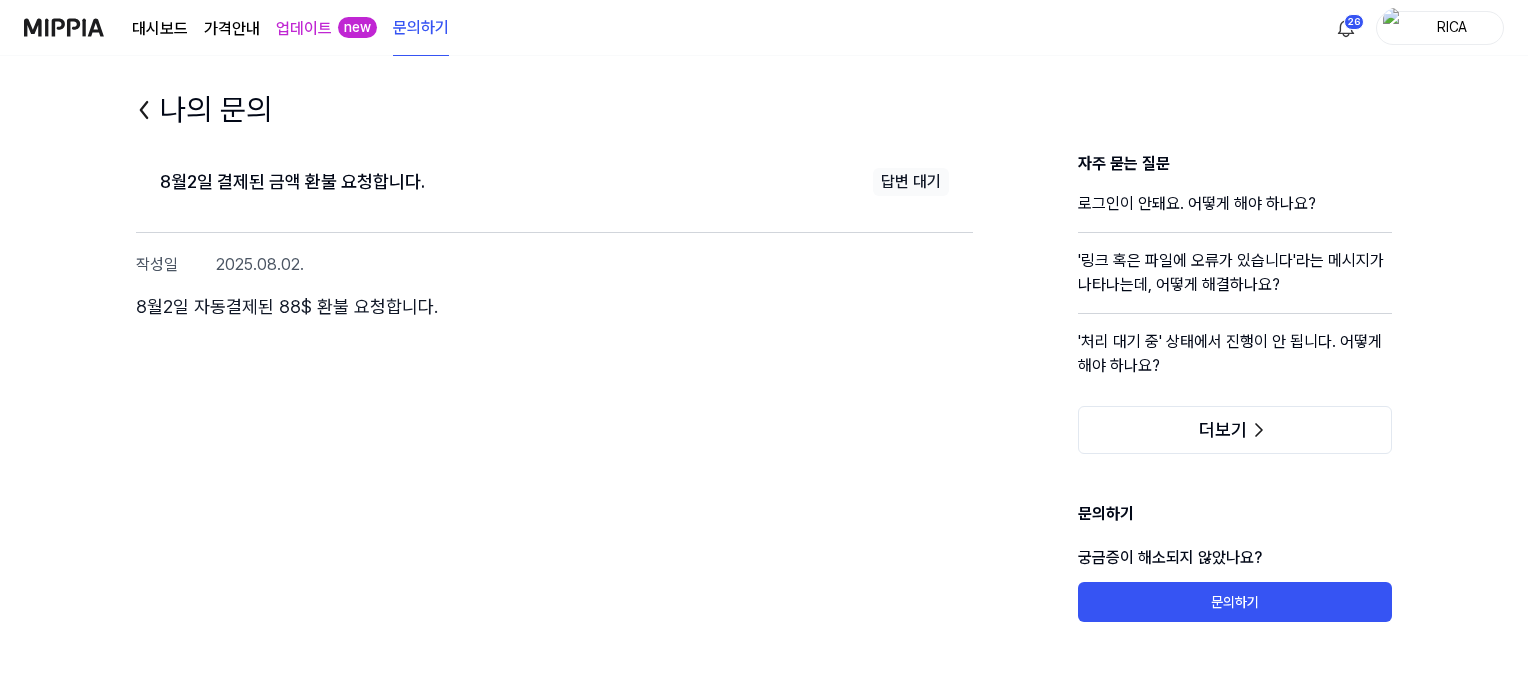 scroll, scrollTop: 40, scrollLeft: 0, axis: vertical 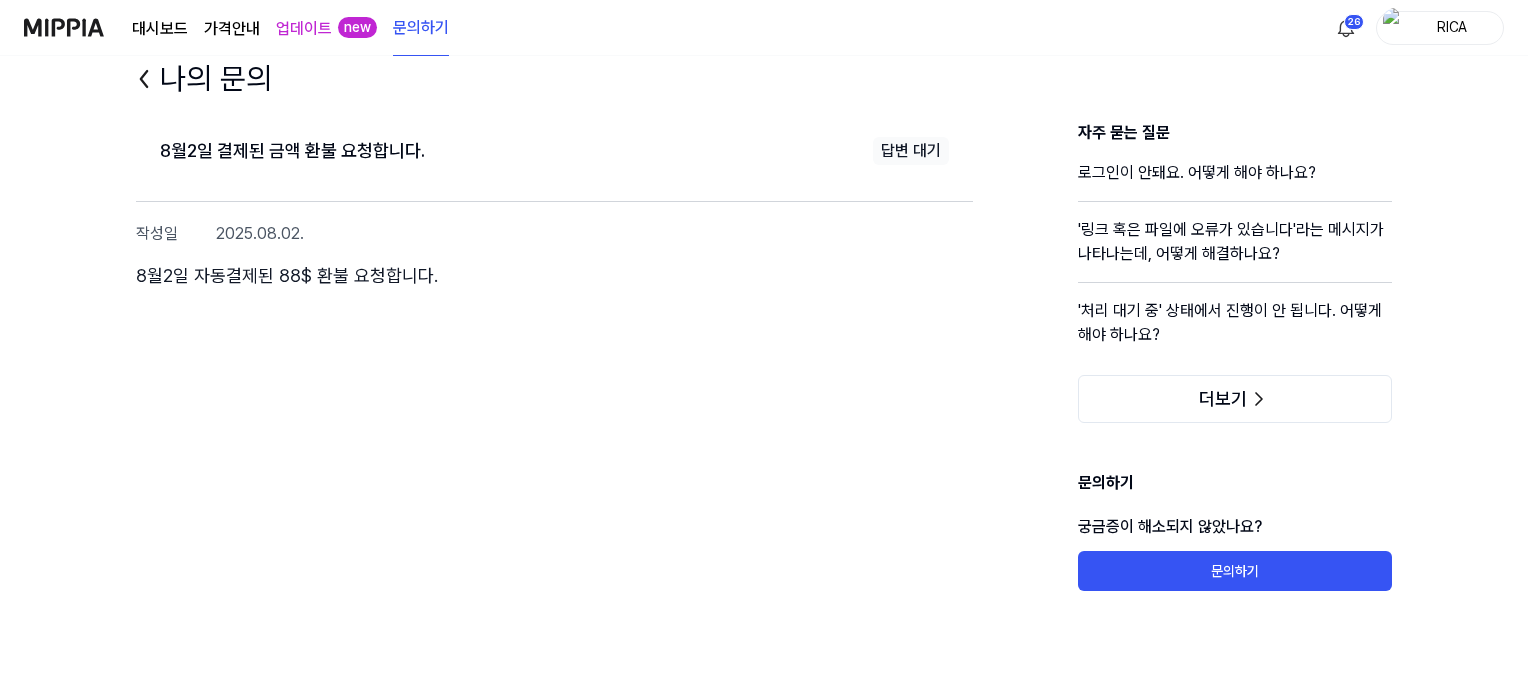 click on "답변 대기" at bounding box center (911, 151) 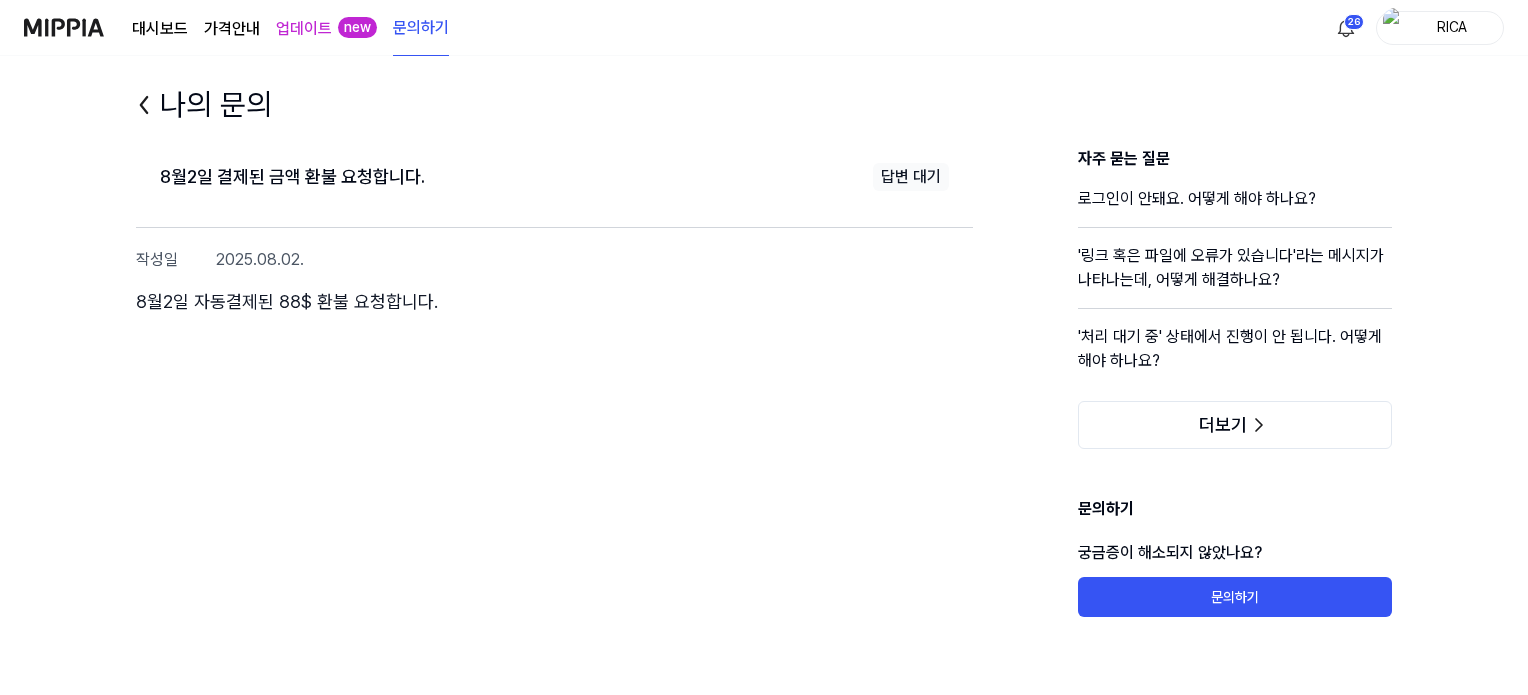scroll, scrollTop: 0, scrollLeft: 0, axis: both 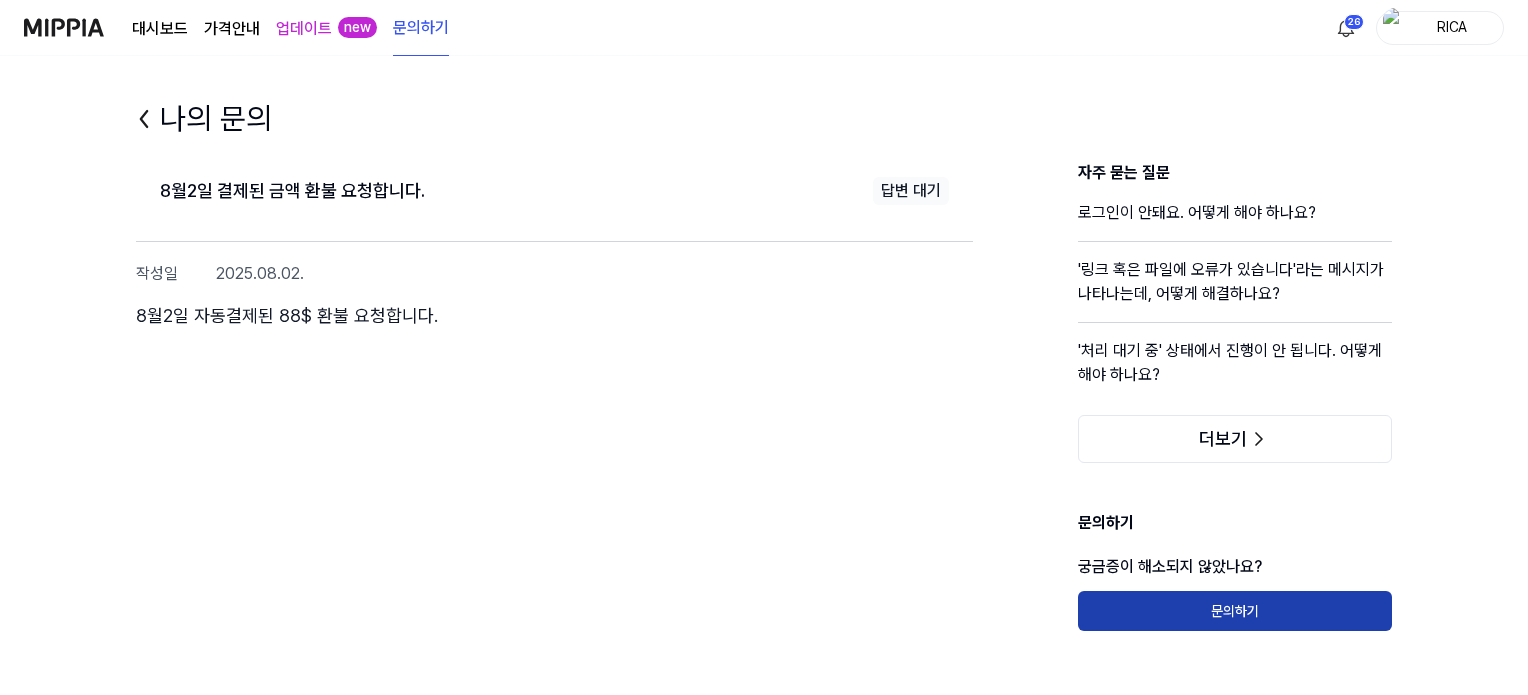 click on "문의하기" at bounding box center (1235, 611) 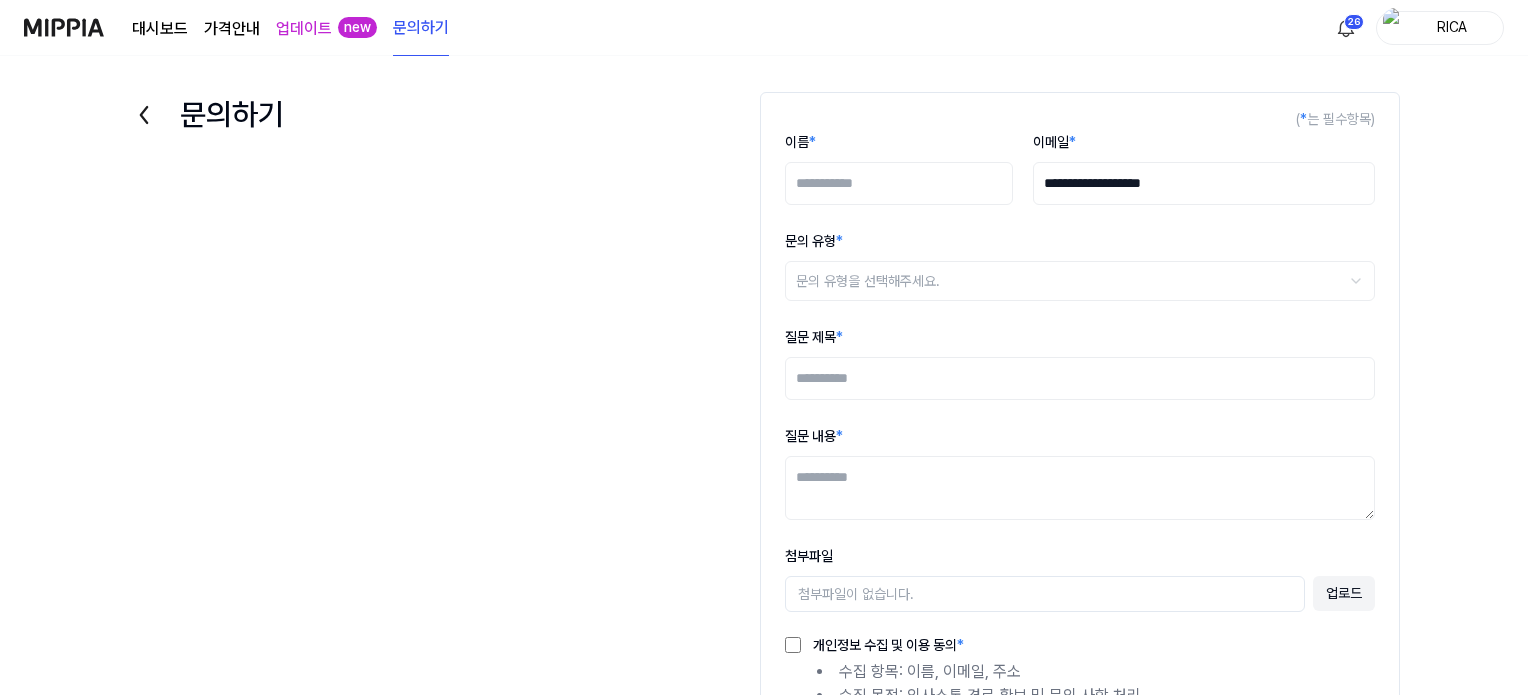 click on "이름 *" at bounding box center (899, 183) 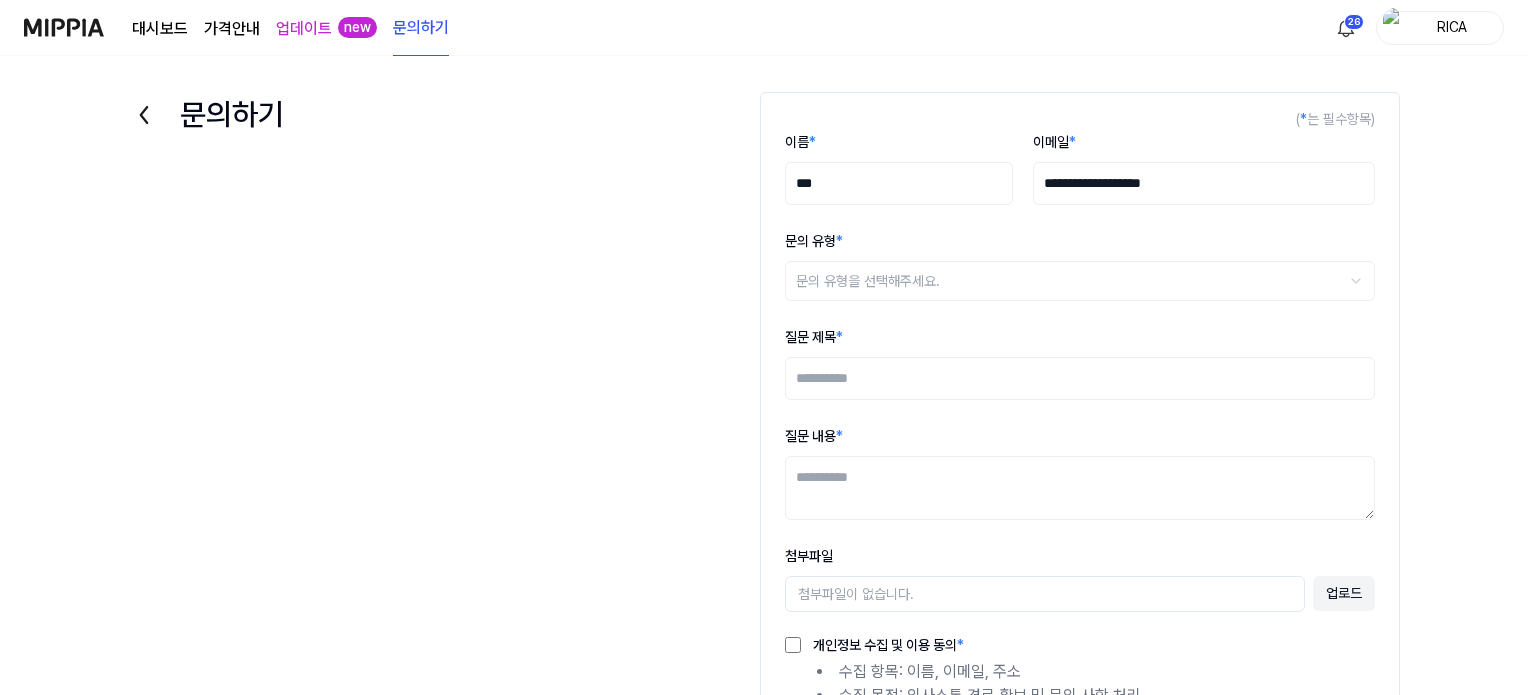 type on "***" 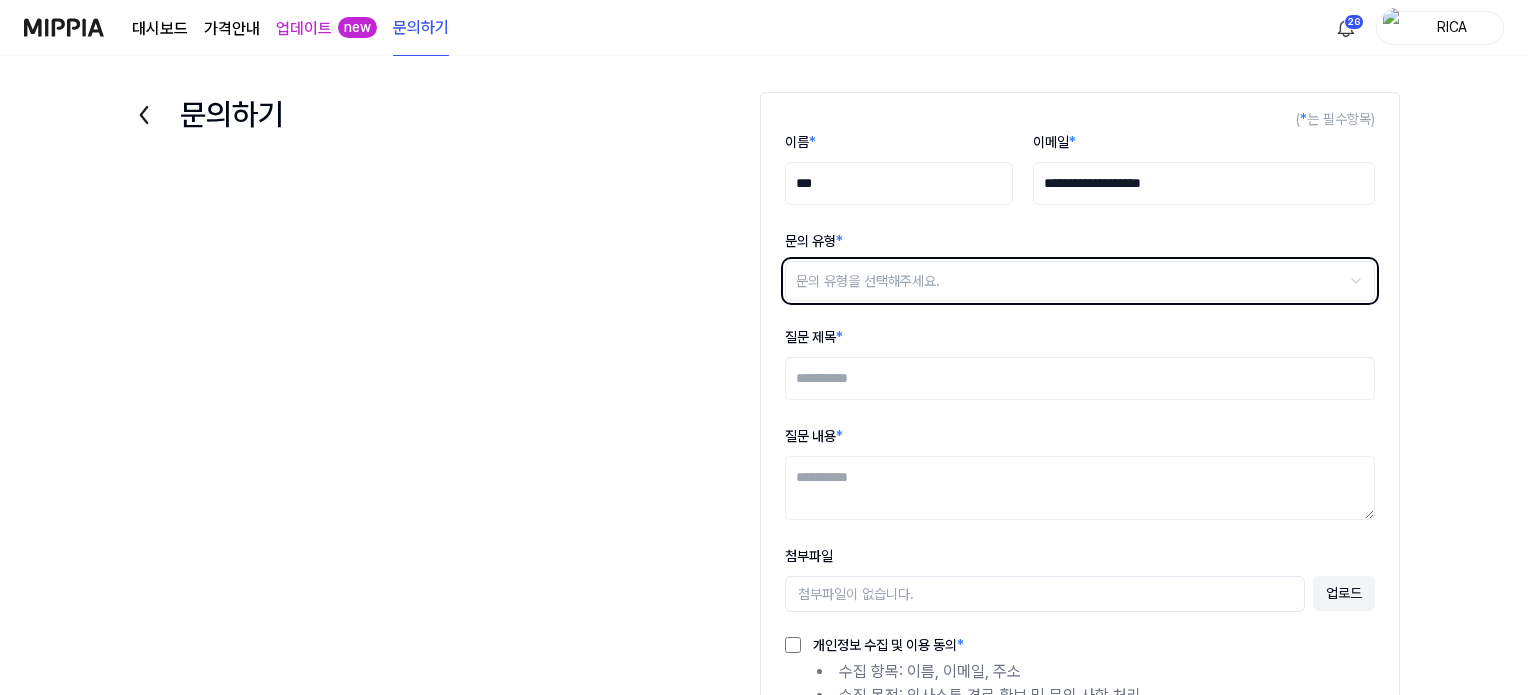 click on "대시보드 가격안내 업데이트 new 문의하기 26 RICA 문의하기 ( * 는 필수항목) 이름 * *** 이메일 * [EMAIL] 문의 유형 * 문의 유형을 선택해주세요. ******* ******** ***** ********* ** 질문 제목 * 질문 내용 * 첨부파일 첨부파일이 없습니다. 업로드 개인정보 수집 및 이용 동의 * 수집 항목: 이름, 이메일, 주소 수집 목적: 의사소통 경로 확보 및 문의 사항 처리 보유 기간: 문의 내용 처리 및 의사소통 종료 시 까지 등록하기" at bounding box center [764, 347] 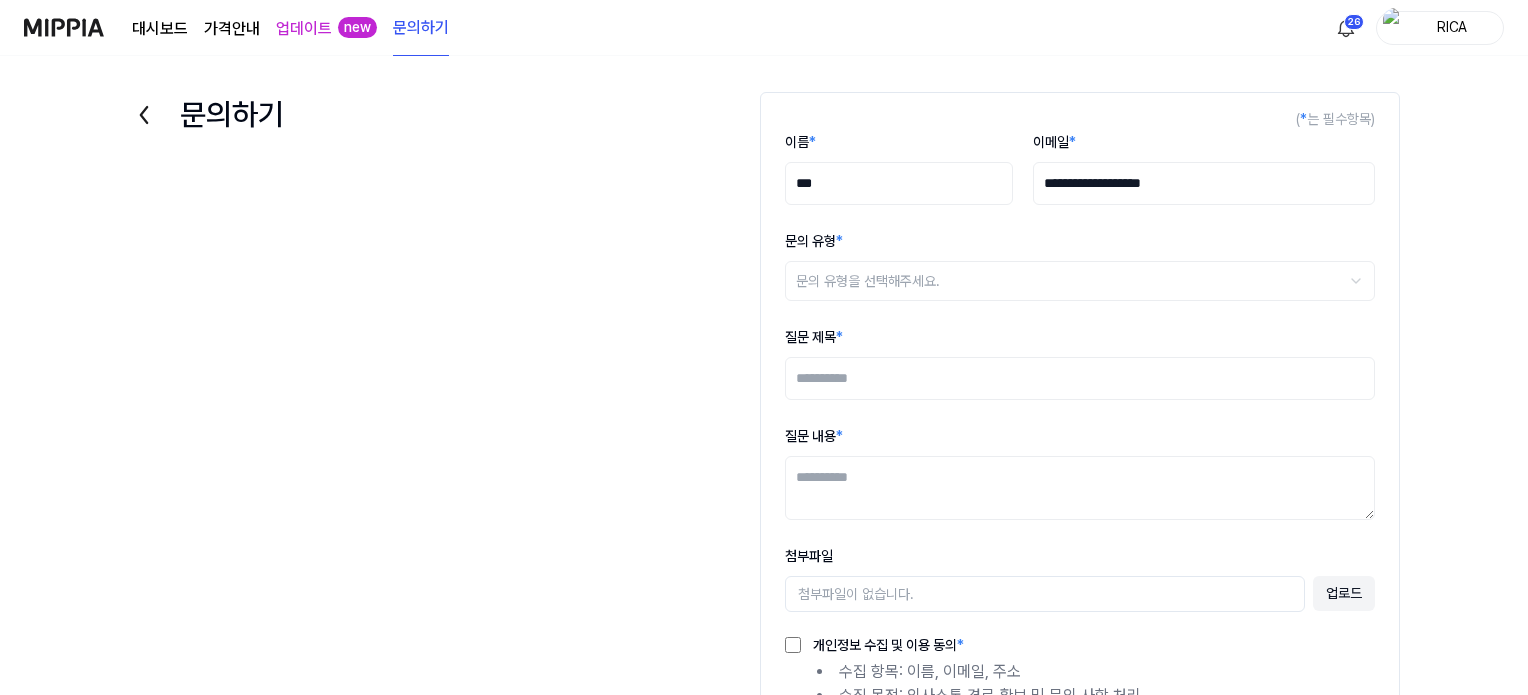 click on "대시보드 가격안내 업데이트 new 문의하기 26 RICA 문의하기 ( * 는 필수항목) 이름 * *** 이메일 * [EMAIL] 문의 유형 * 문의 유형을 선택해주세요. ******* ******** ***** ********* ** 질문 제목 * 질문 내용 * 첨부파일 첨부파일이 없습니다. 업로드 개인정보 수집 및 이용 동의 * 수집 항목: 이름, 이메일, 주소 수집 목적: 의사소통 경로 확보 및 문의 사항 처리 보유 기간: 문의 내용 처리 및 의사소통 종료 시 까지 등록하기" at bounding box center (764, 347) 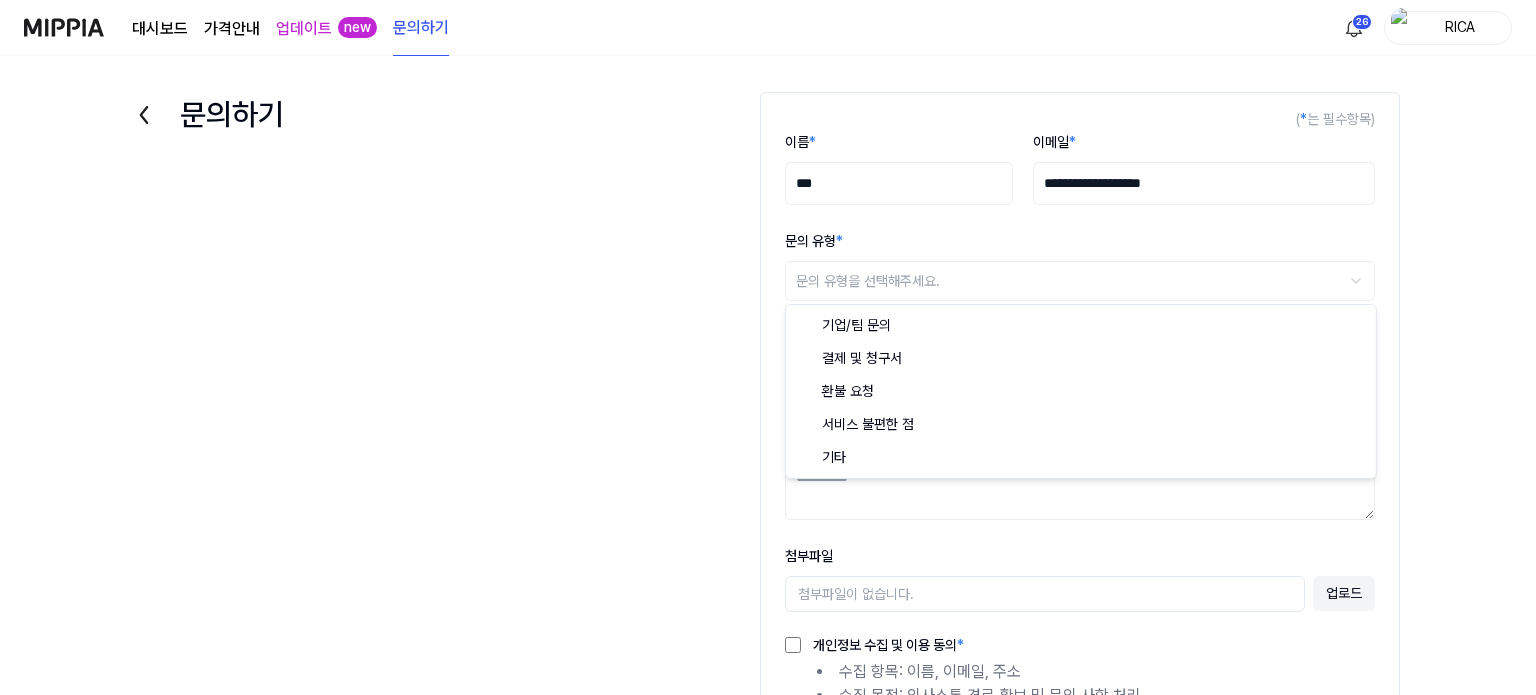 select on "******" 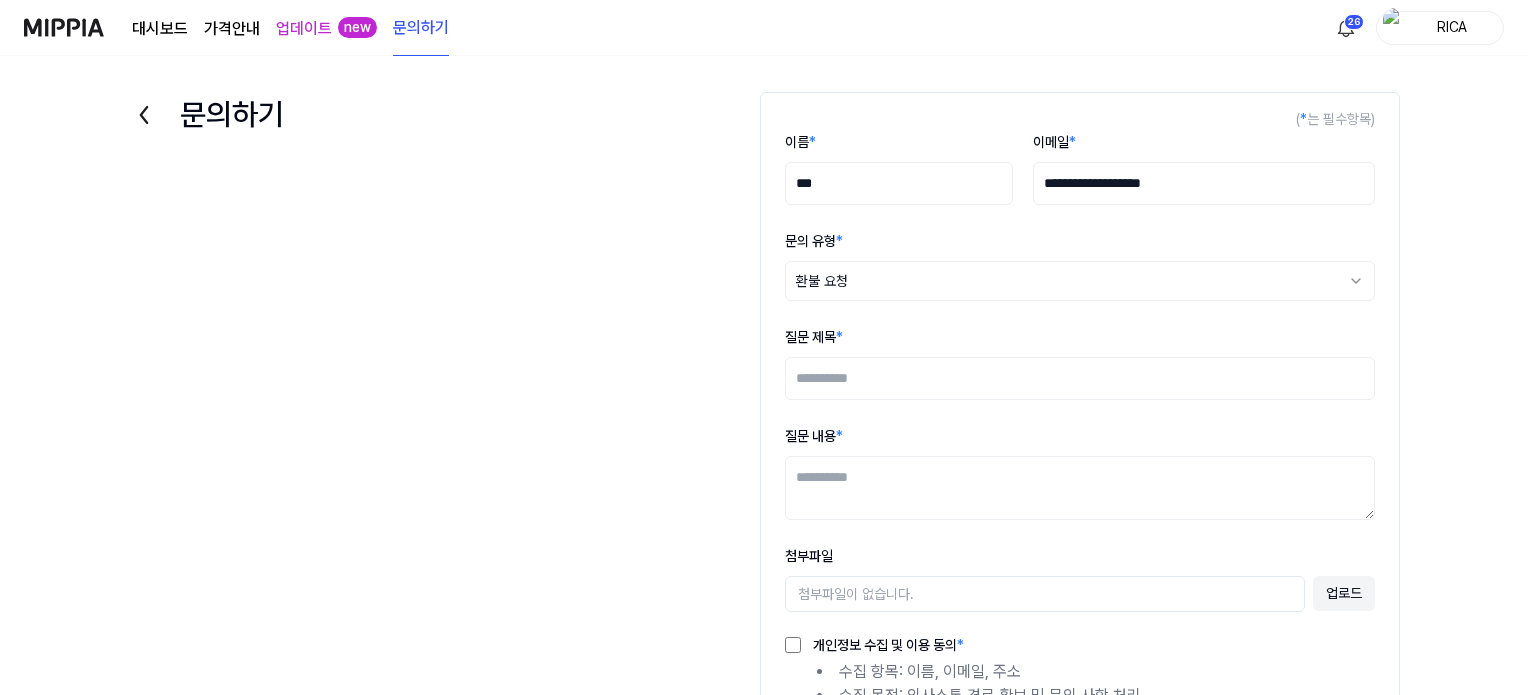 click on "질문 제목 *" at bounding box center (1080, 378) 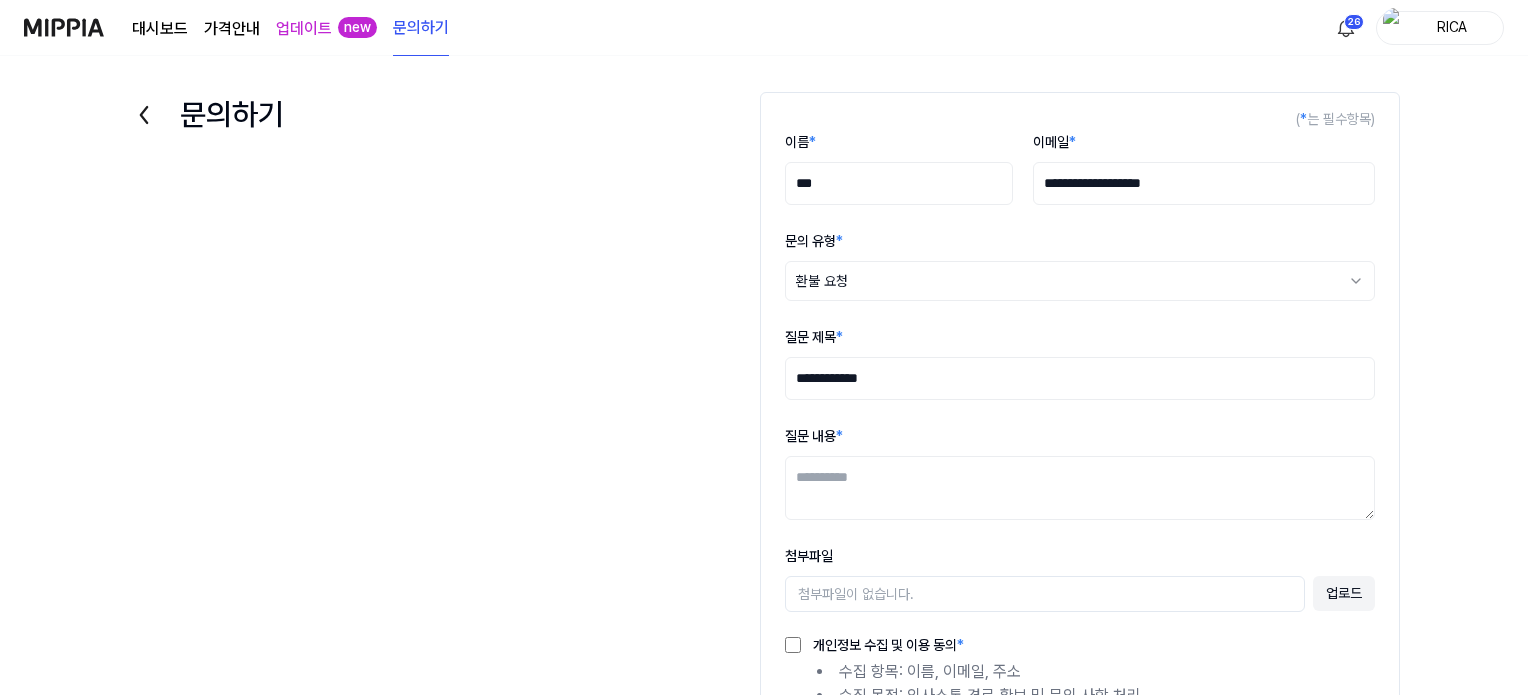 type on "**********" 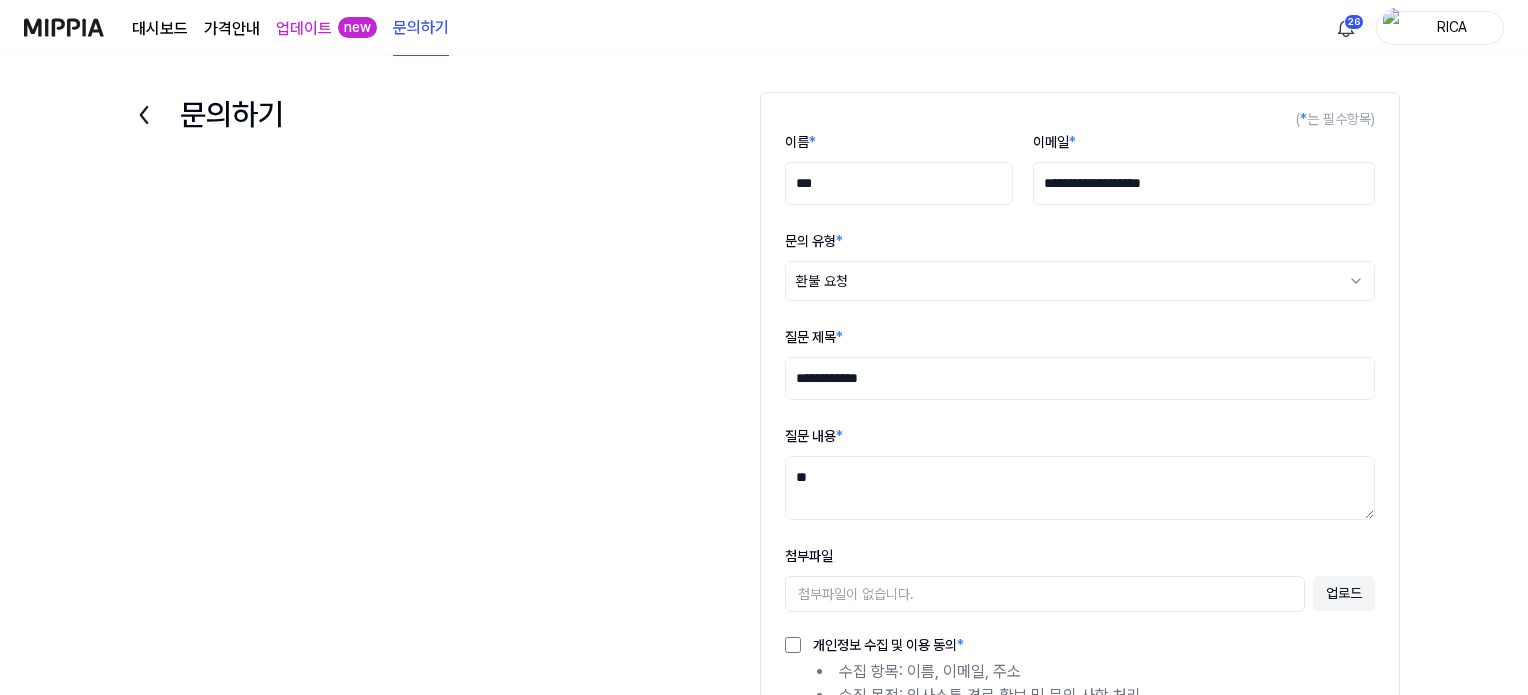type on "*" 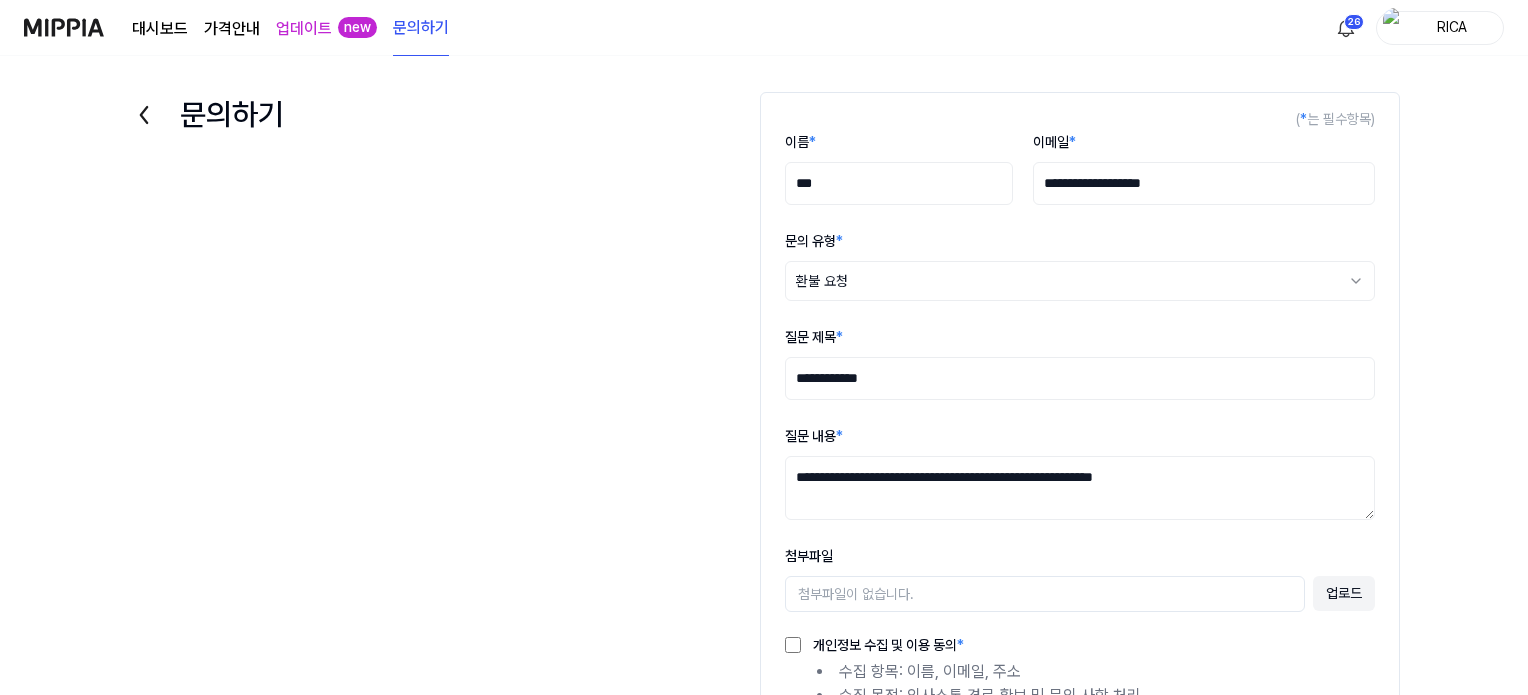 click on "**********" at bounding box center (1080, 488) 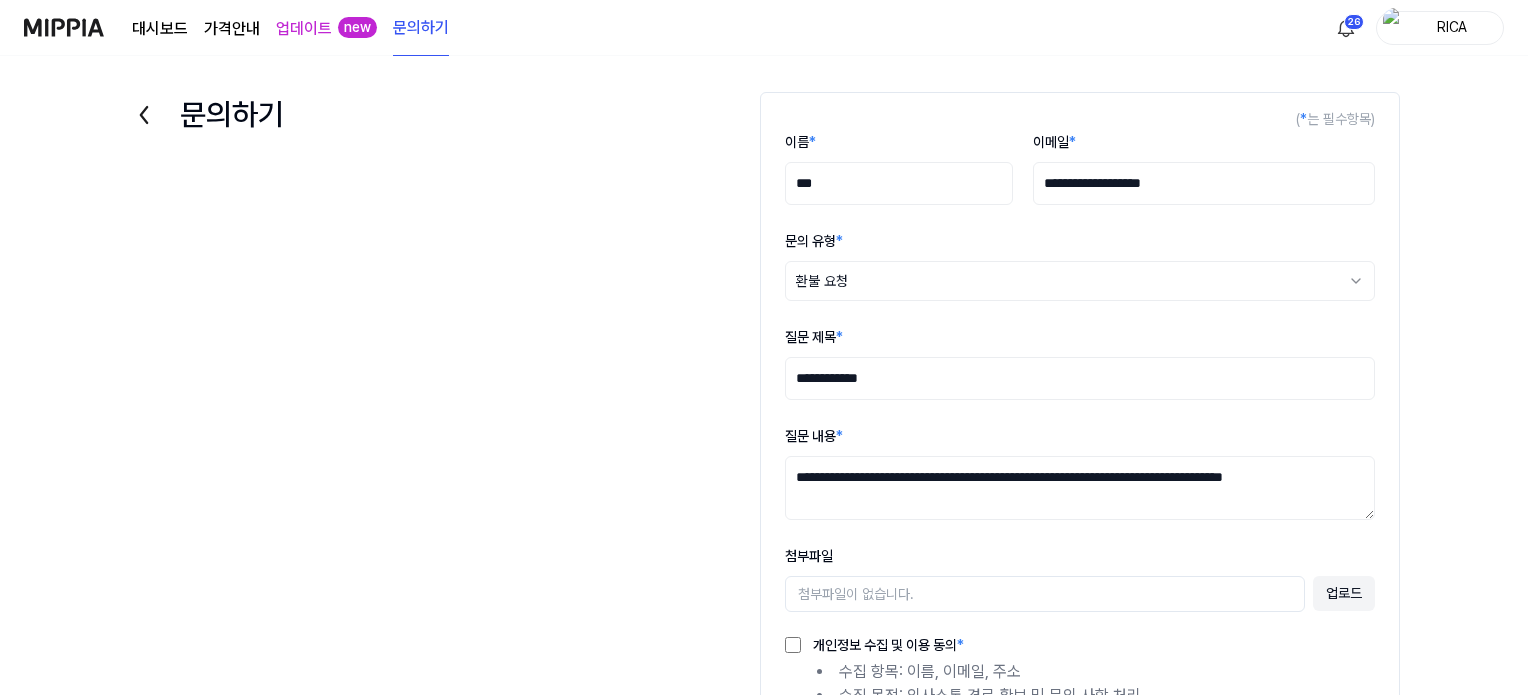 click on "**********" at bounding box center [1080, 488] 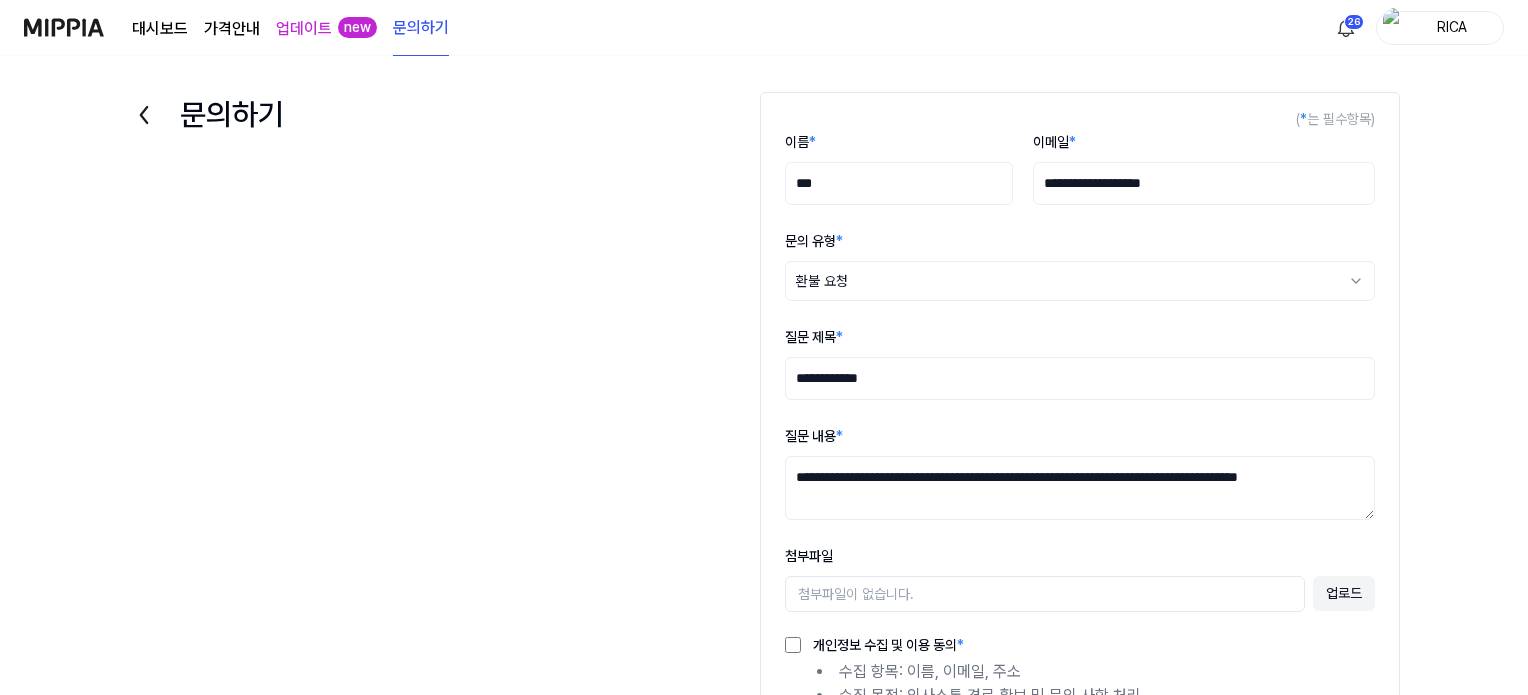click on "**********" at bounding box center (1080, 488) 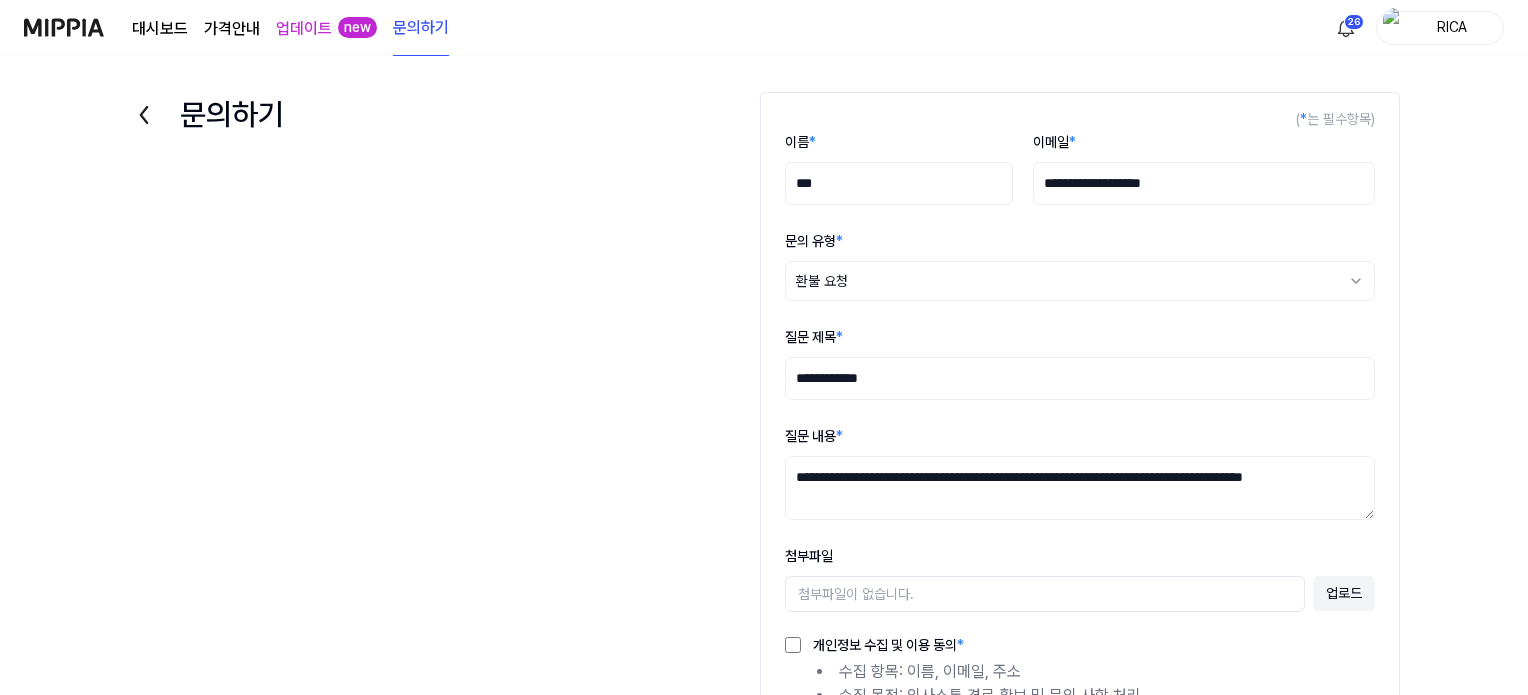 scroll, scrollTop: 100, scrollLeft: 0, axis: vertical 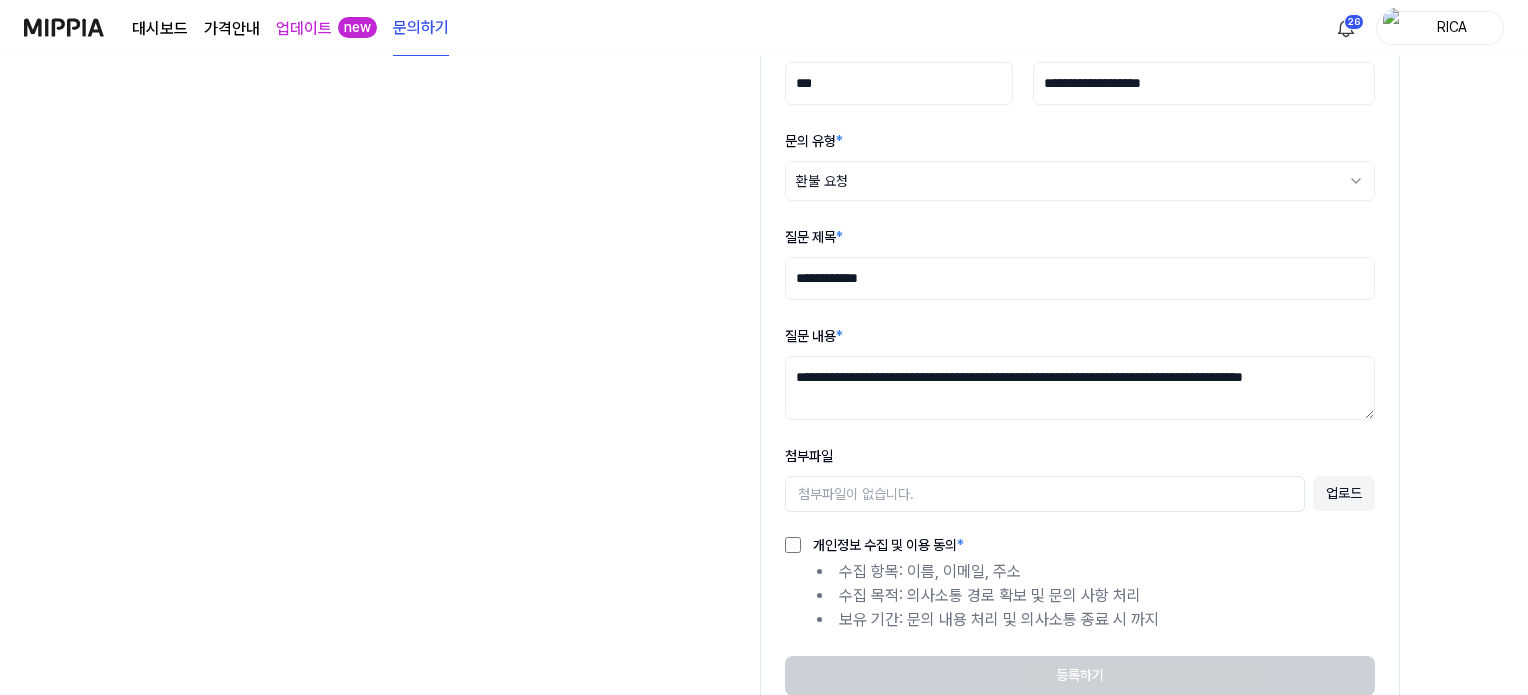 click on "**********" at bounding box center [1080, 388] 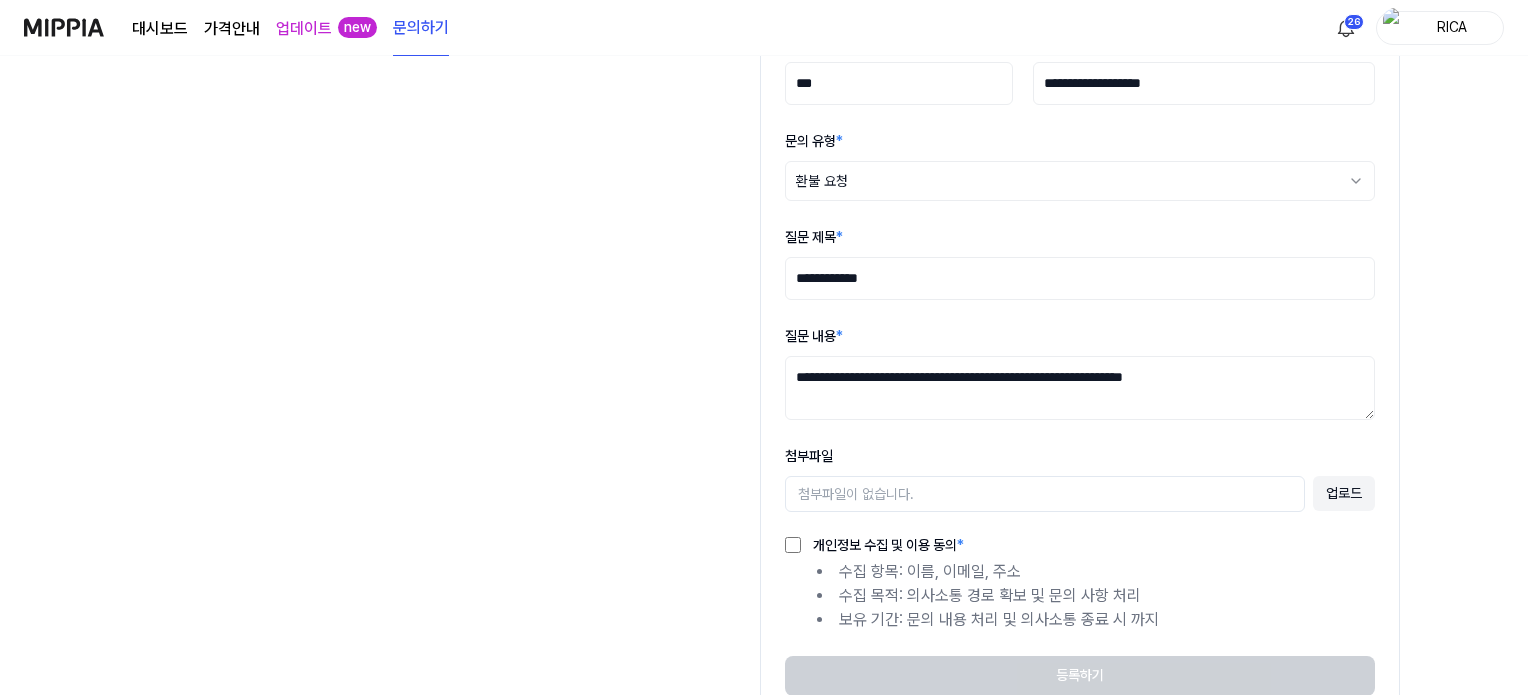 click on "**********" at bounding box center (1080, 388) 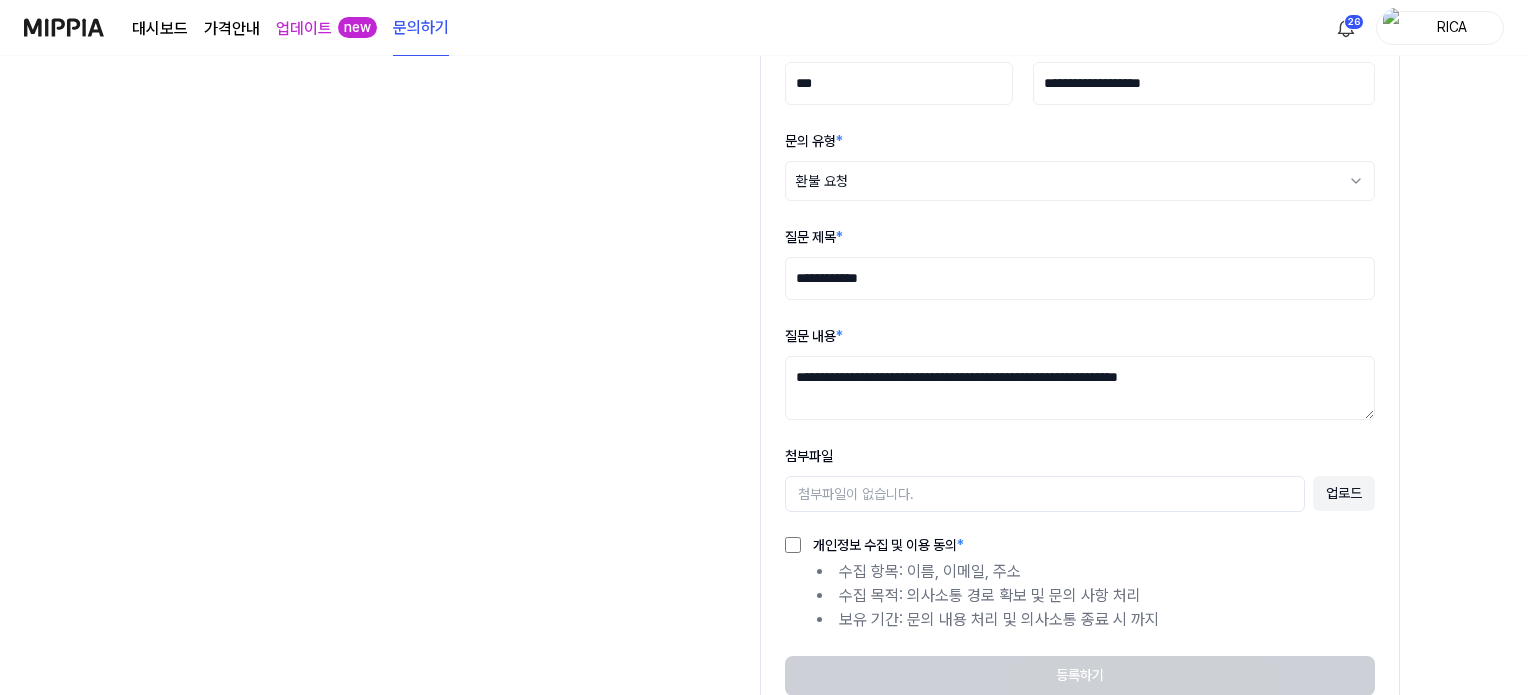 click on "**********" at bounding box center [1080, 388] 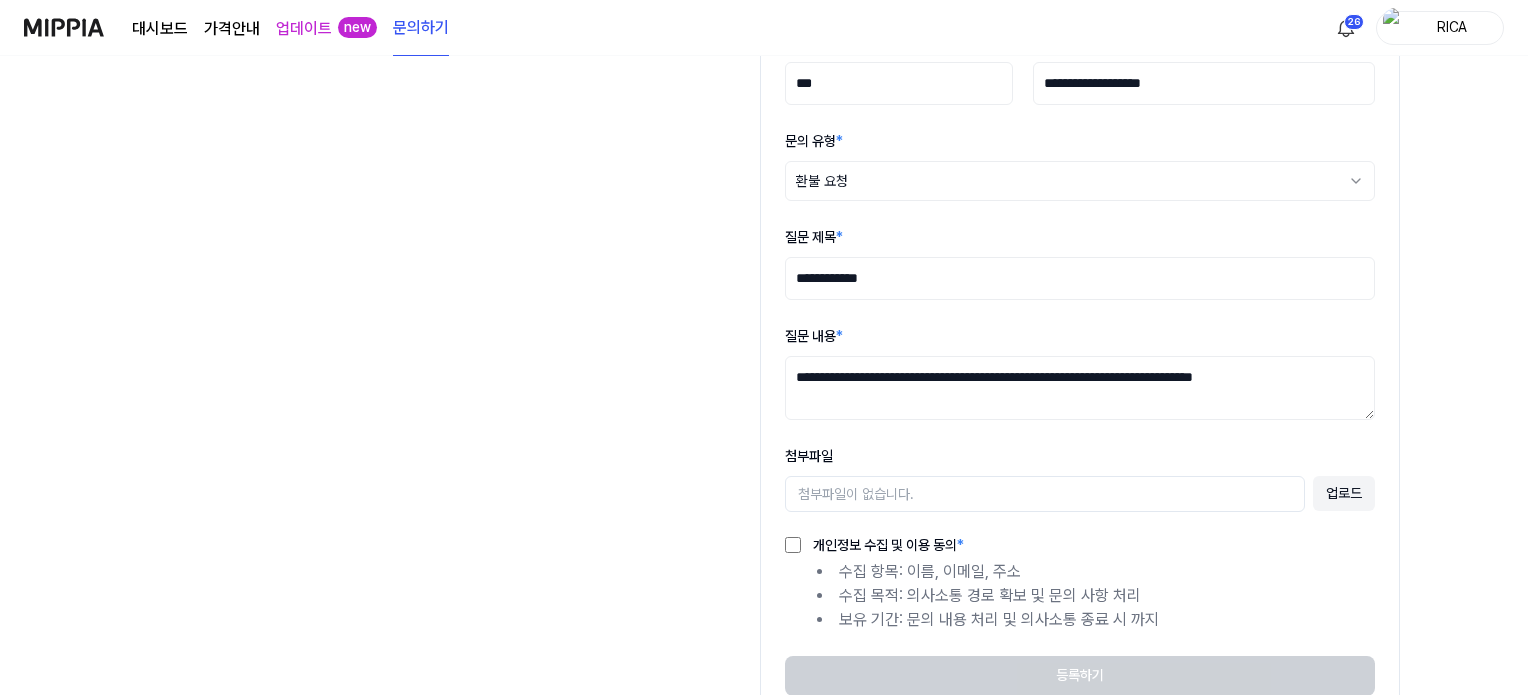 type on "**********" 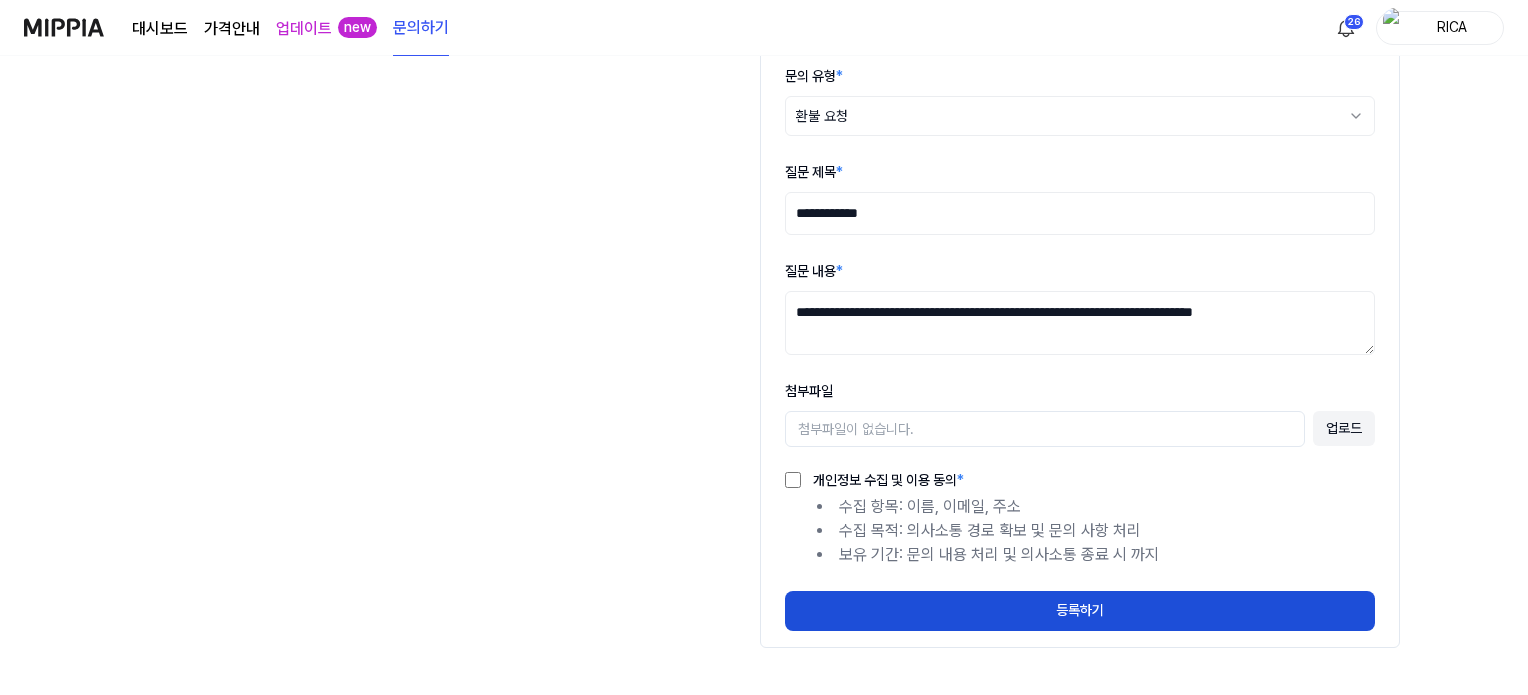 scroll, scrollTop: 200, scrollLeft: 0, axis: vertical 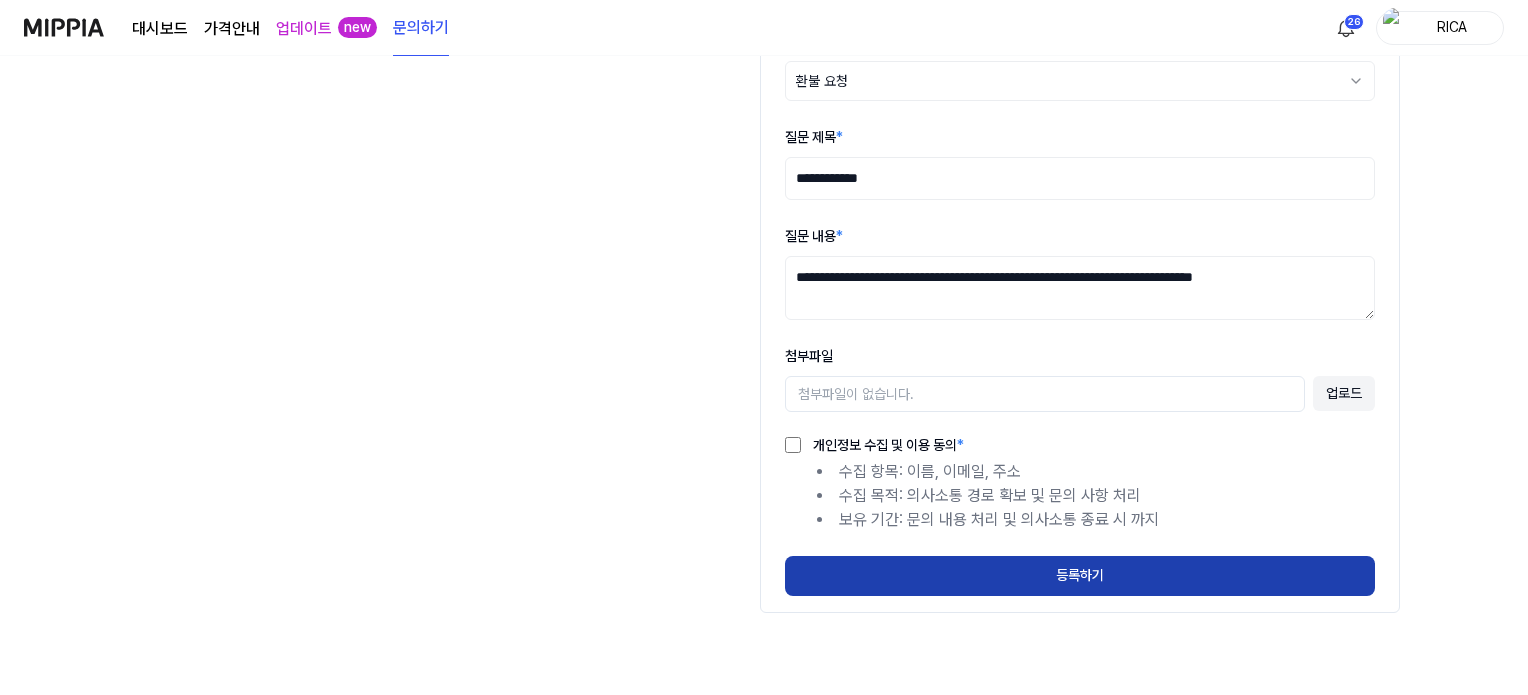 click on "등록하기" at bounding box center (1080, 576) 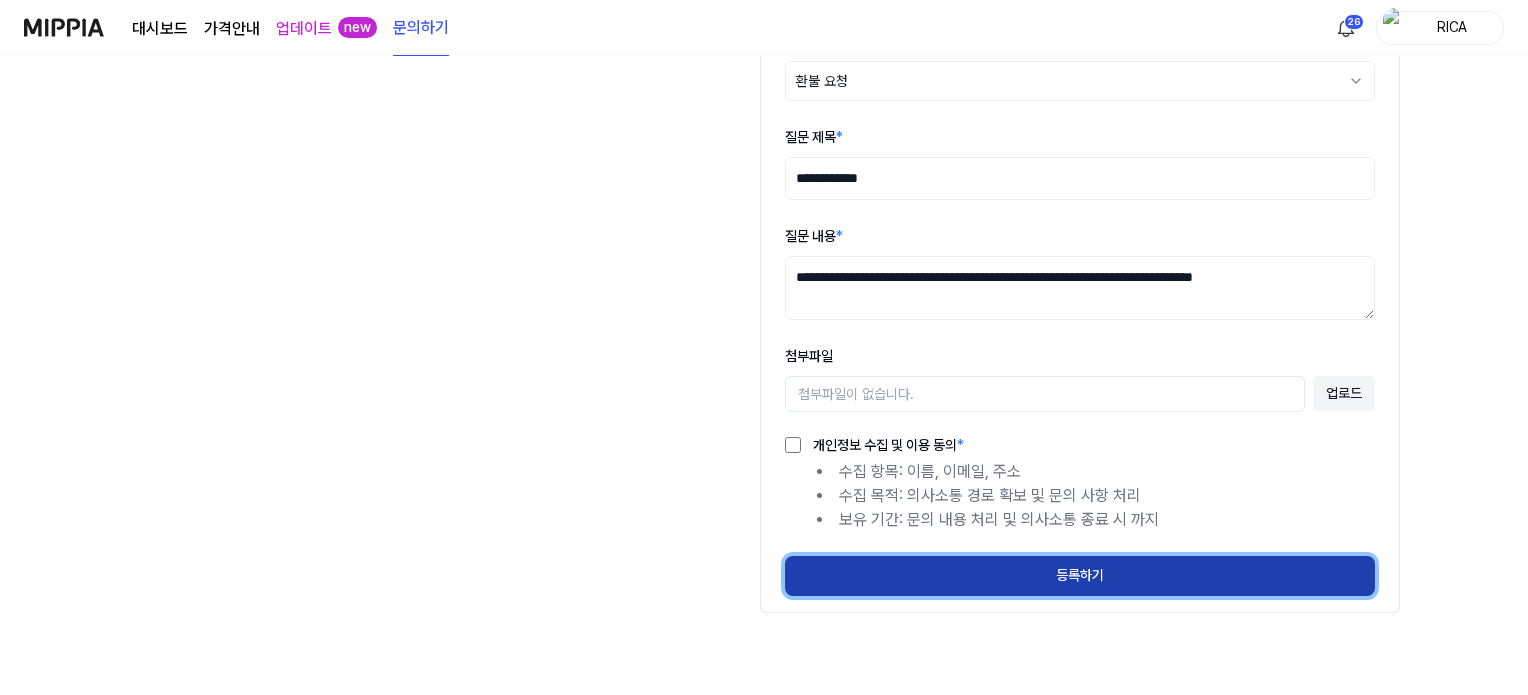 select 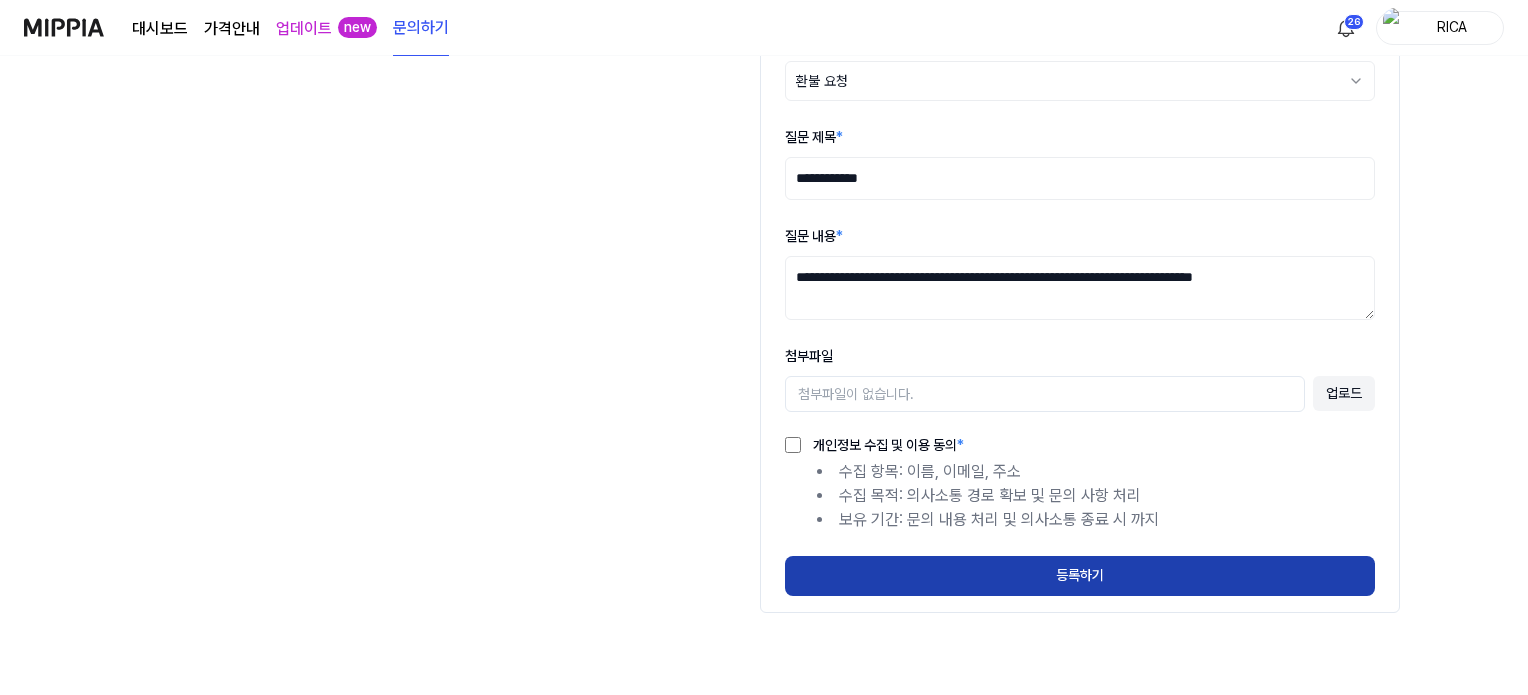 type 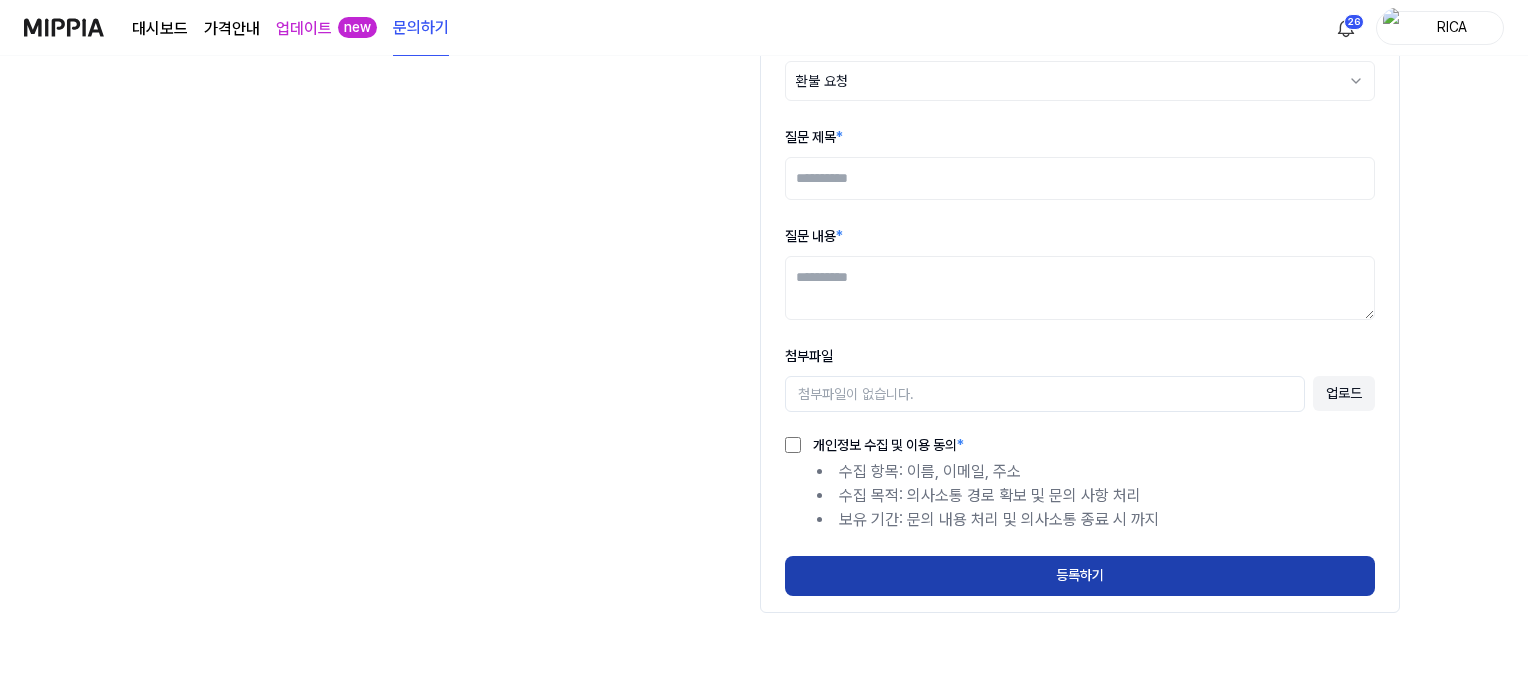 scroll, scrollTop: 40, scrollLeft: 0, axis: vertical 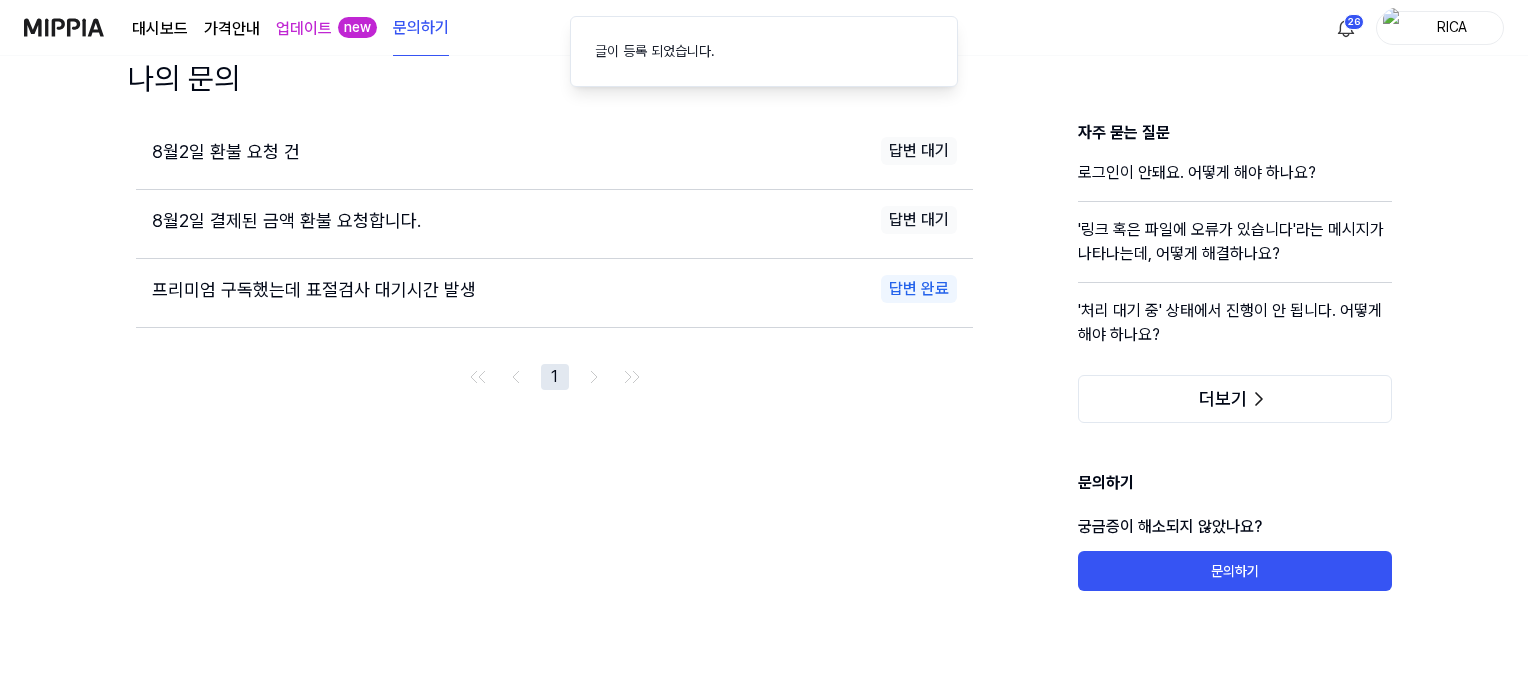 click on "8월2일 결제된 금액 환불 요청합니다." at bounding box center (286, 220) 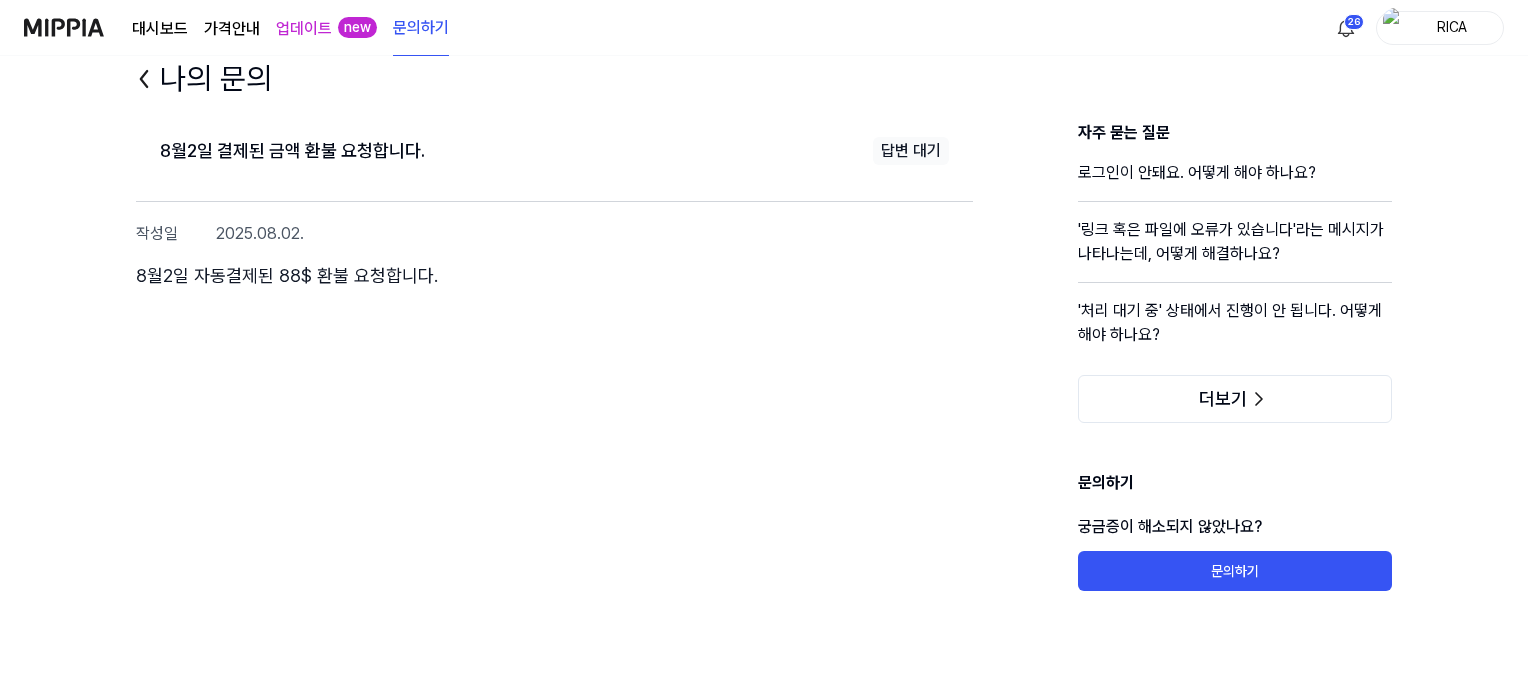 click 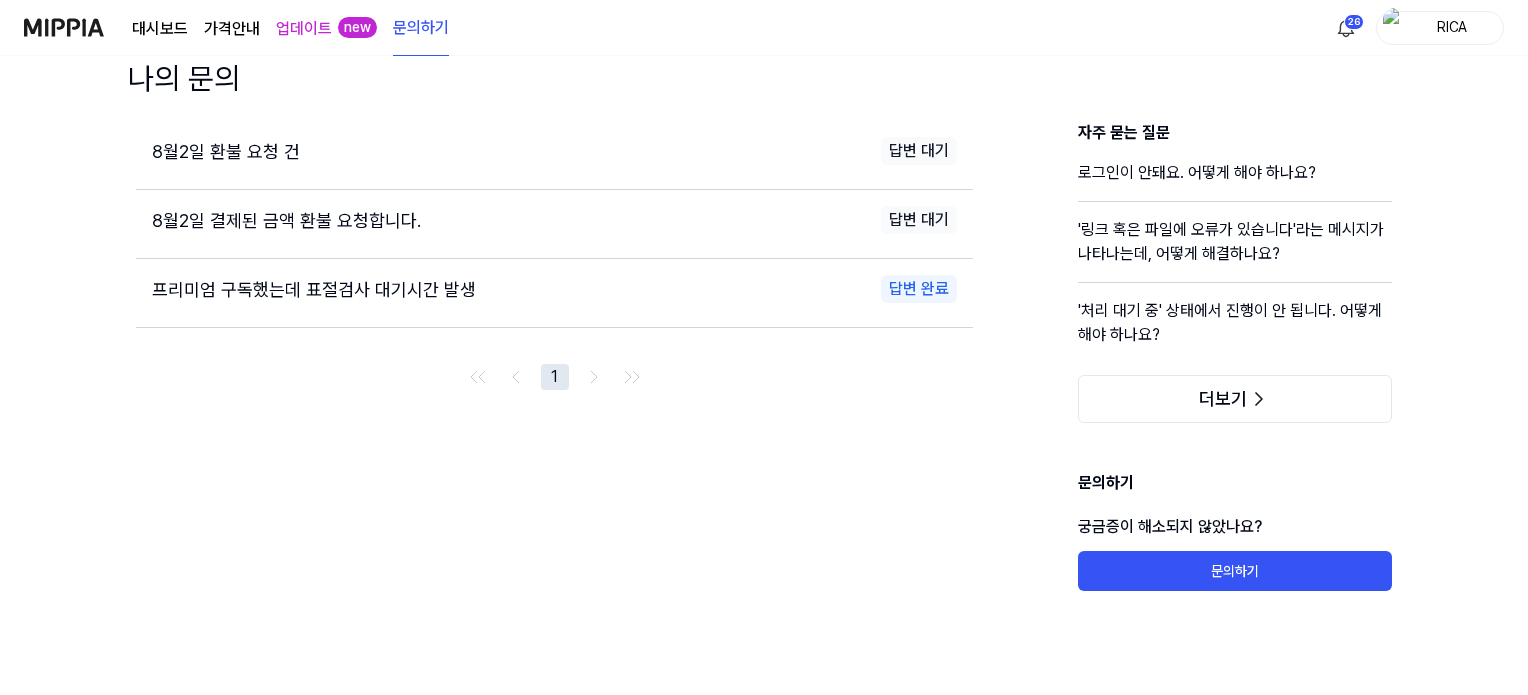 click on "8월2일 환불 요청 건" at bounding box center [226, 151] 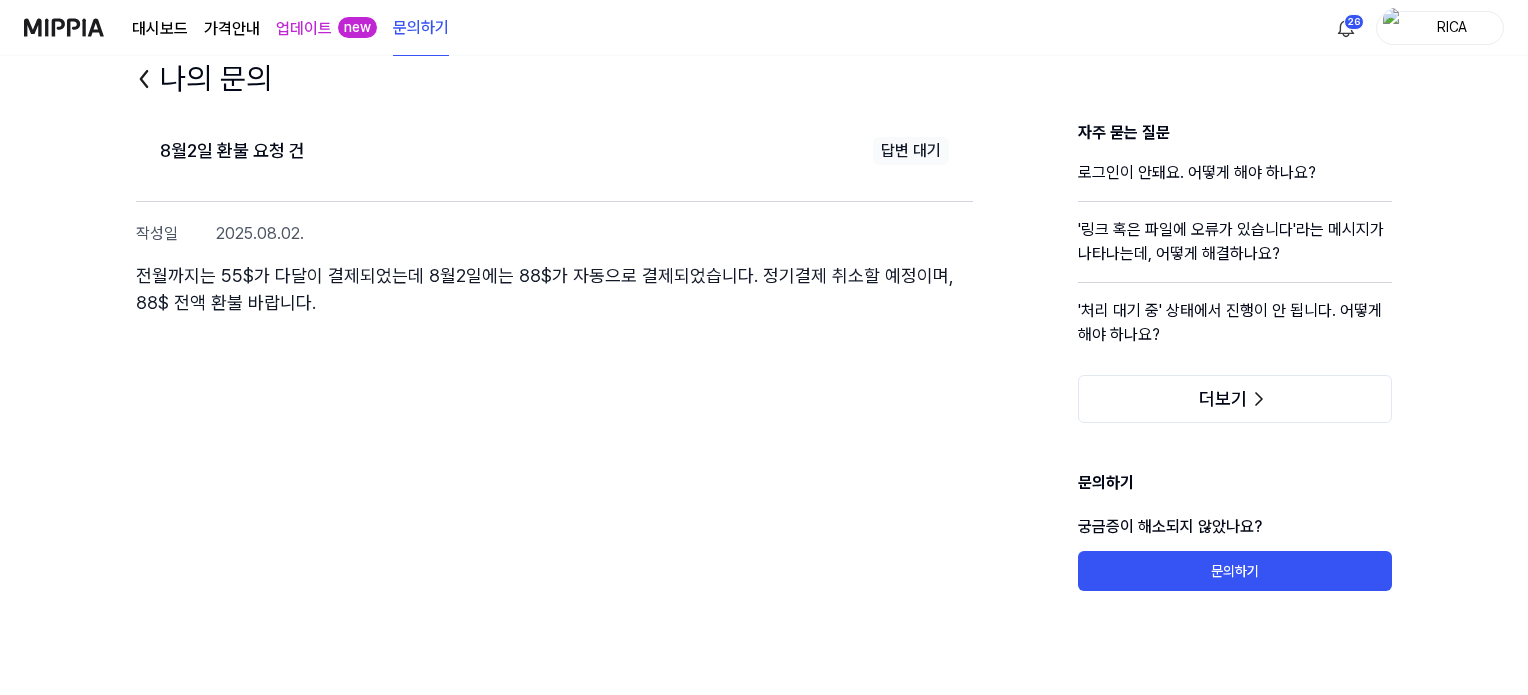 click 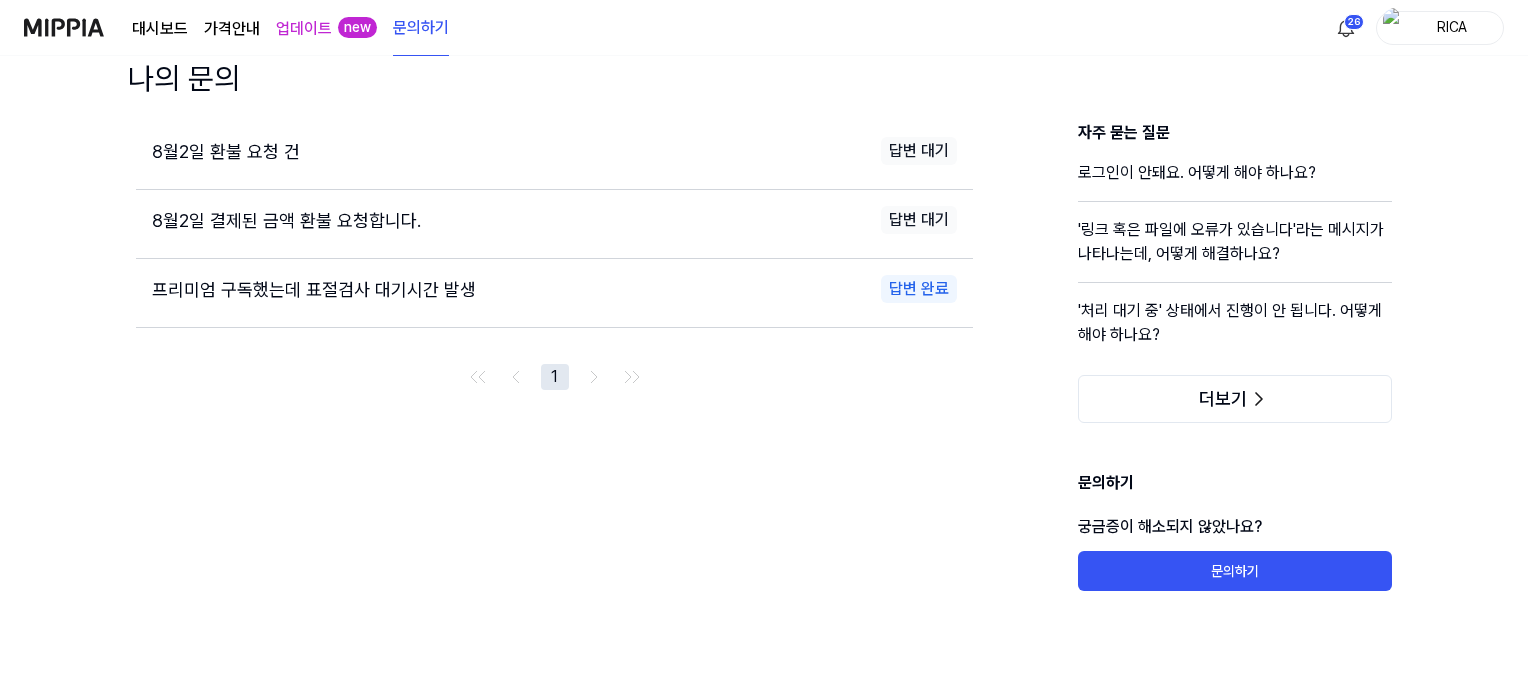 click on "RICA" at bounding box center [1452, 27] 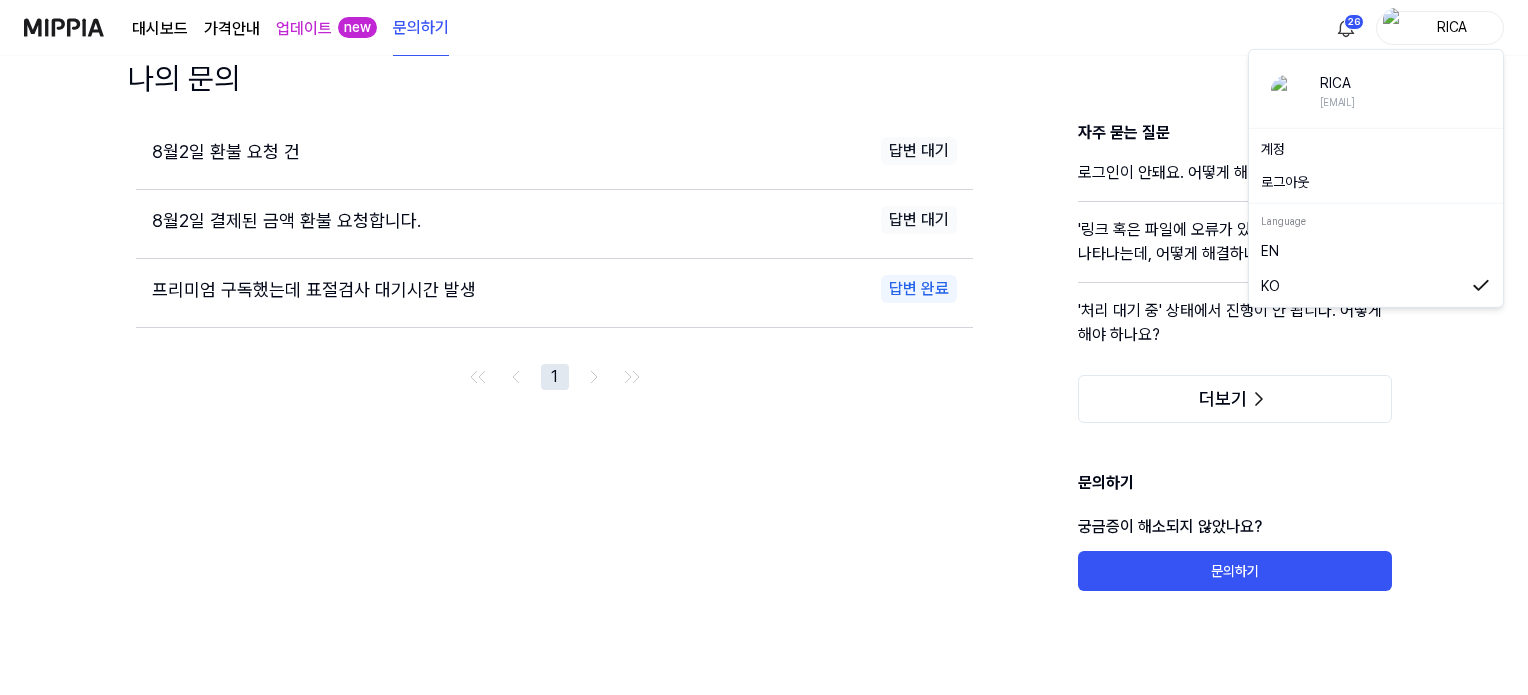 click on "계정" at bounding box center [1376, 149] 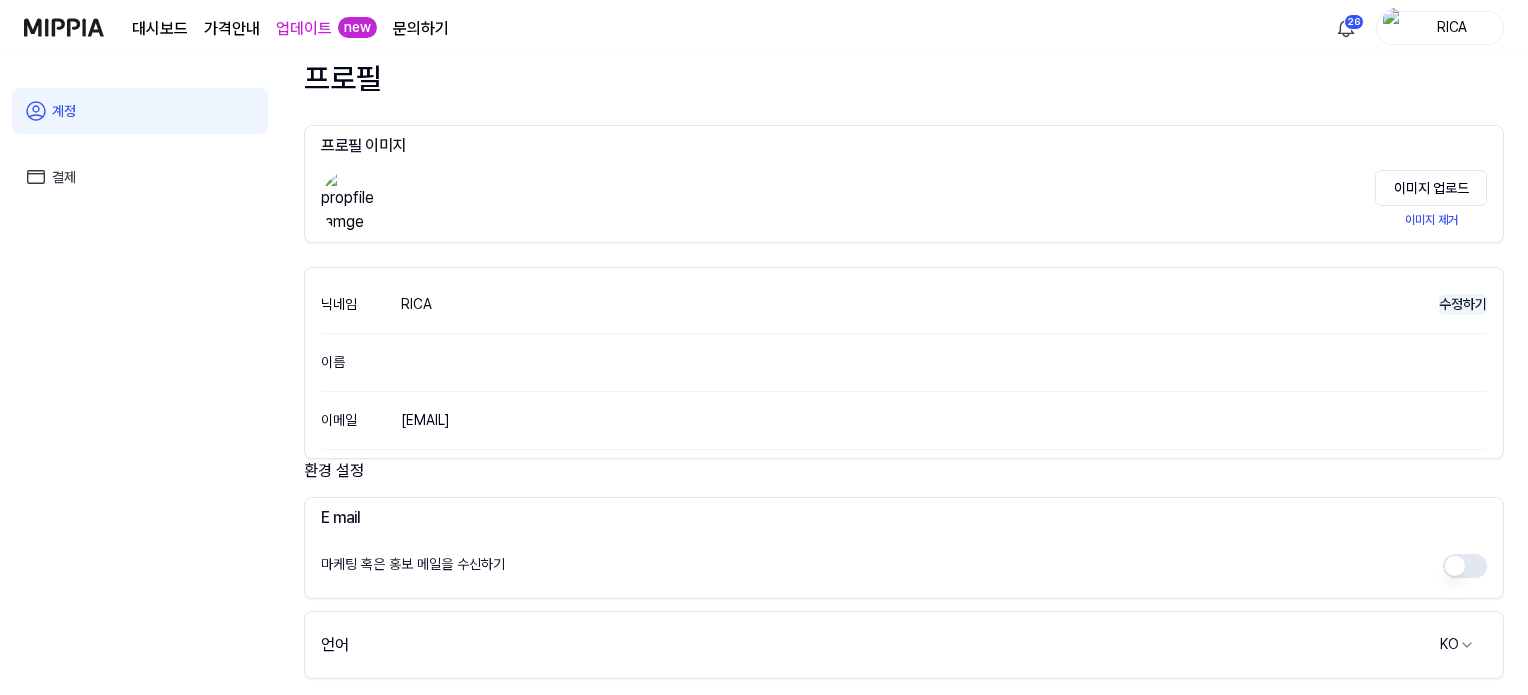 click on "수정하기" at bounding box center [1463, 304] 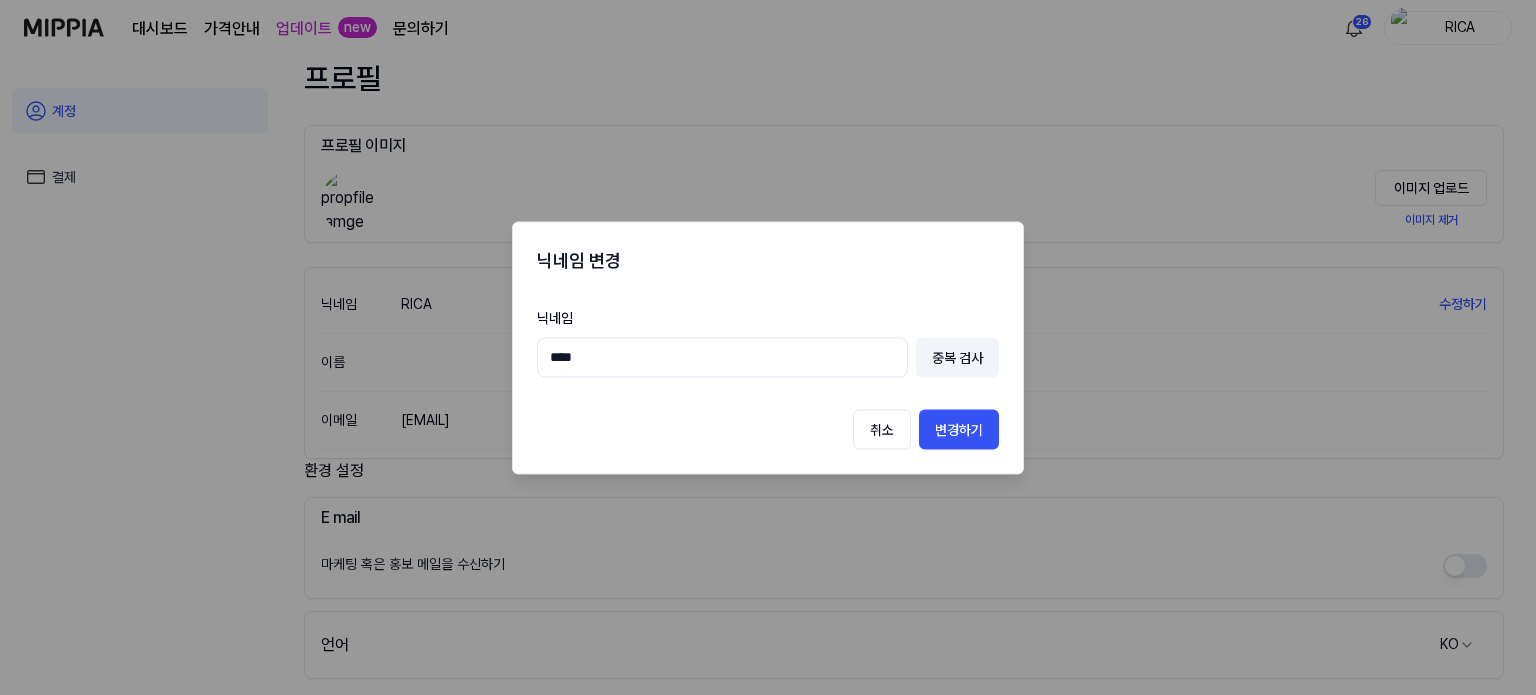 drag, startPoint x: 696, startPoint y: 366, endPoint x: 443, endPoint y: 366, distance: 253 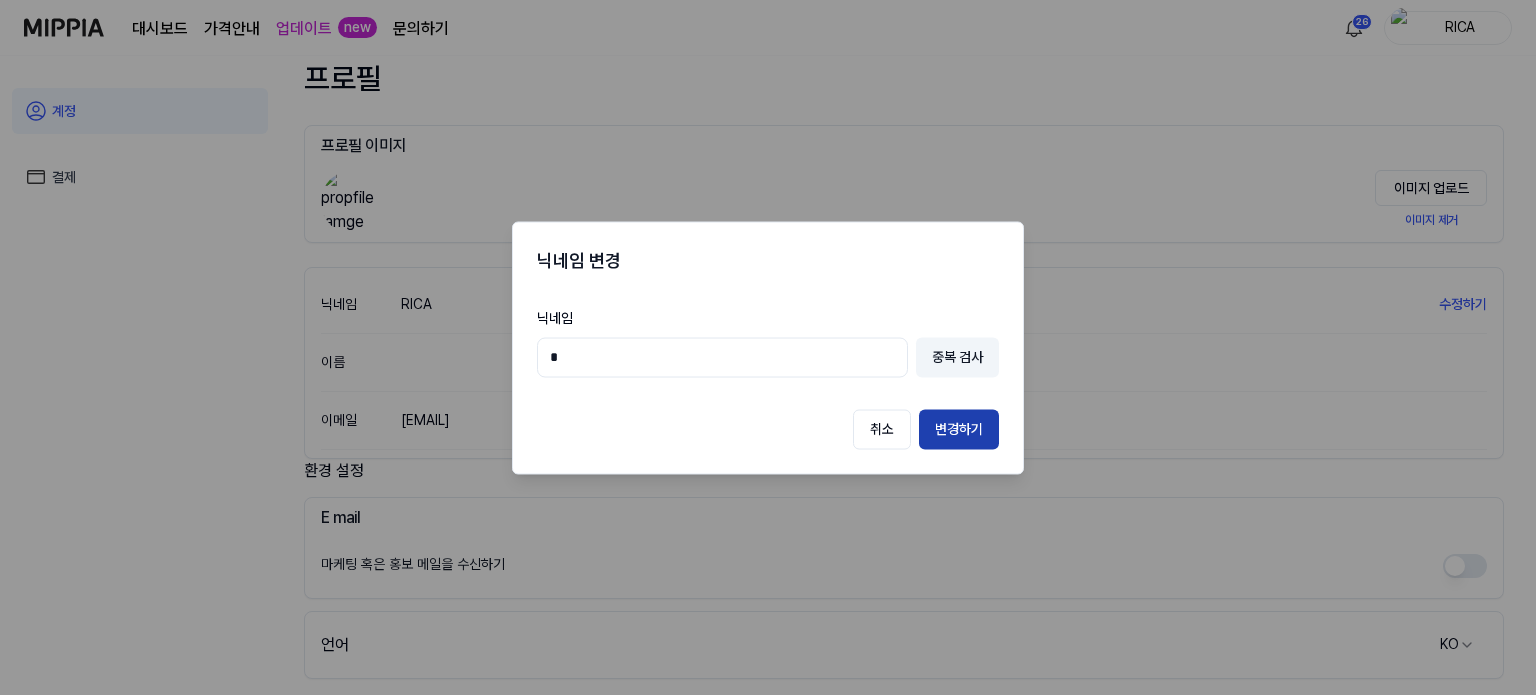 click on "변경하기" at bounding box center (959, 429) 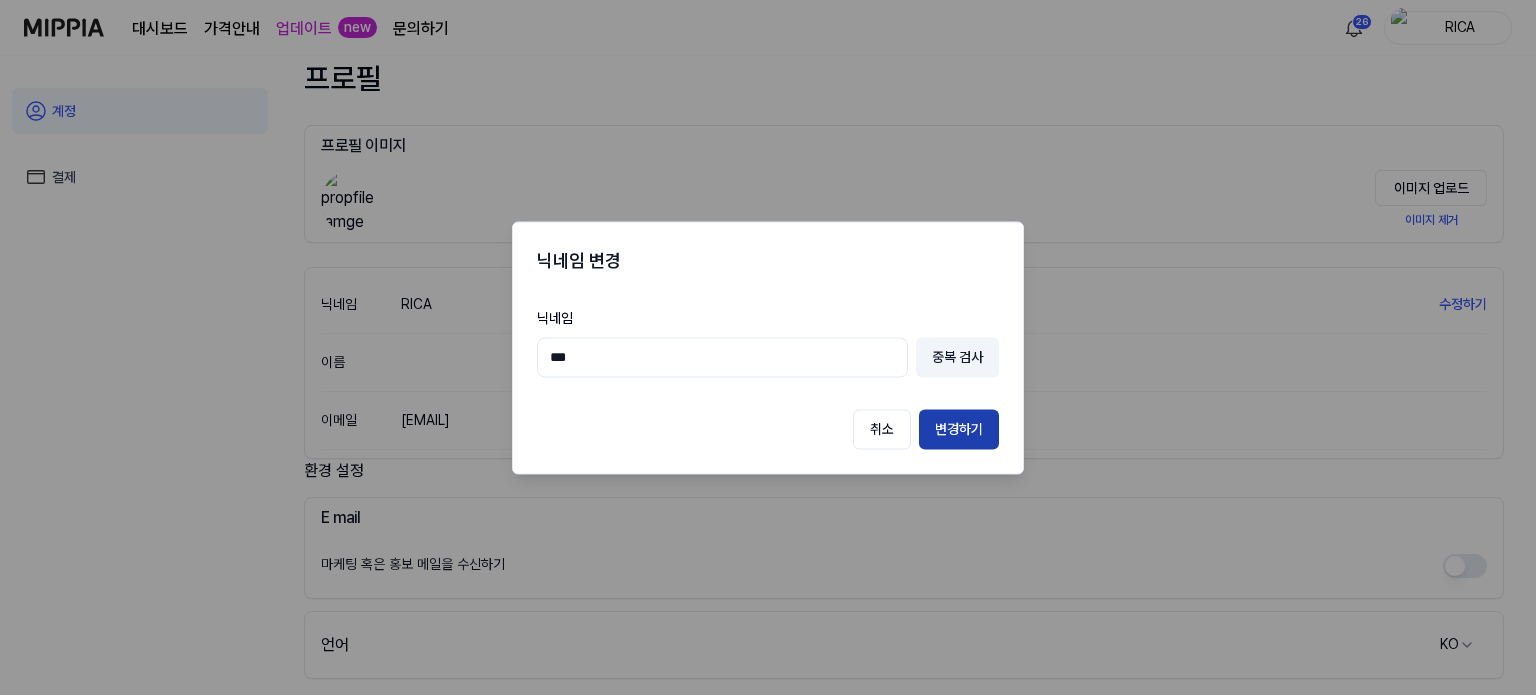 type on "***" 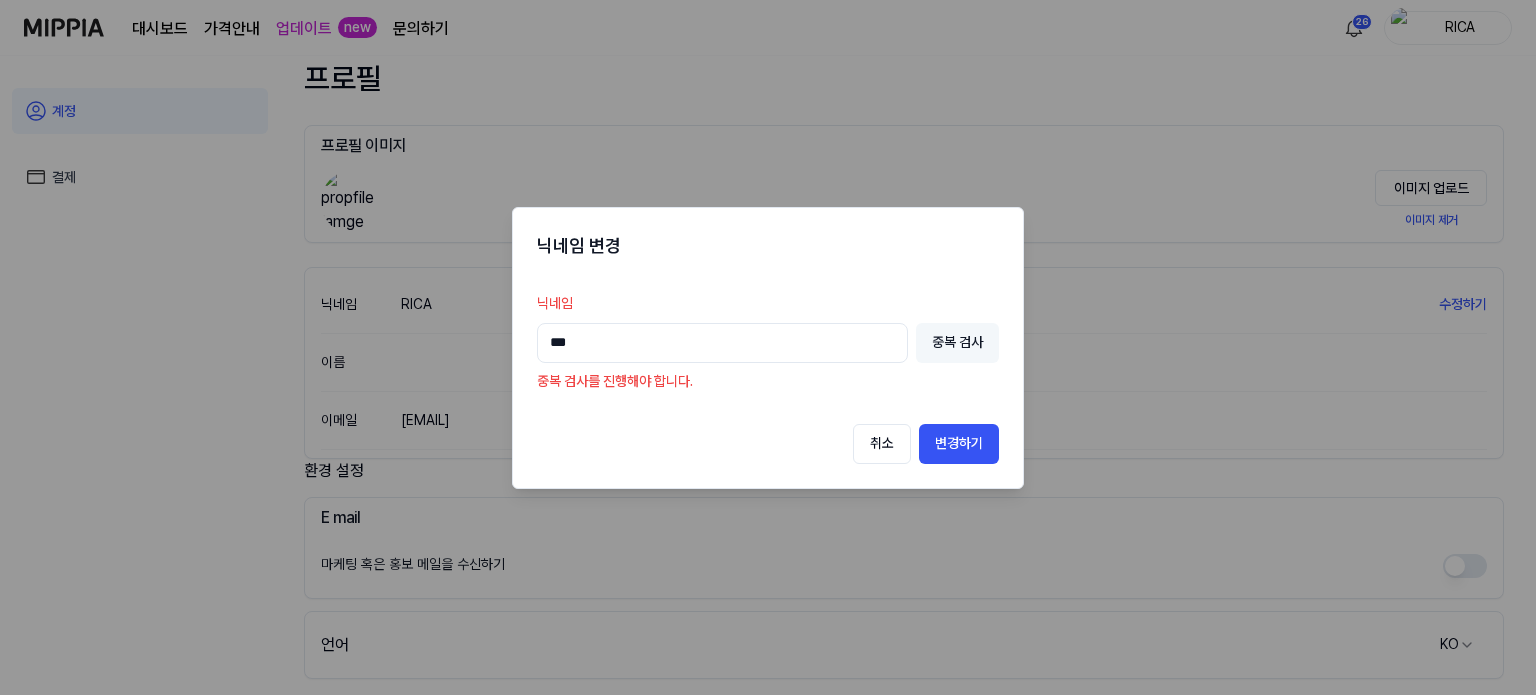 click on "중복 검사" at bounding box center [957, 343] 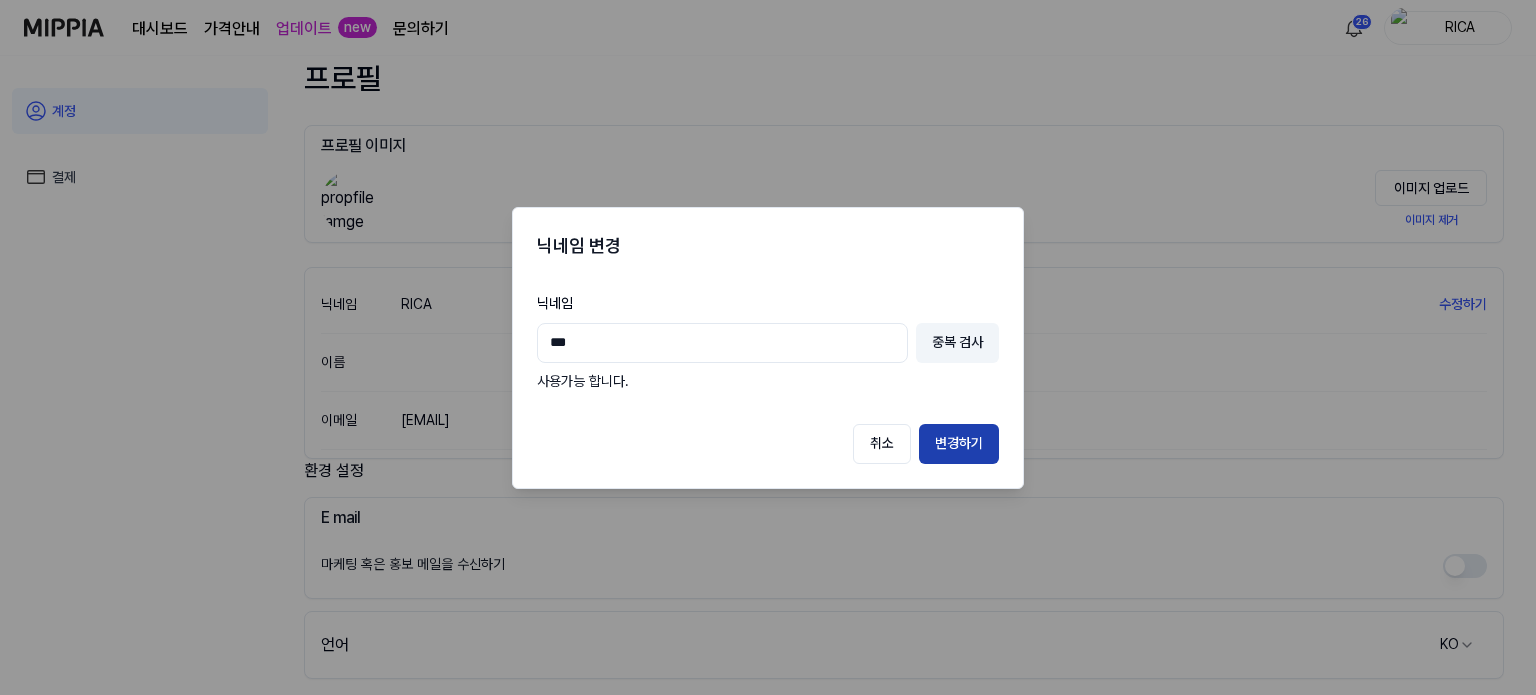 click on "변경하기" at bounding box center [959, 444] 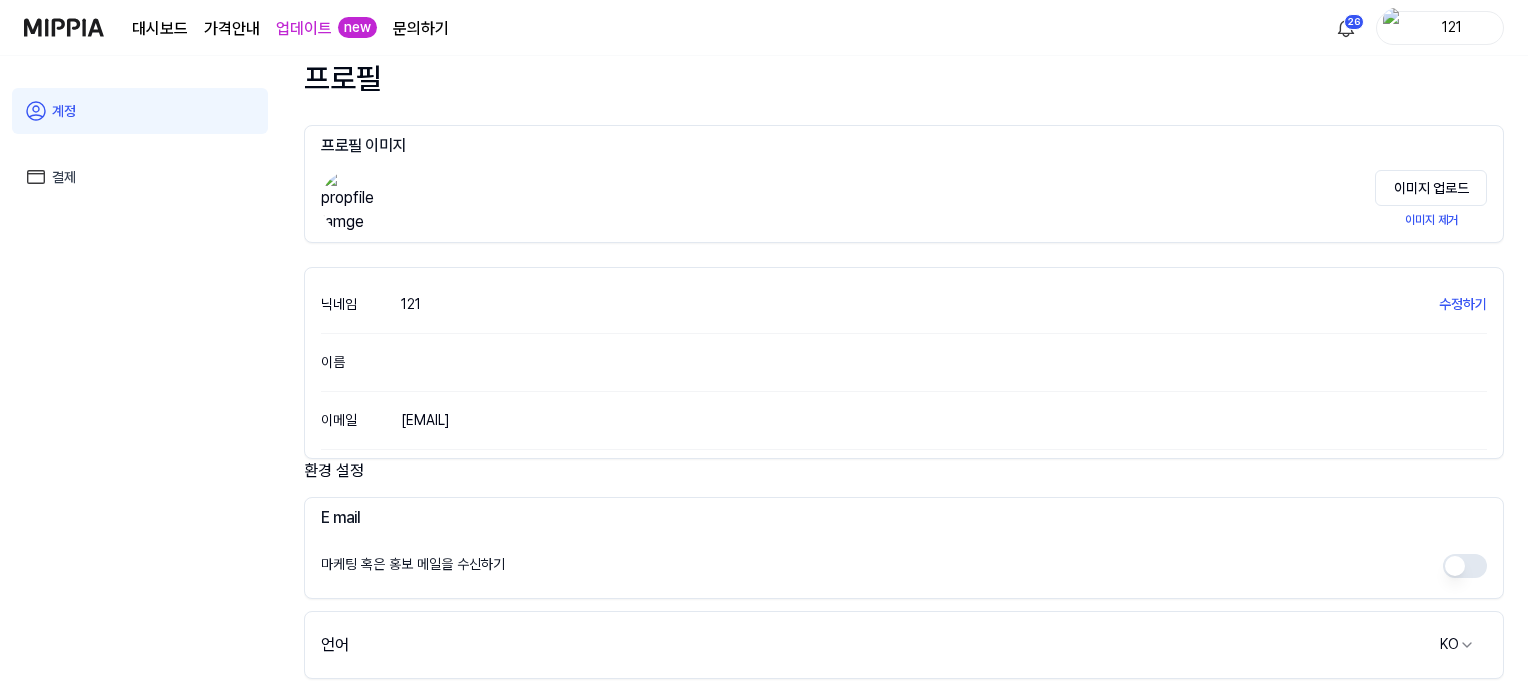click on "문의하기" at bounding box center [421, 29] 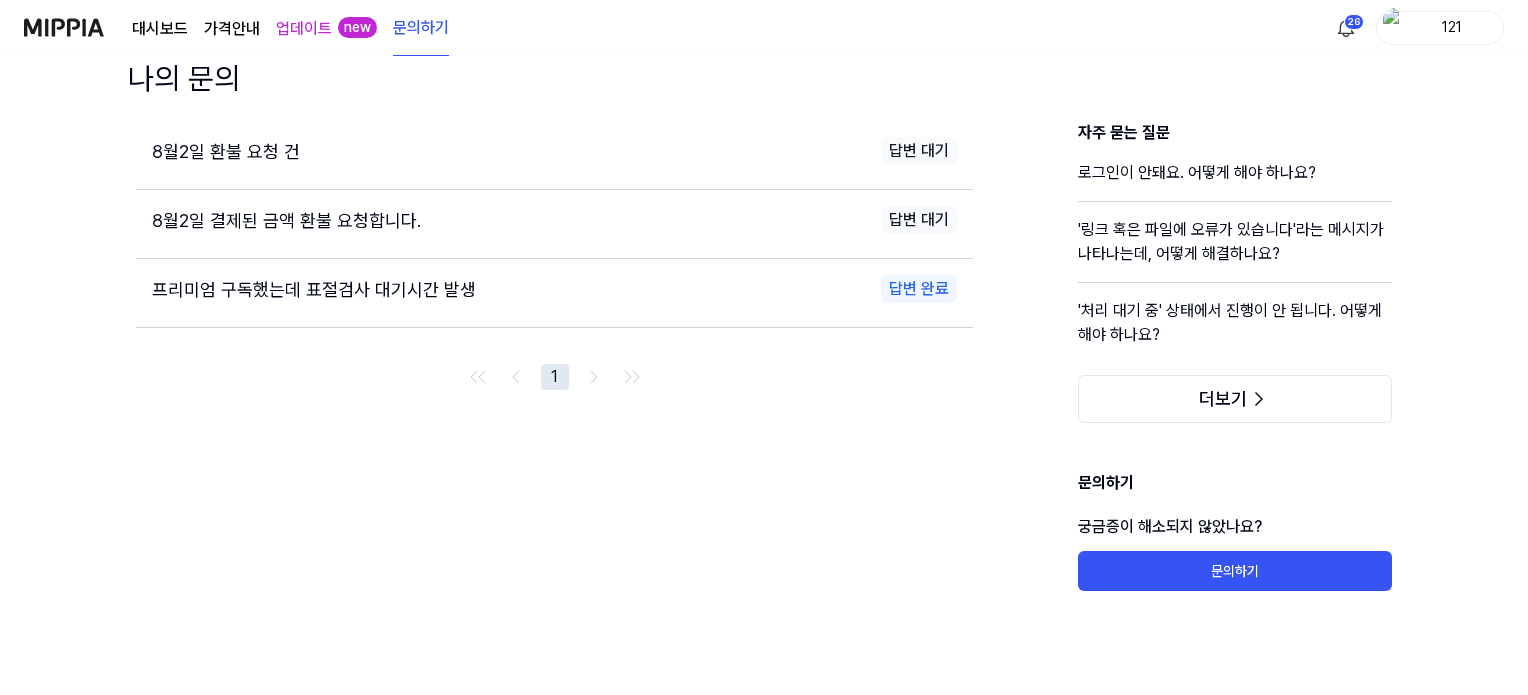 click on "8월2일 결제된 금액 환불 요청합니다. 답변 대기" at bounding box center (554, 220) 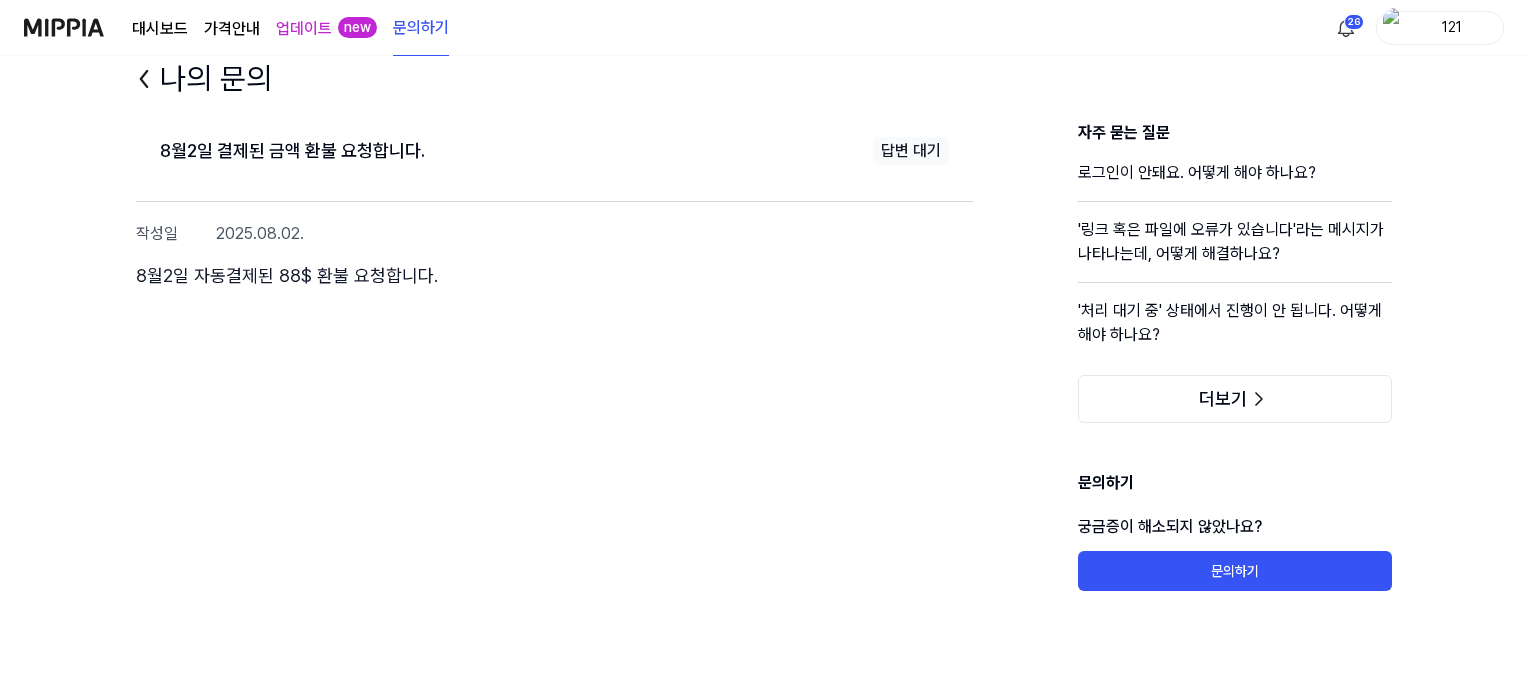 click 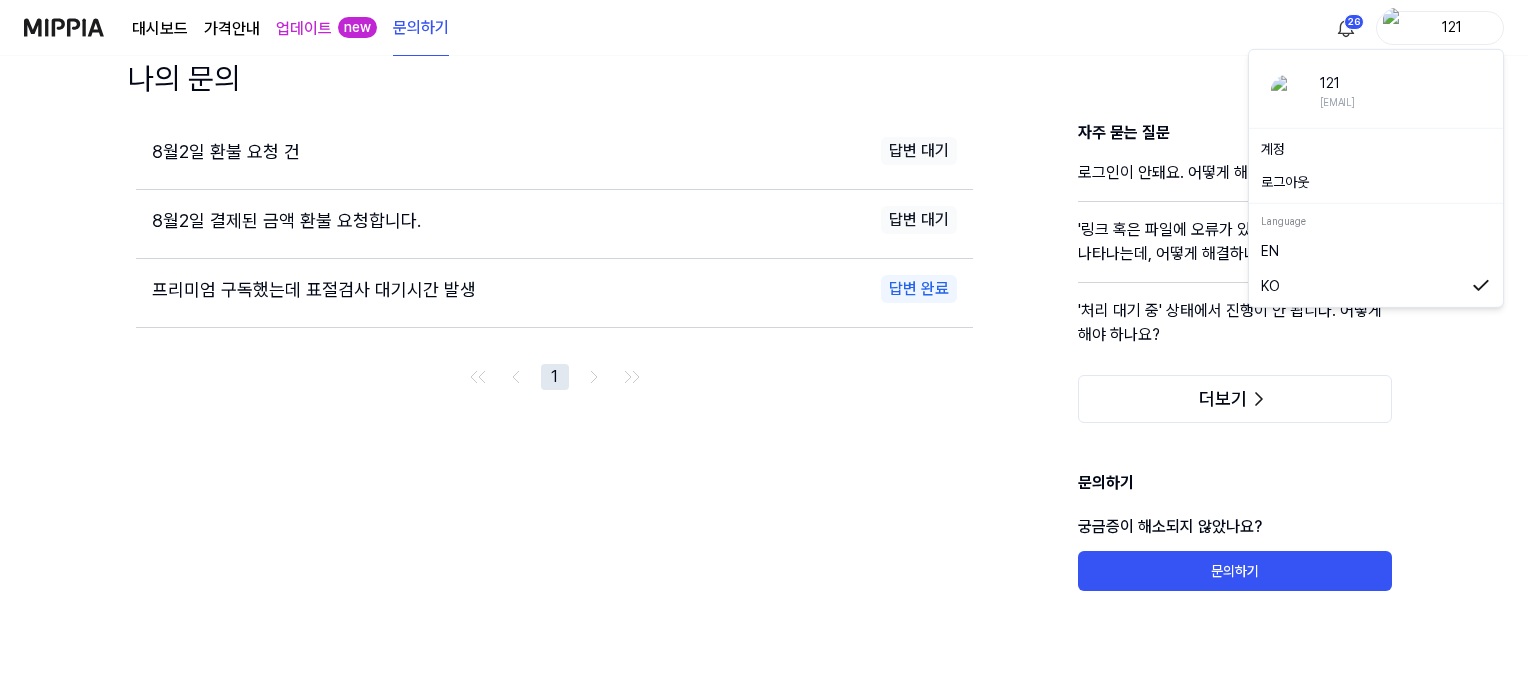click on "121" at bounding box center (1452, 27) 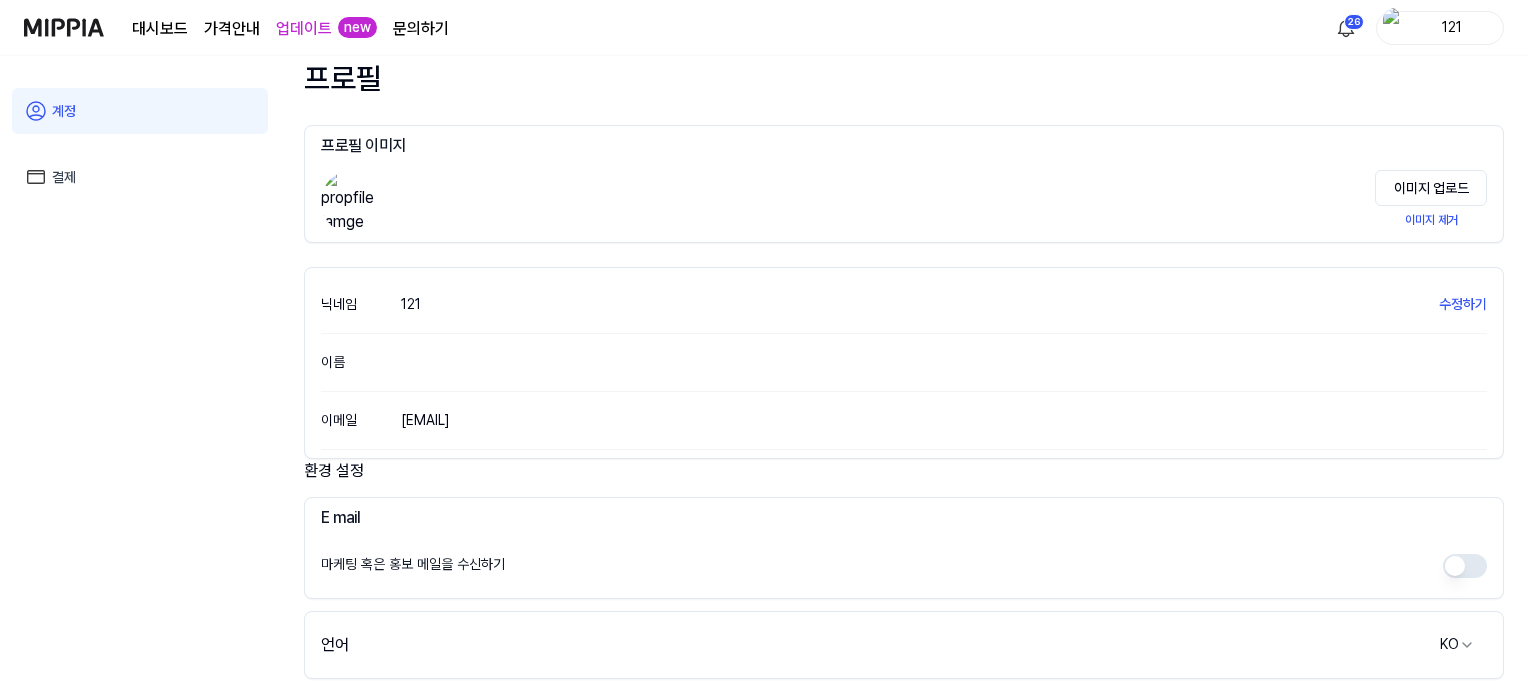 click on "결제" at bounding box center (140, 177) 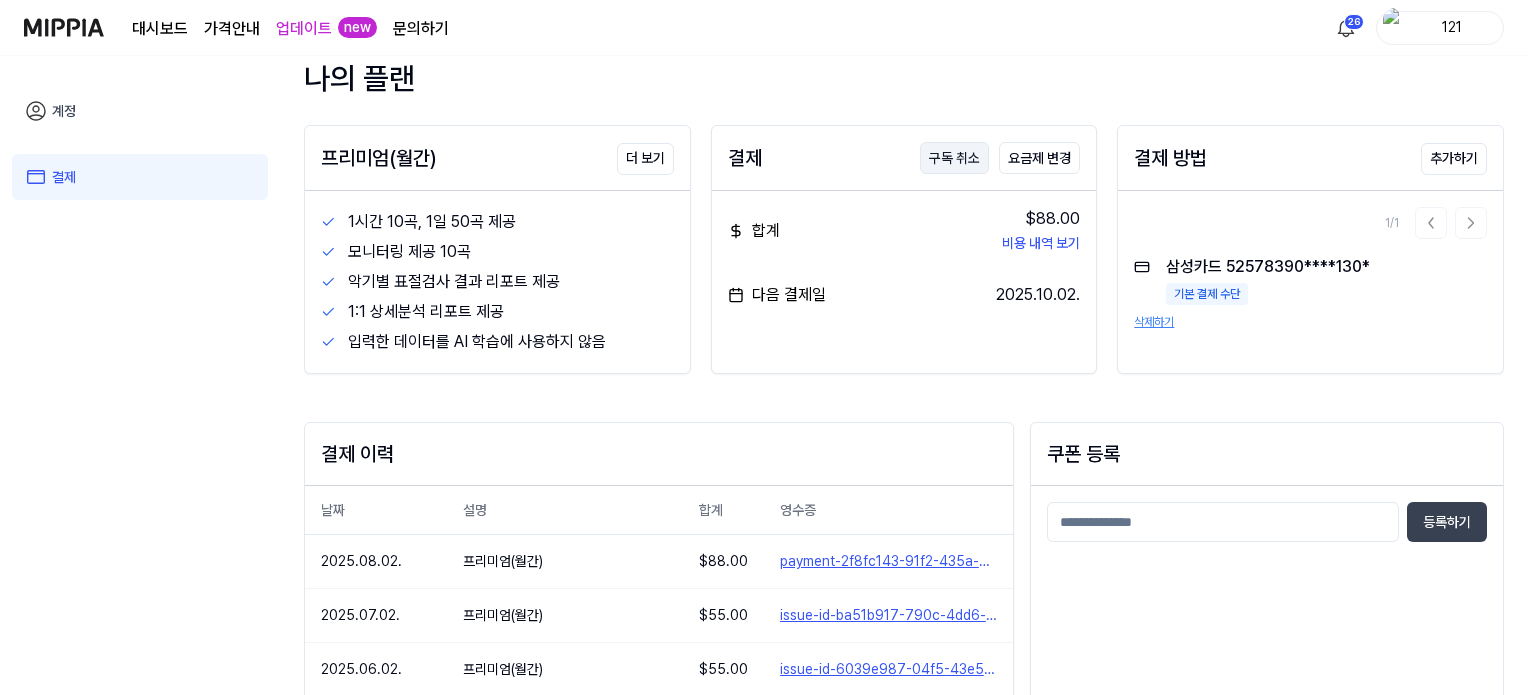 click on "구독 취소" at bounding box center (954, 158) 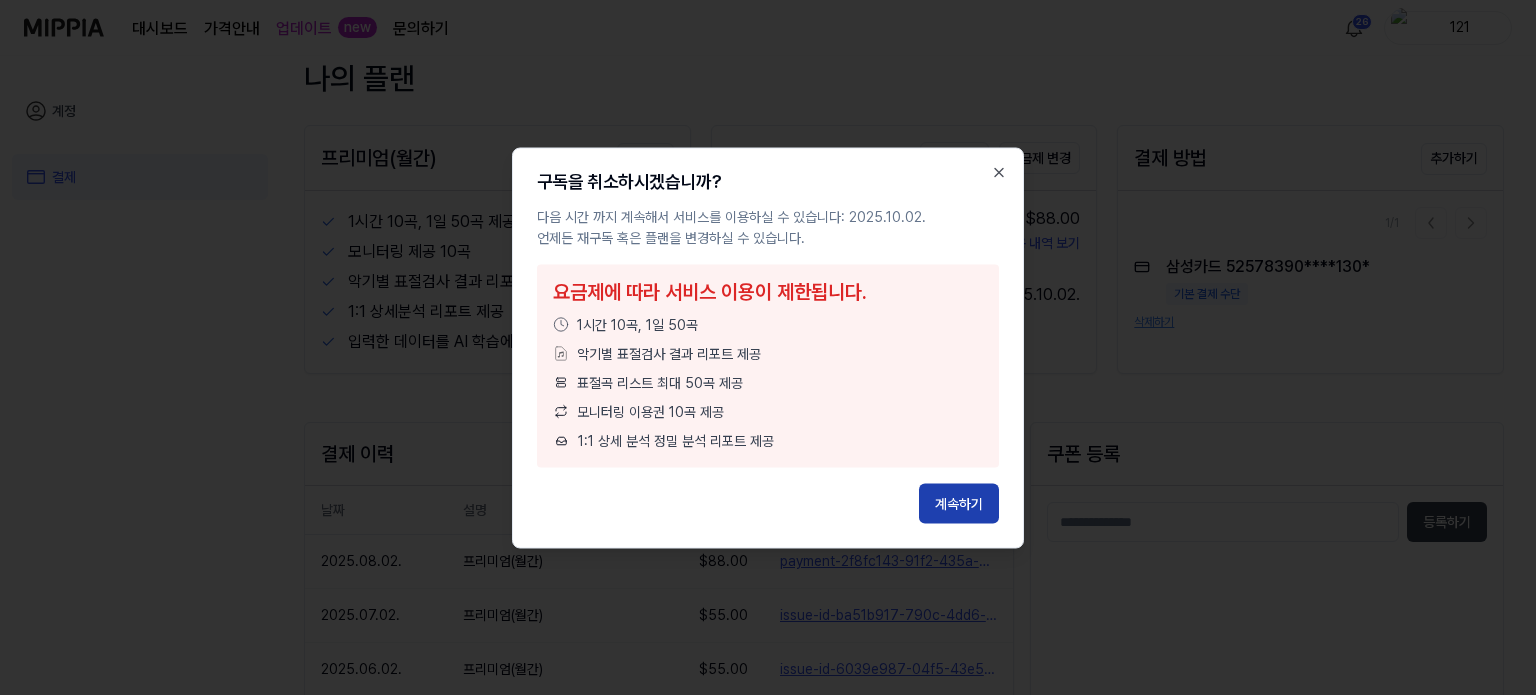 click on "계속하기" at bounding box center (959, 503) 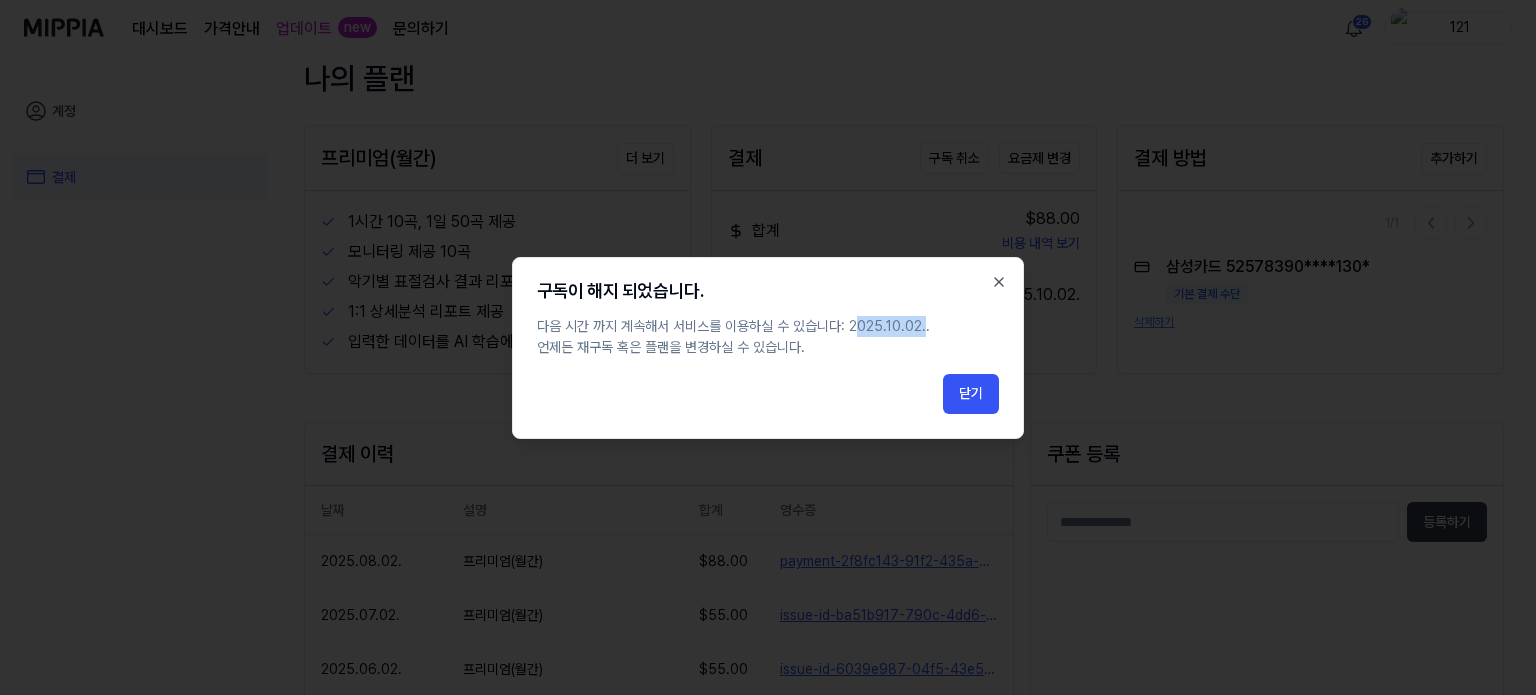 drag, startPoint x: 853, startPoint y: 327, endPoint x: 919, endPoint y: 323, distance: 66.1211 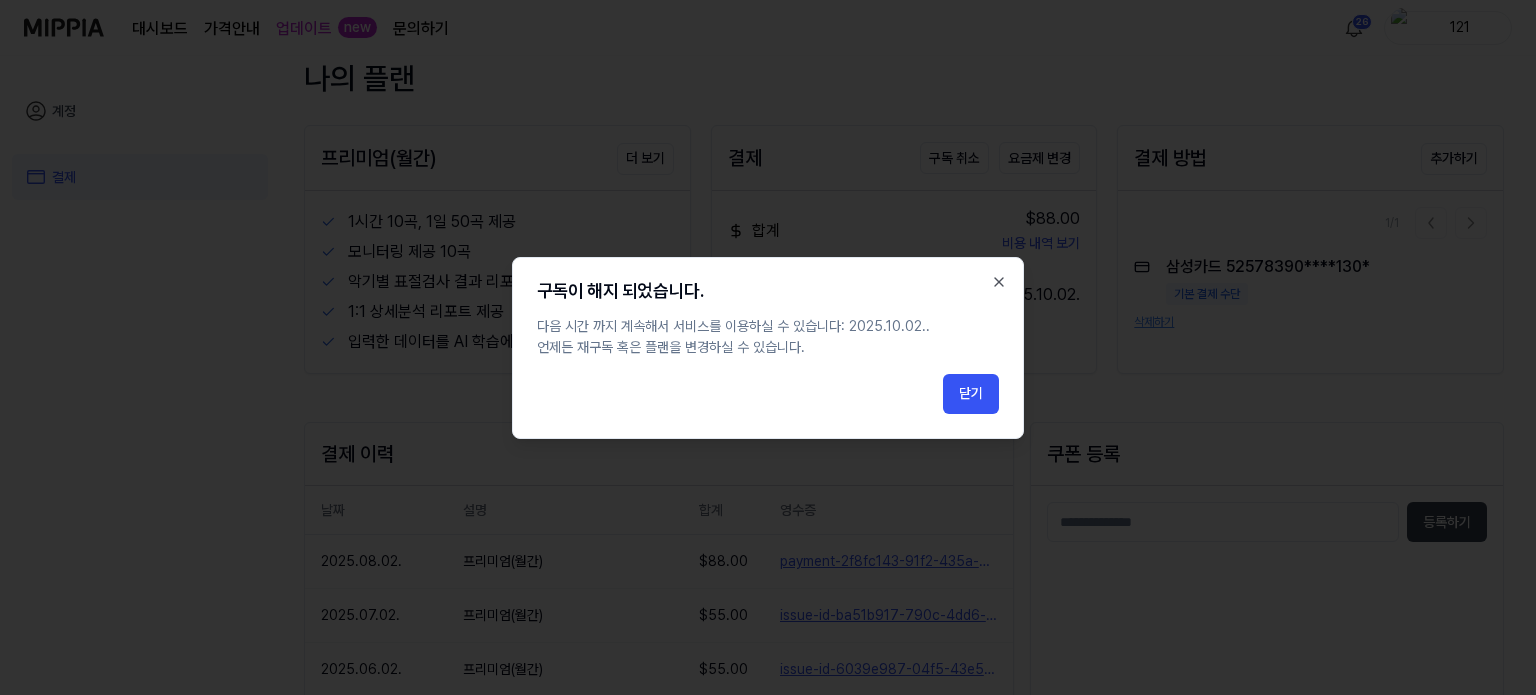 click on "다음 시간 까지 계속해서 서비스를 이용하실 수 있습니다:  2025.10.02..
언제든 재구독 혹은 플랜을 변경하실 수 있습니다." at bounding box center [768, 337] 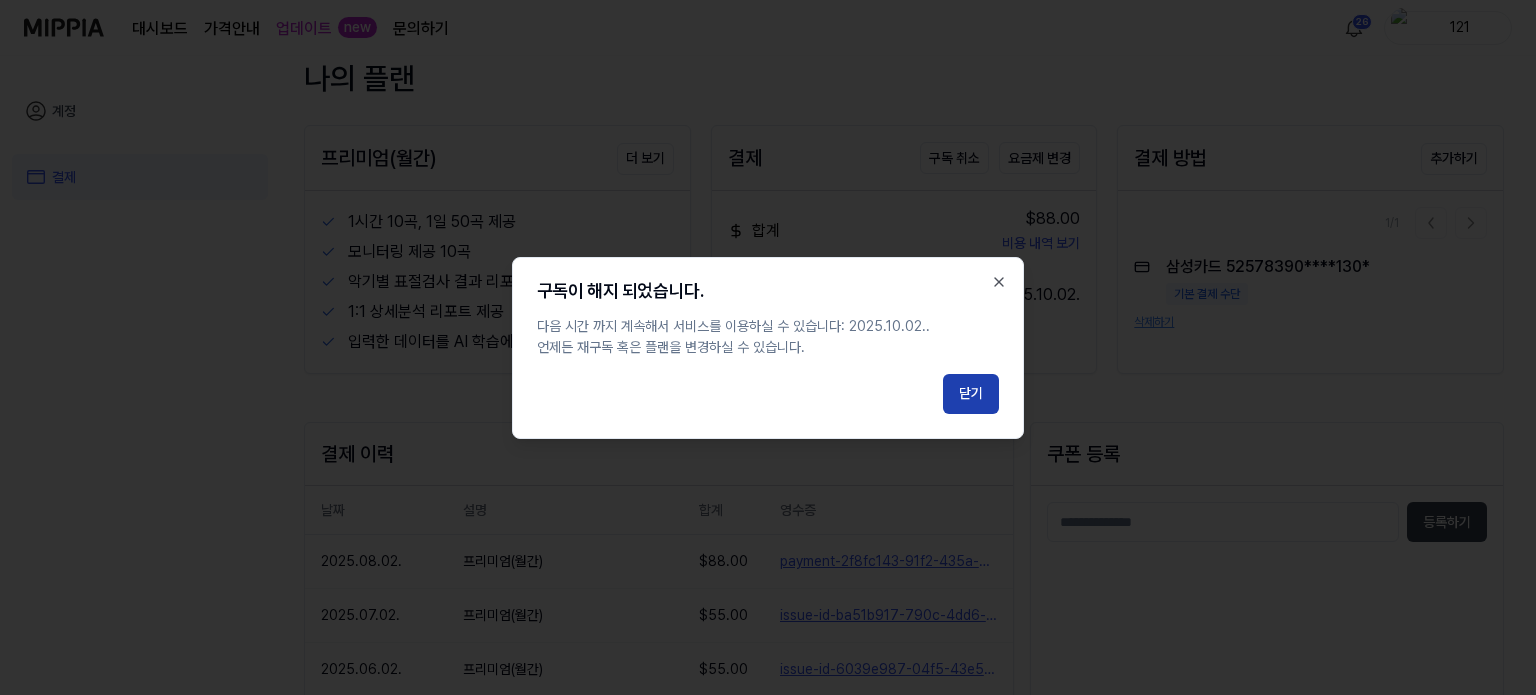 click on "닫기" at bounding box center [971, 394] 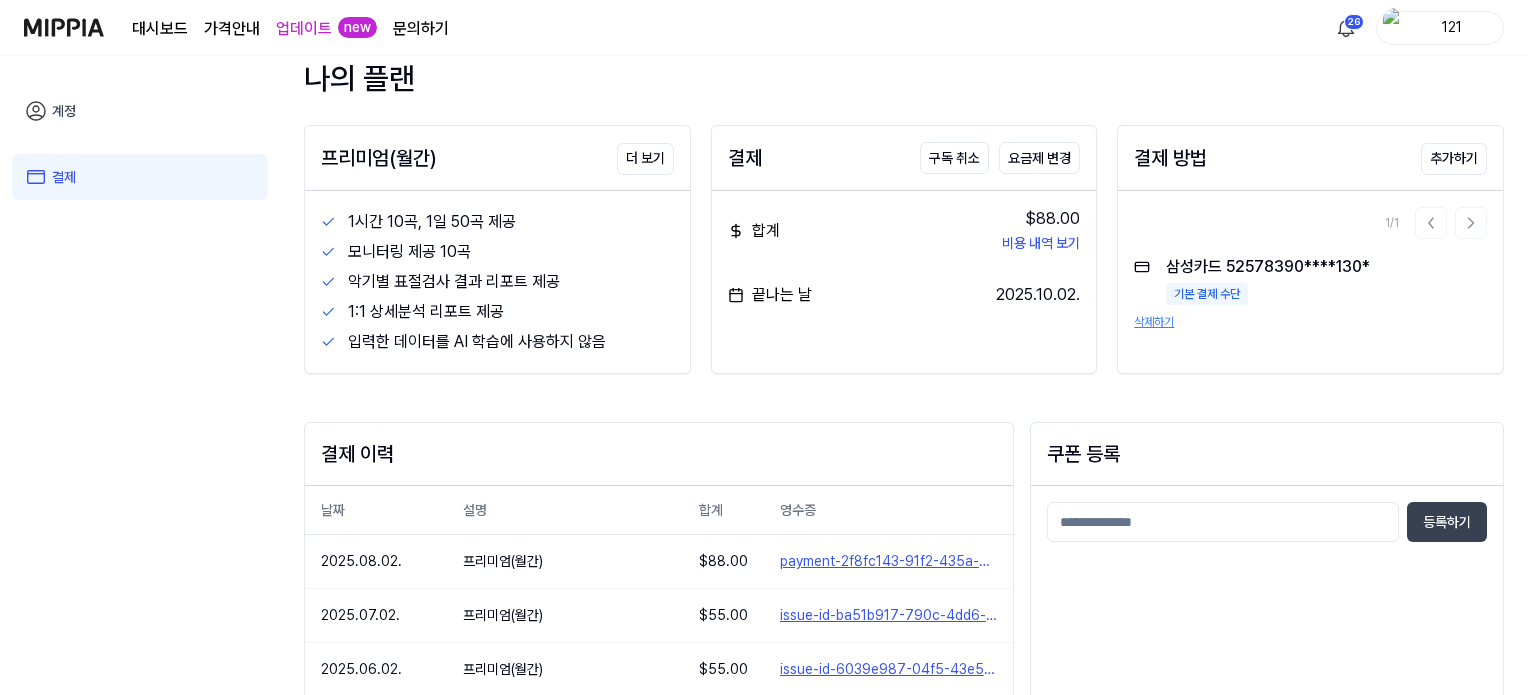 scroll, scrollTop: 0, scrollLeft: 0, axis: both 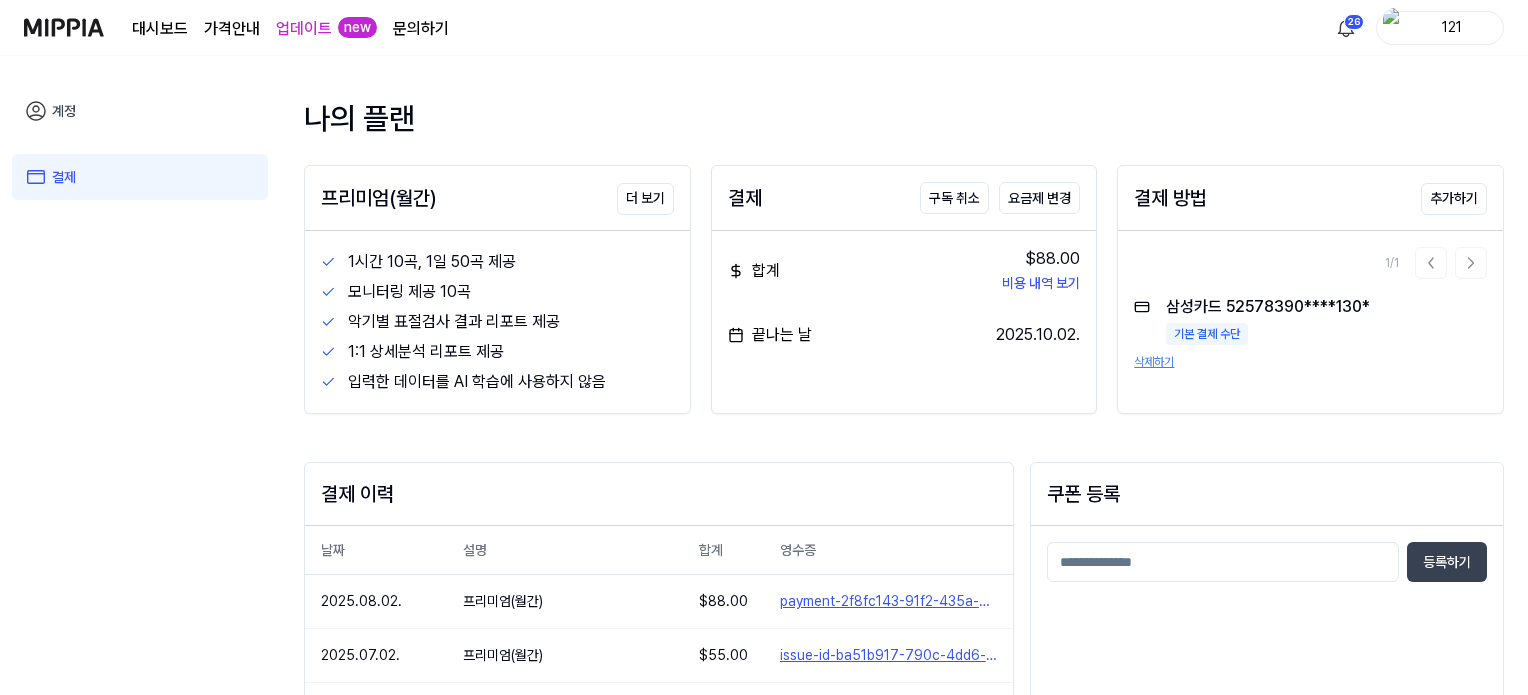 click on "나의 플랜" at bounding box center (904, 118) 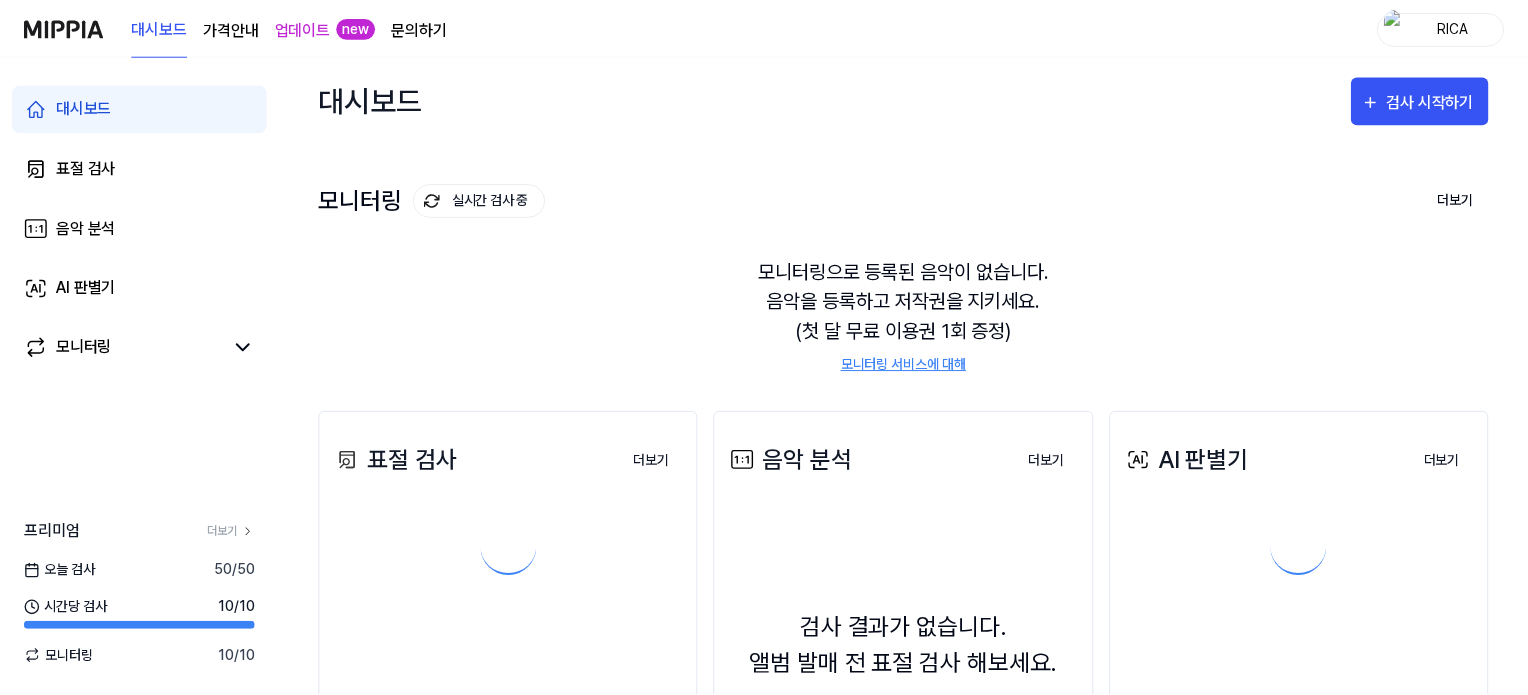 scroll, scrollTop: 0, scrollLeft: 0, axis: both 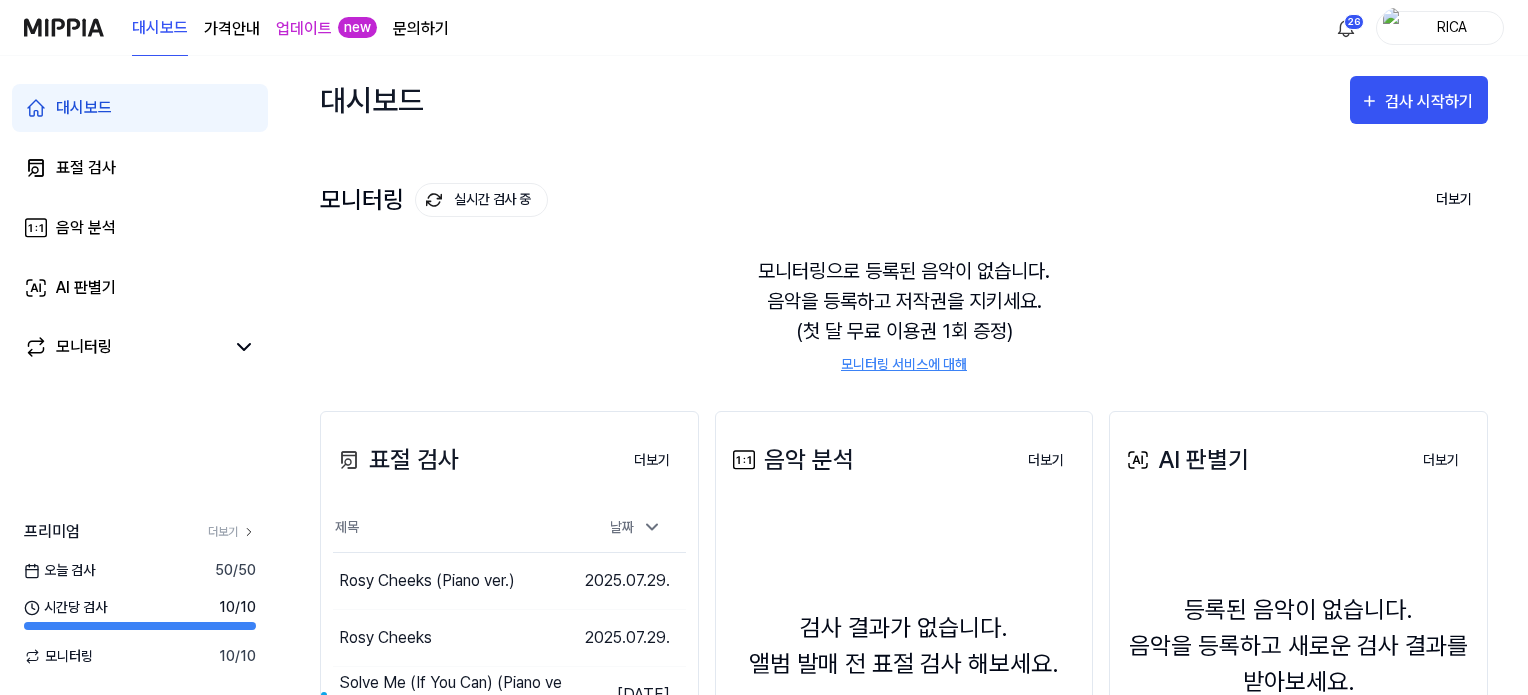 click on "RICA" at bounding box center (1452, 27) 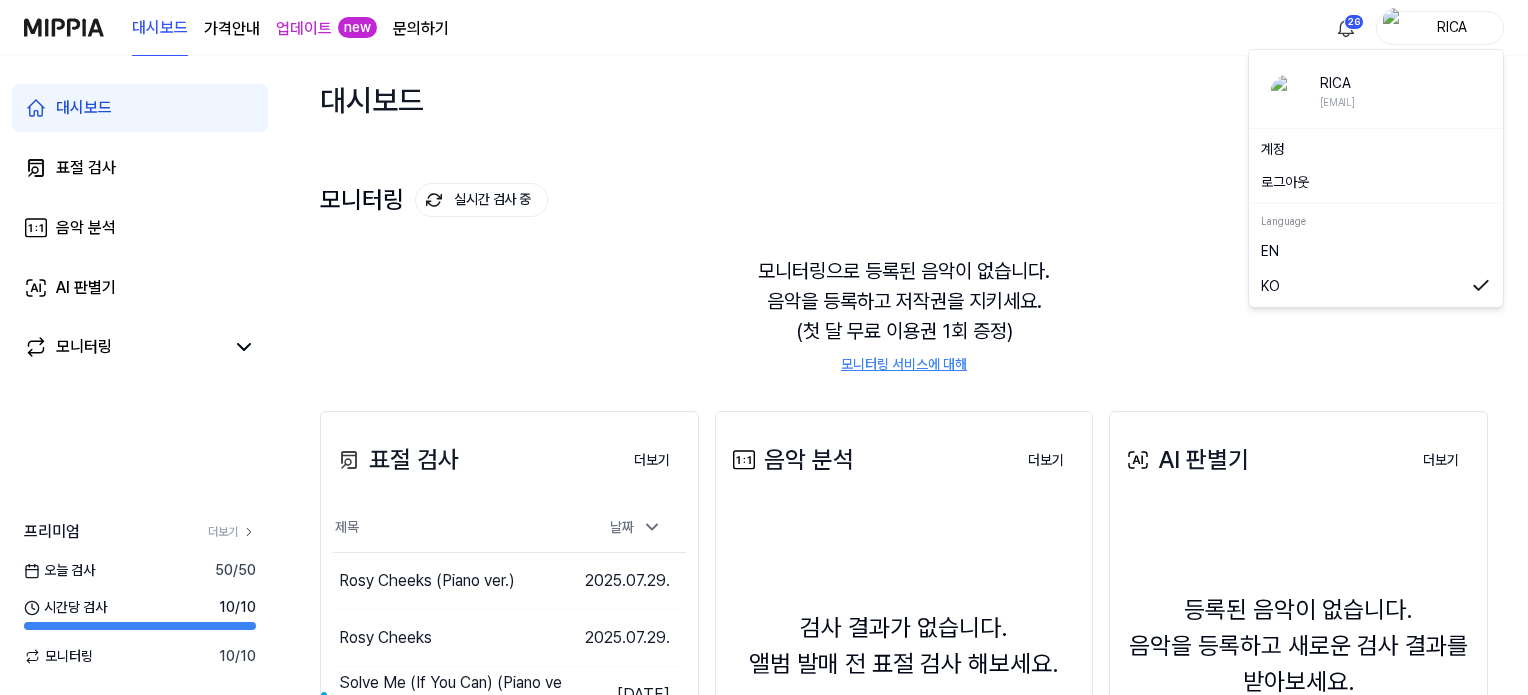 click on "계정" at bounding box center [1376, 149] 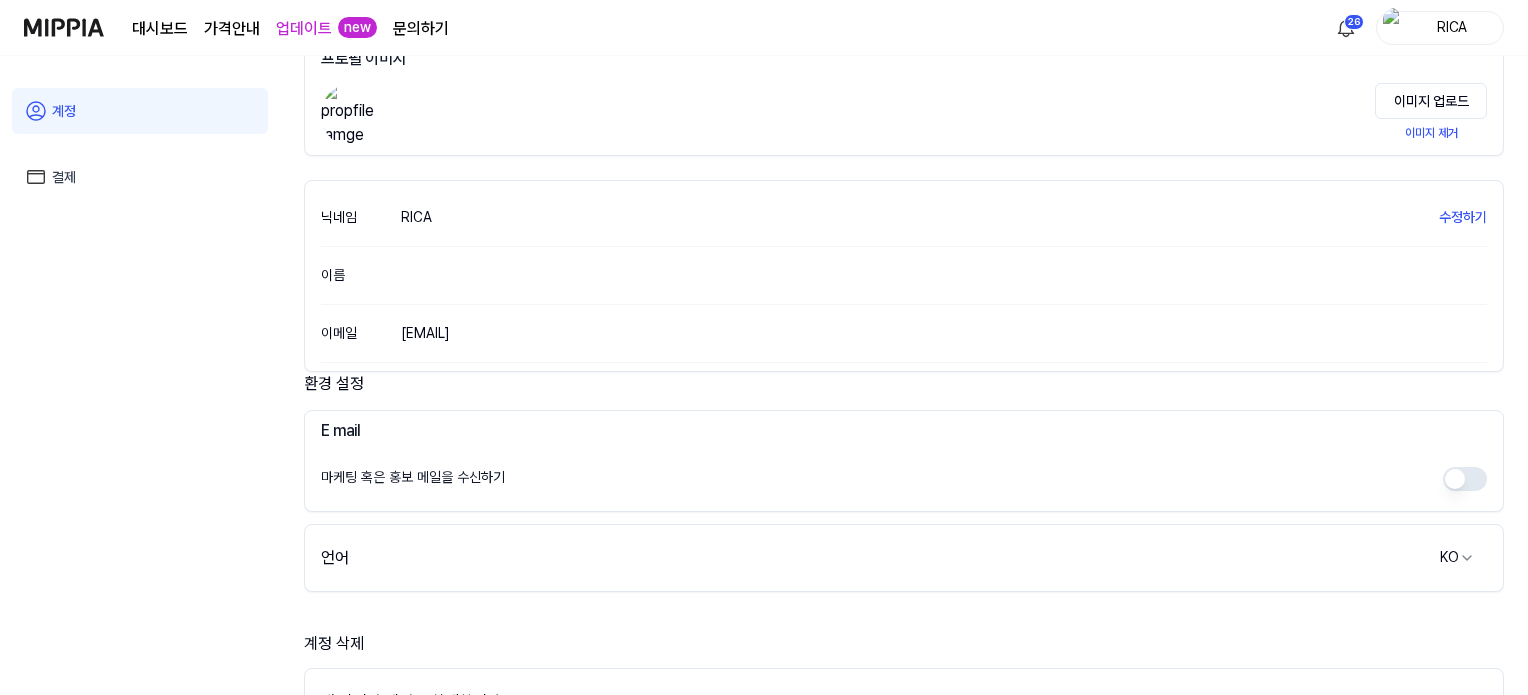 scroll, scrollTop: 300, scrollLeft: 0, axis: vertical 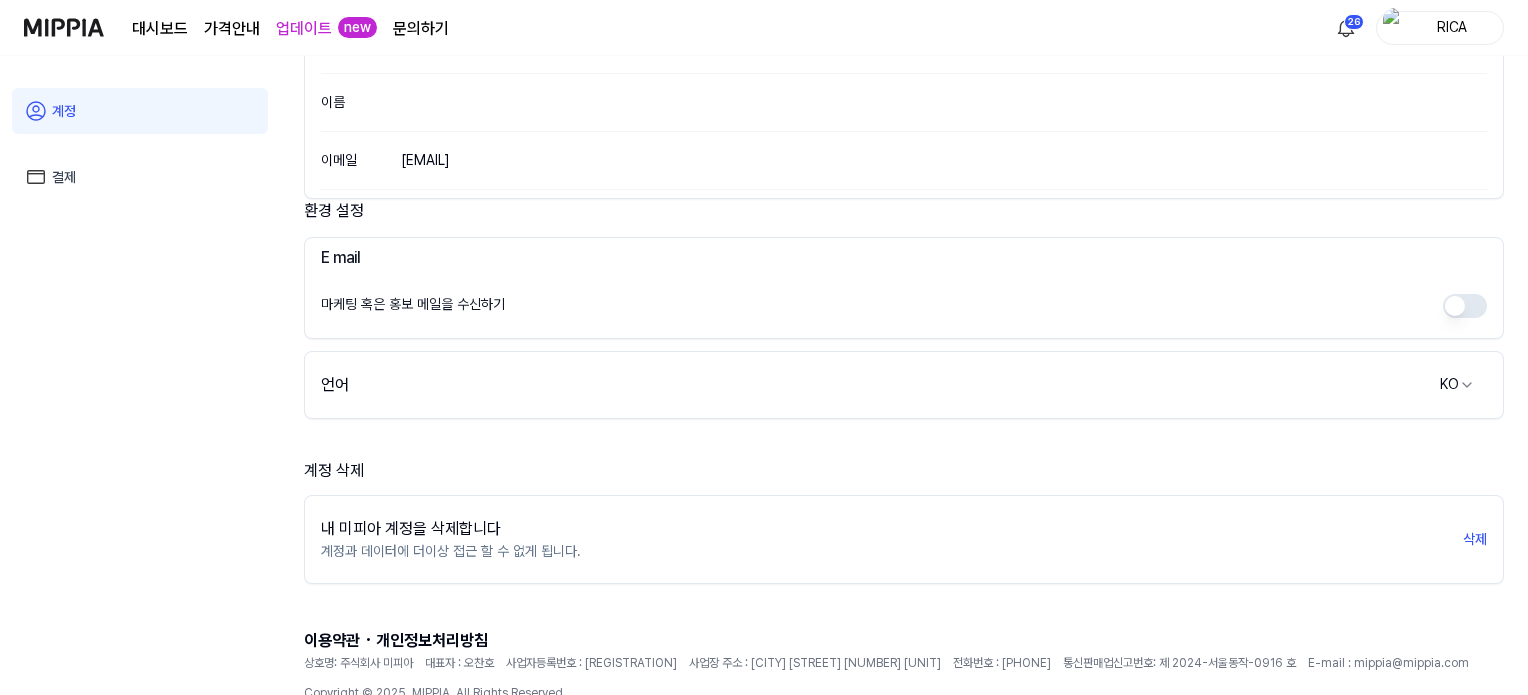 click on "결제" at bounding box center [140, 177] 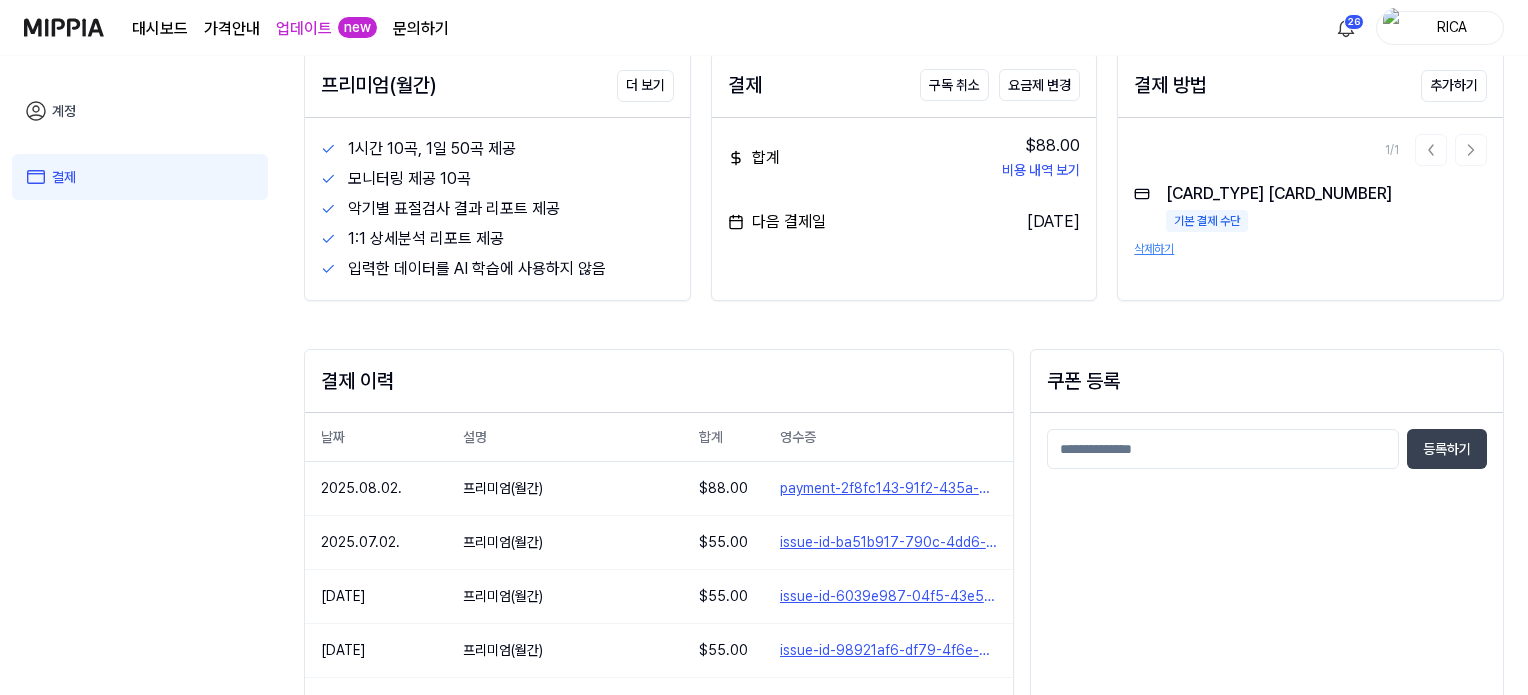 scroll, scrollTop: 200, scrollLeft: 0, axis: vertical 